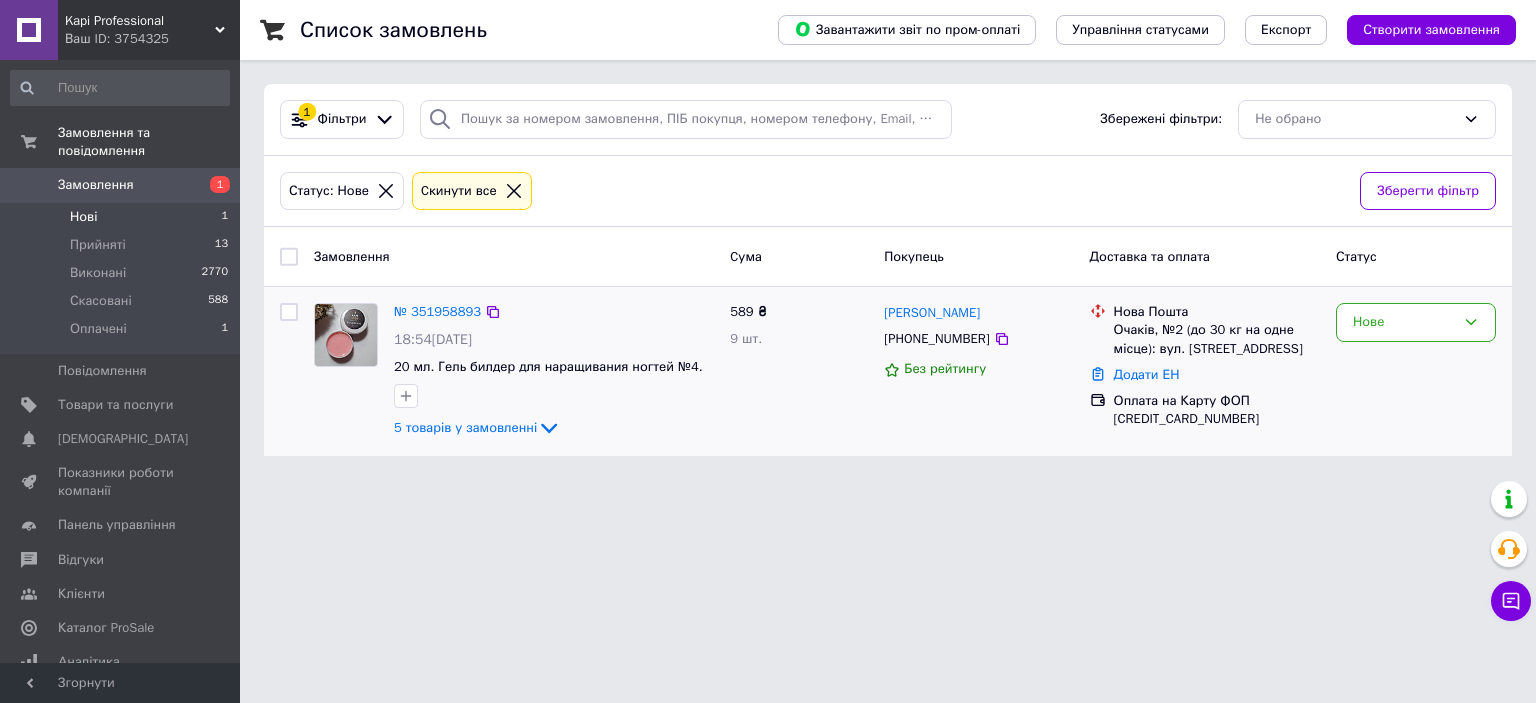 scroll, scrollTop: 0, scrollLeft: 0, axis: both 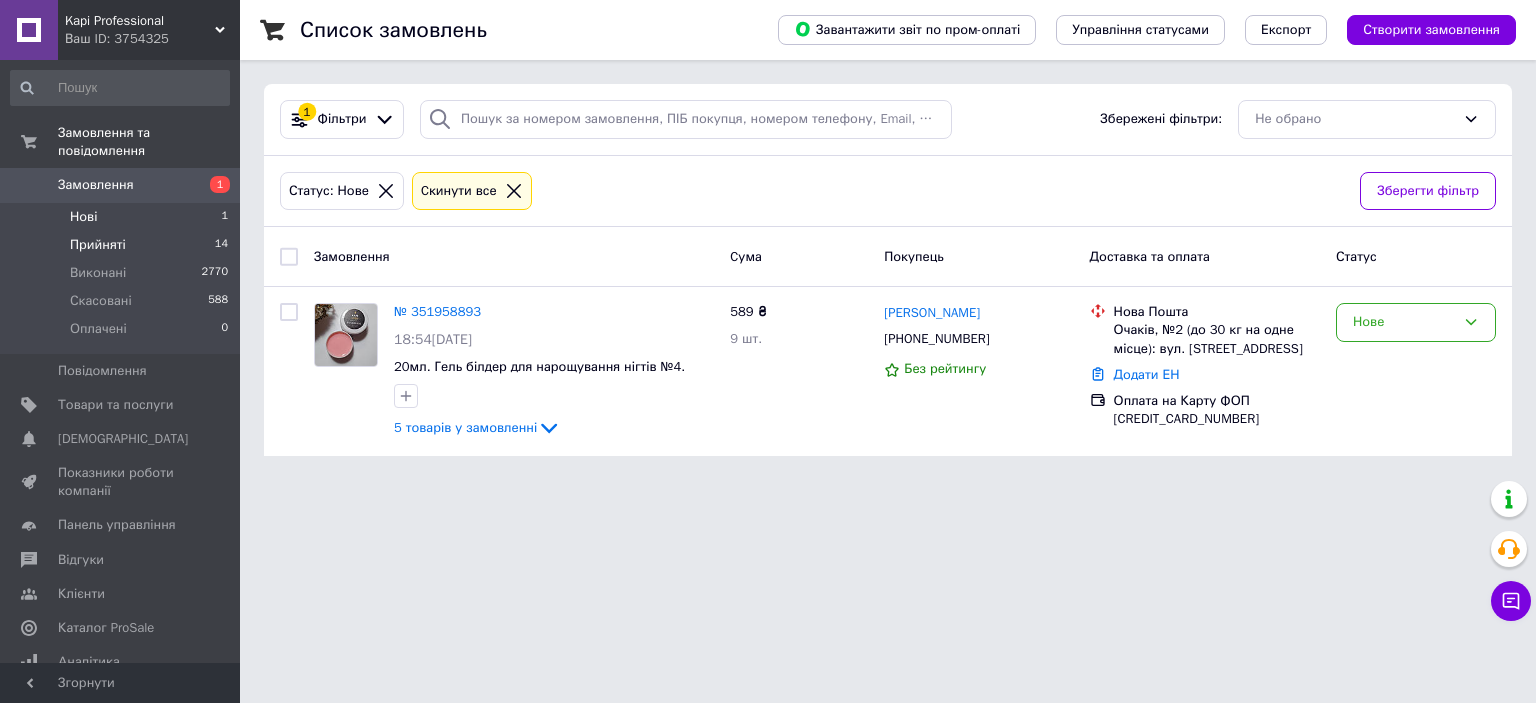 click on "Прийняті" at bounding box center (98, 245) 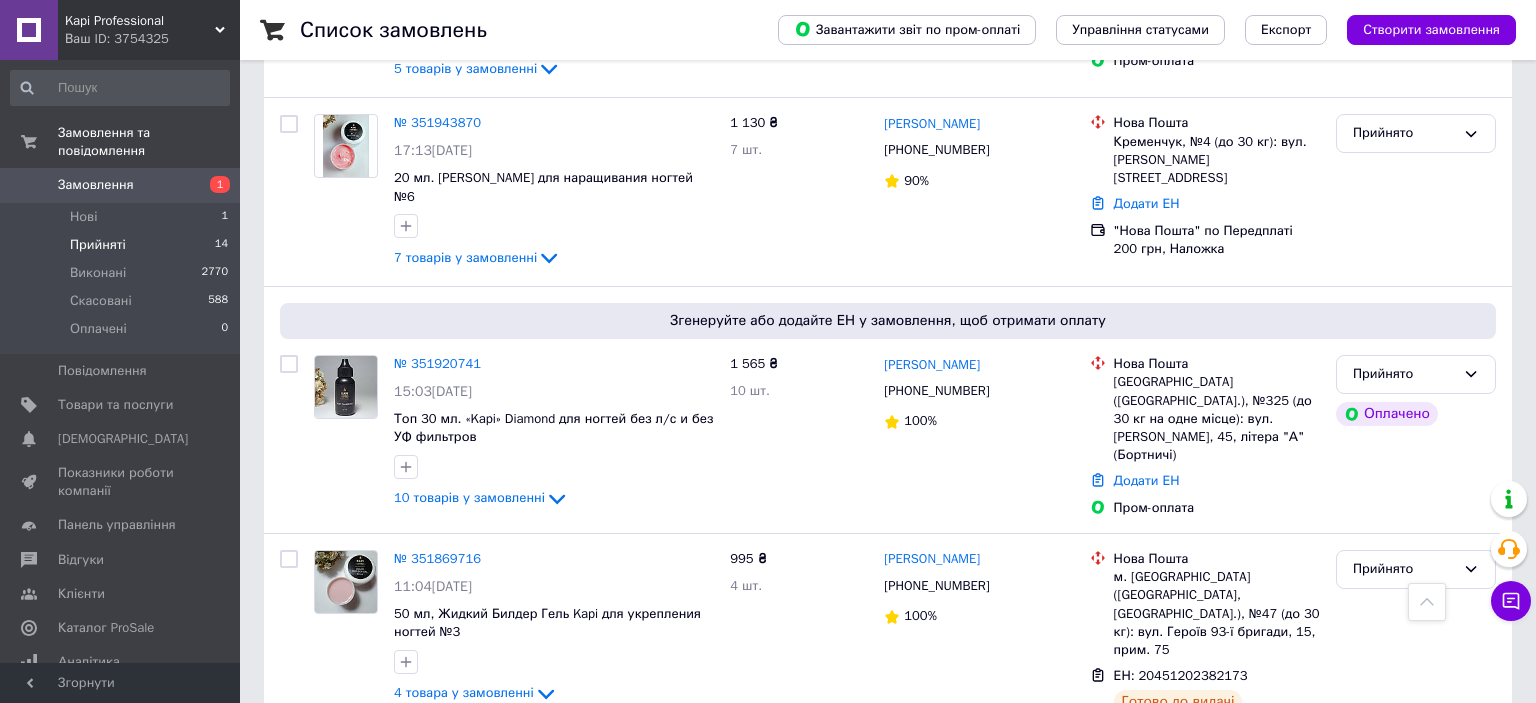 scroll, scrollTop: 0, scrollLeft: 0, axis: both 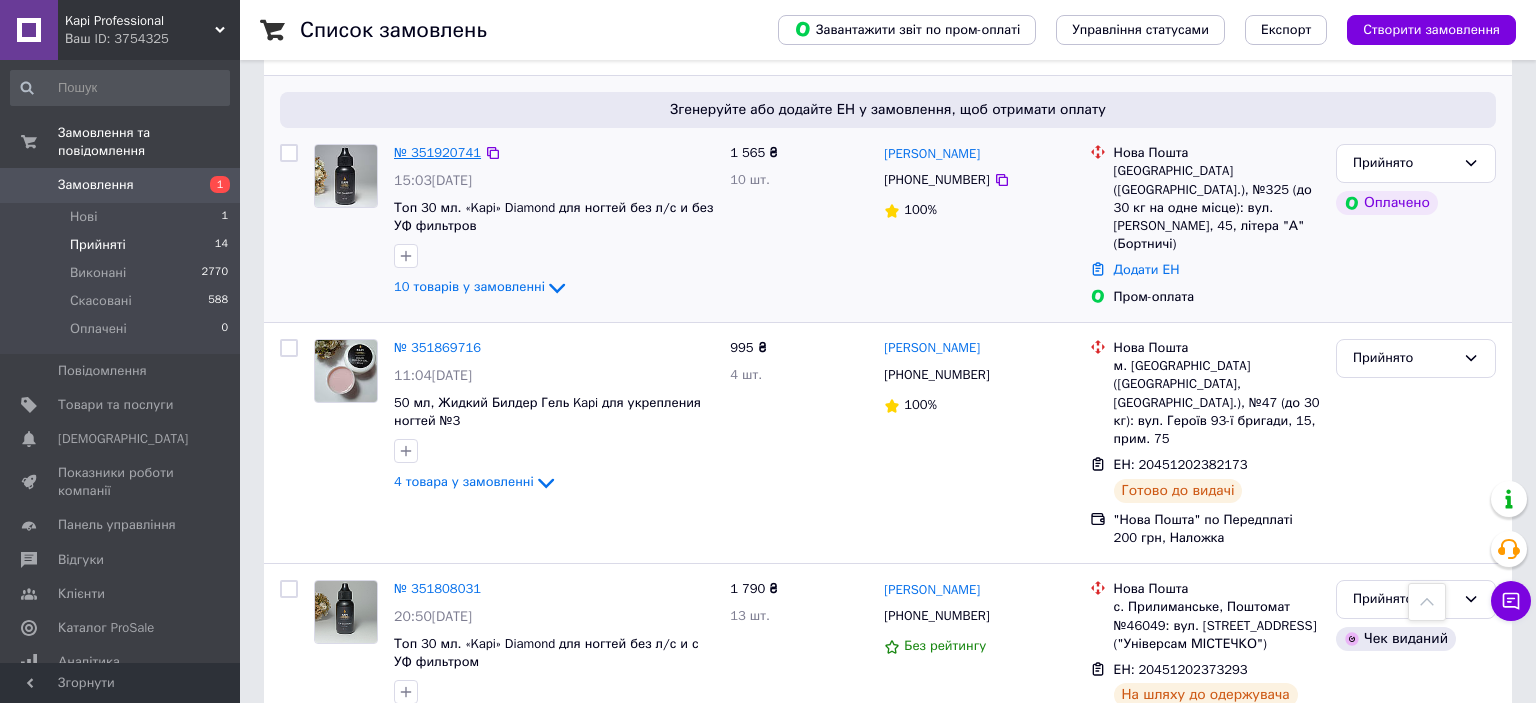 click on "№ 351920741" at bounding box center [437, 152] 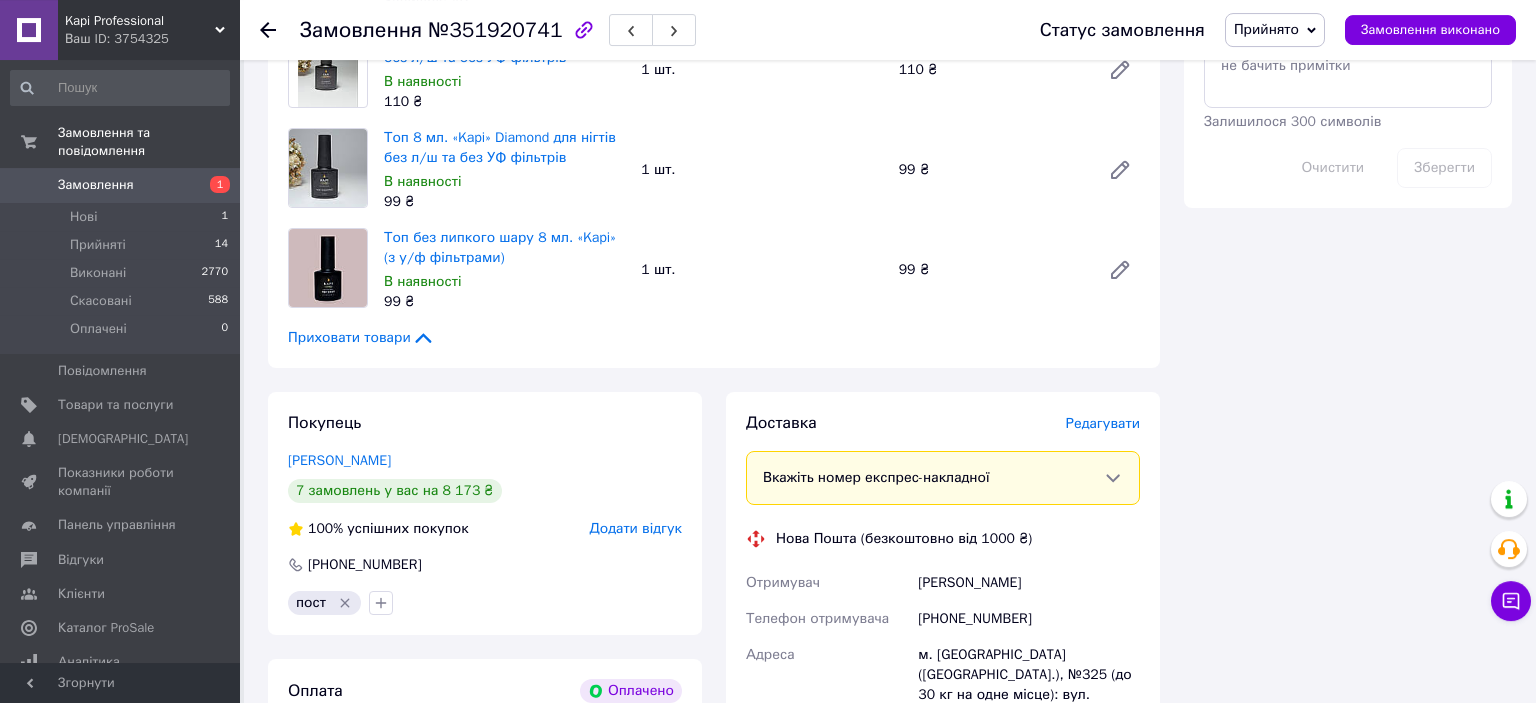 scroll, scrollTop: 1689, scrollLeft: 0, axis: vertical 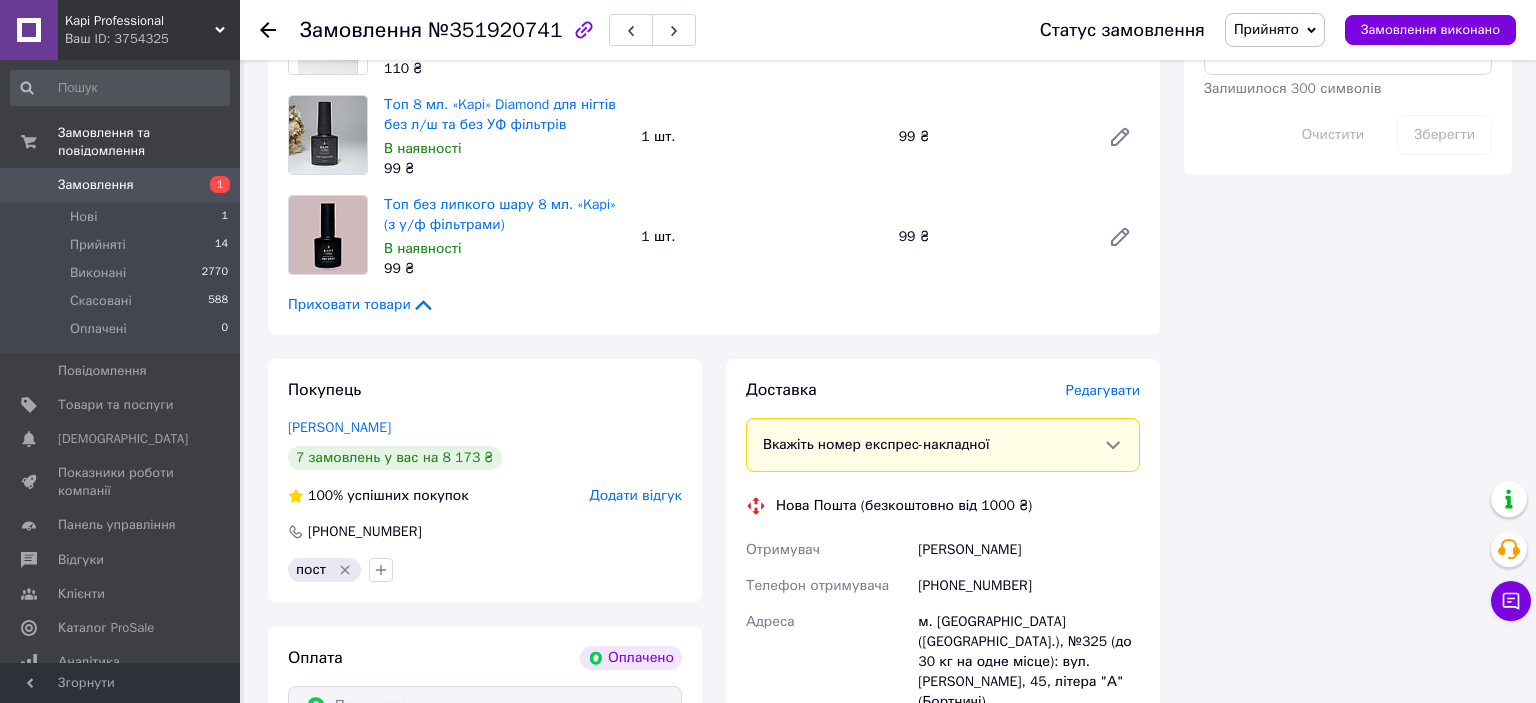 click on "Редагувати" at bounding box center (1103, 390) 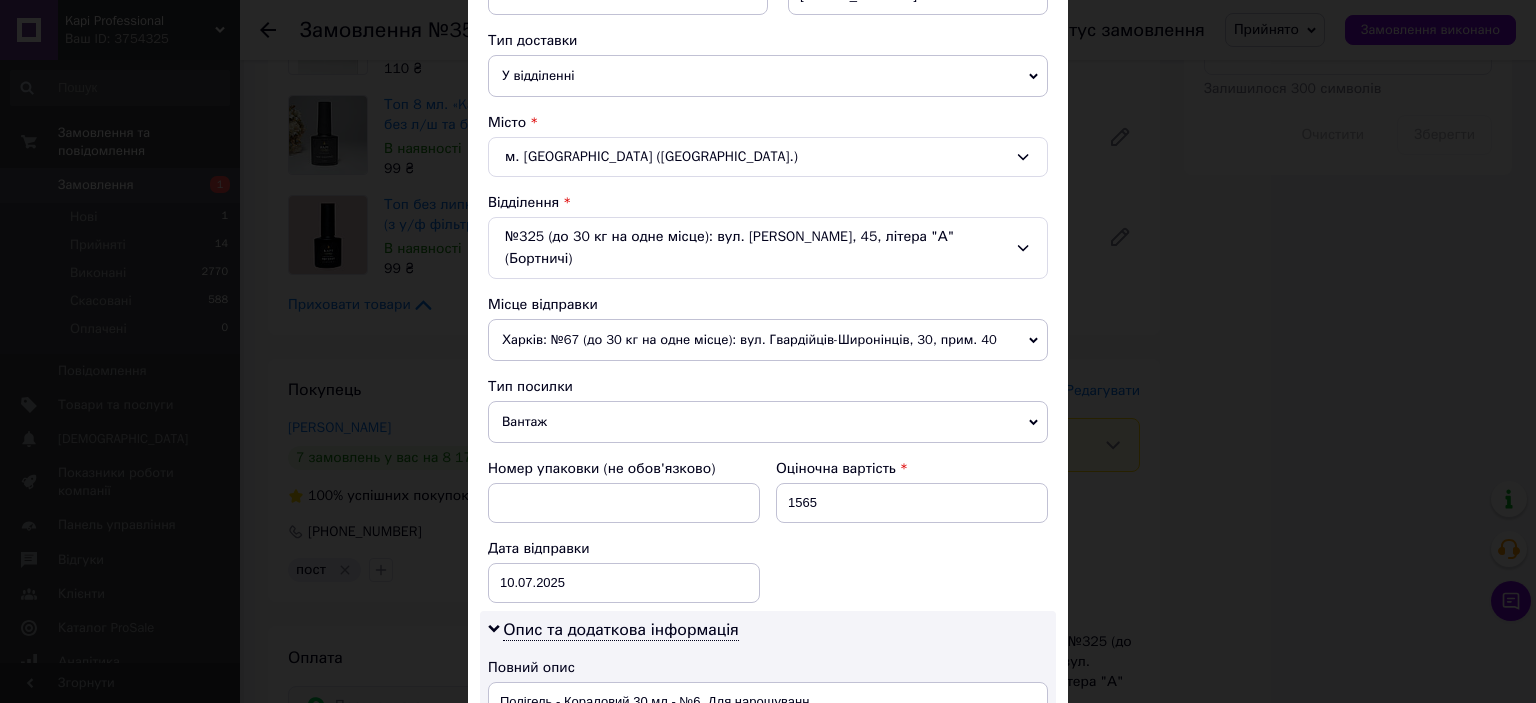 scroll, scrollTop: 865, scrollLeft: 0, axis: vertical 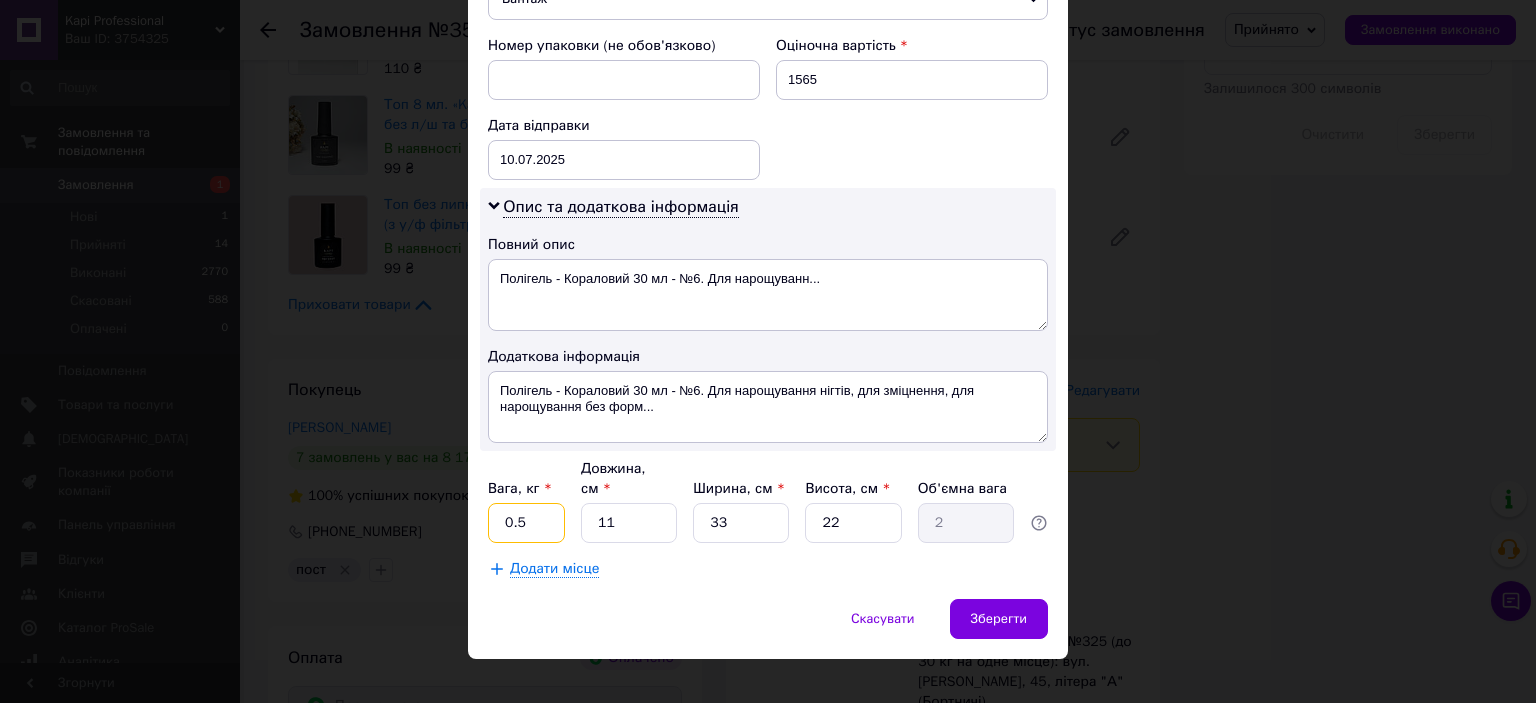 click on "0.5" at bounding box center [526, 523] 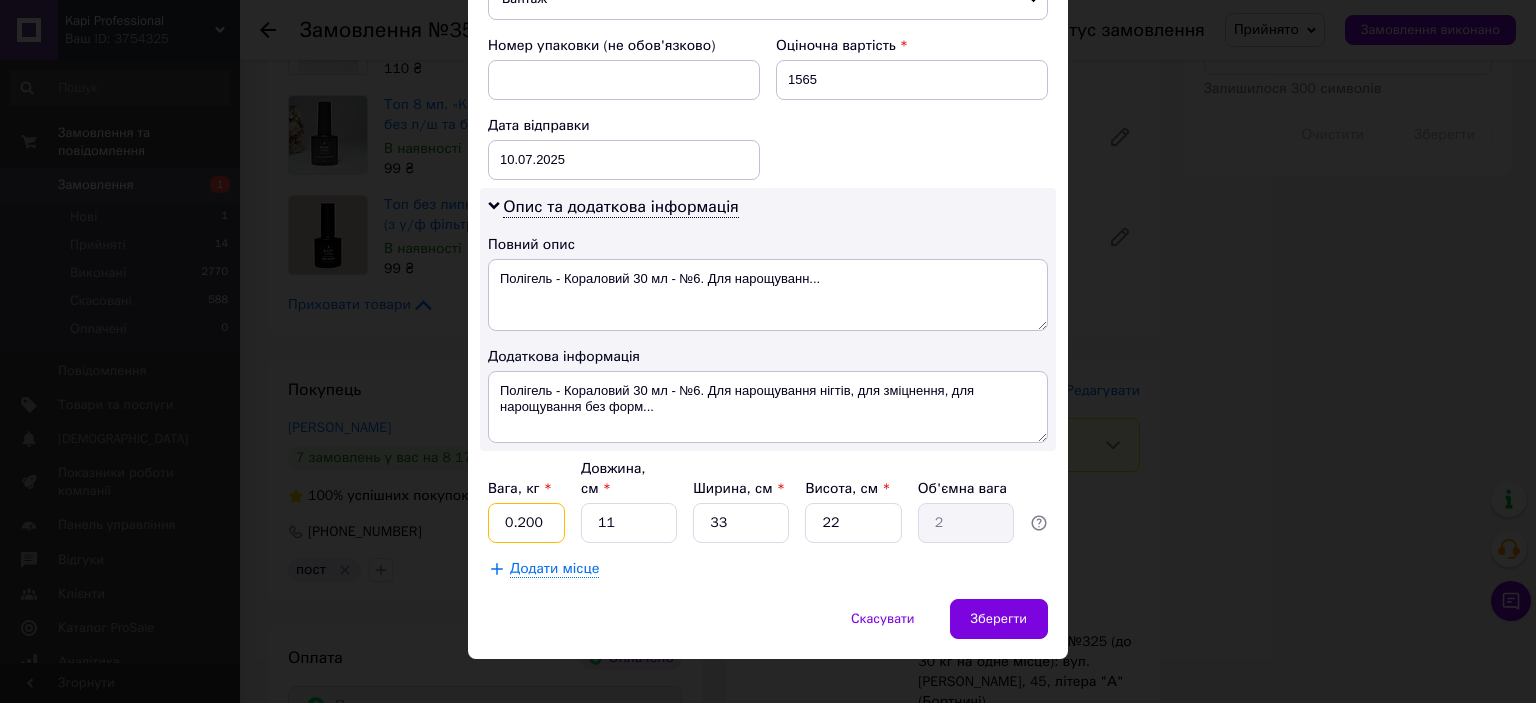 type on "0.200" 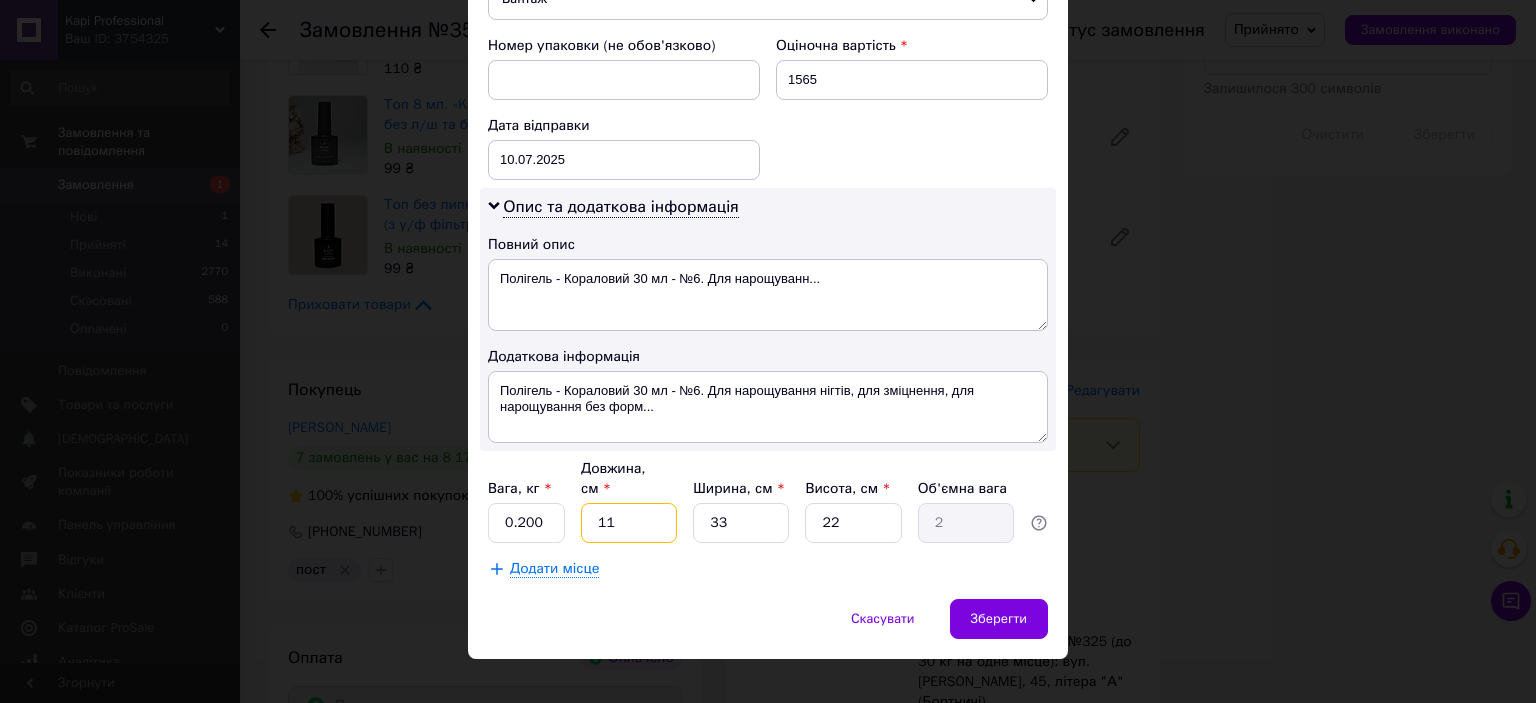 click on "11" at bounding box center (629, 523) 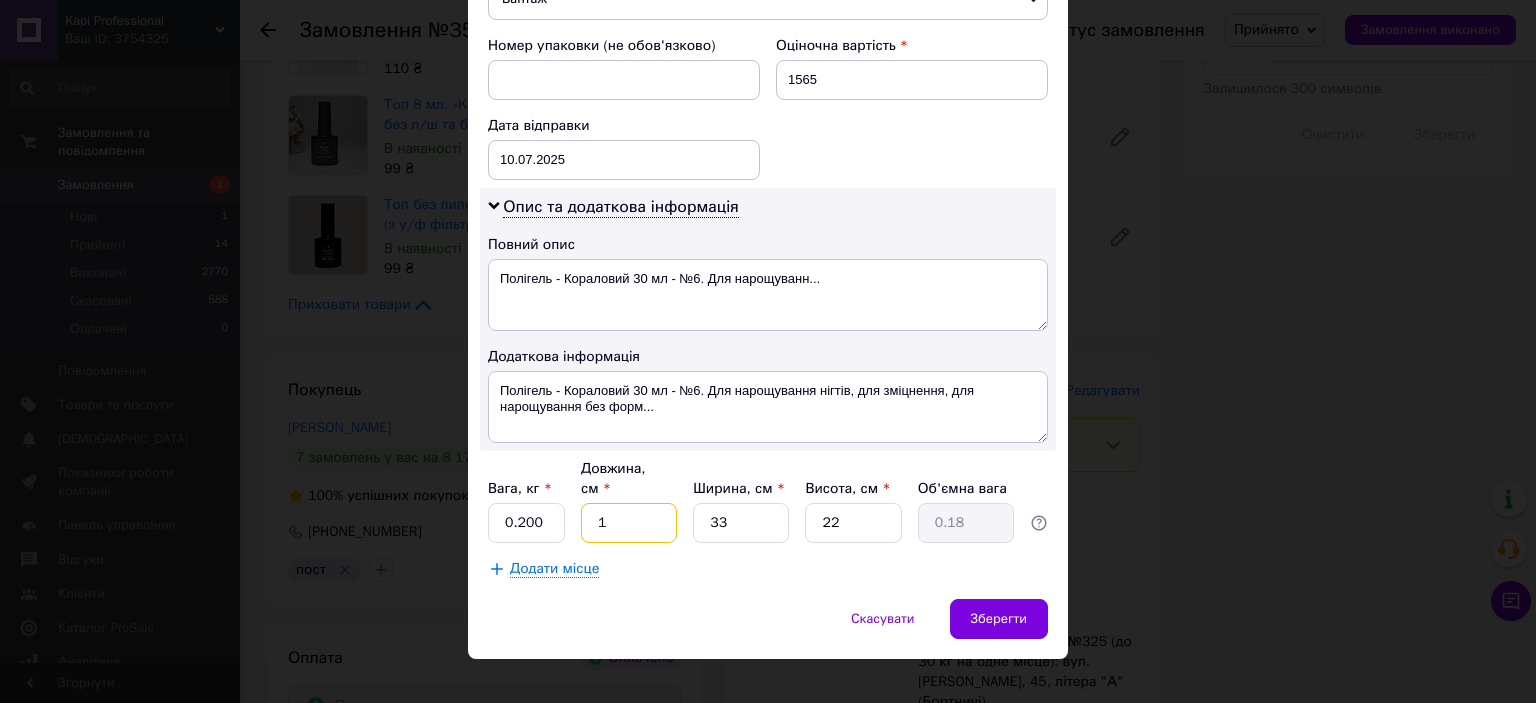 type on "11" 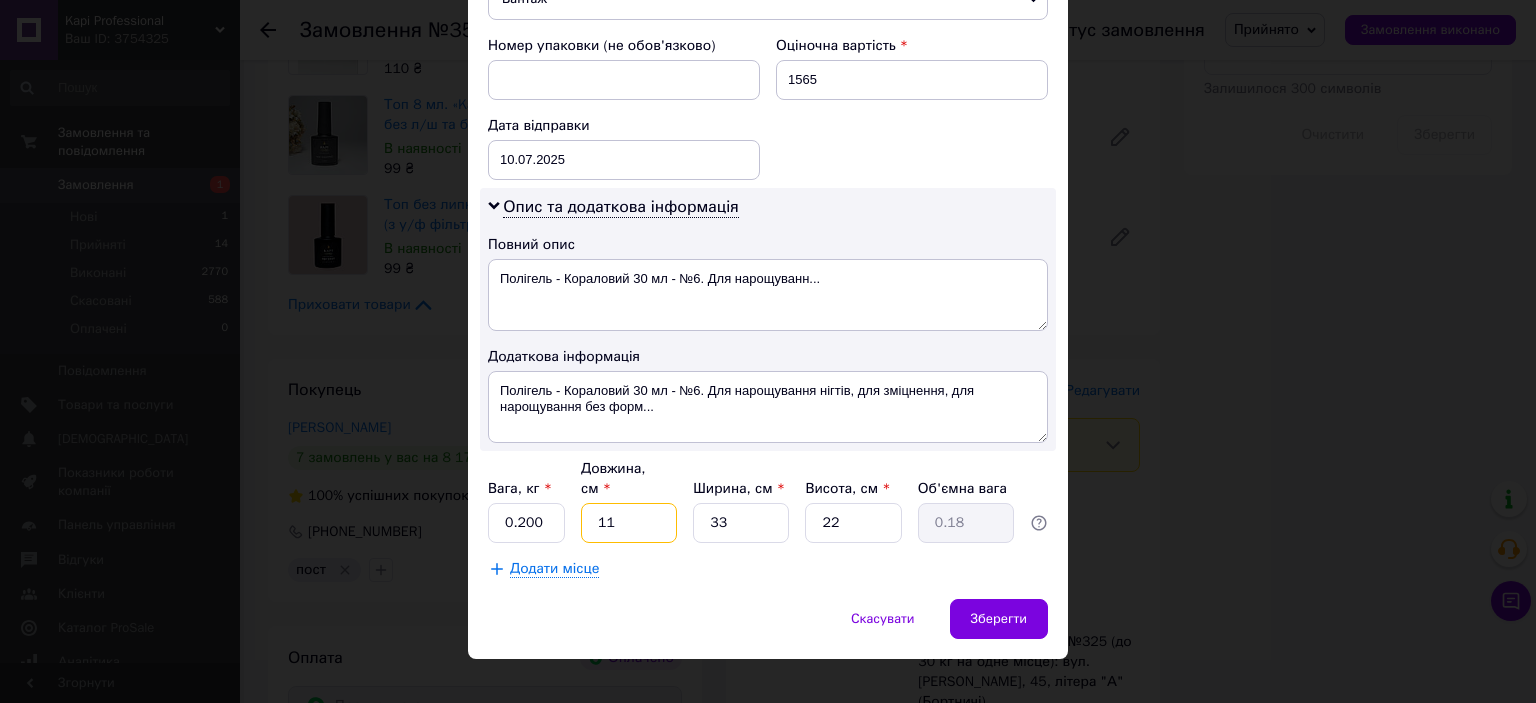 type on "2" 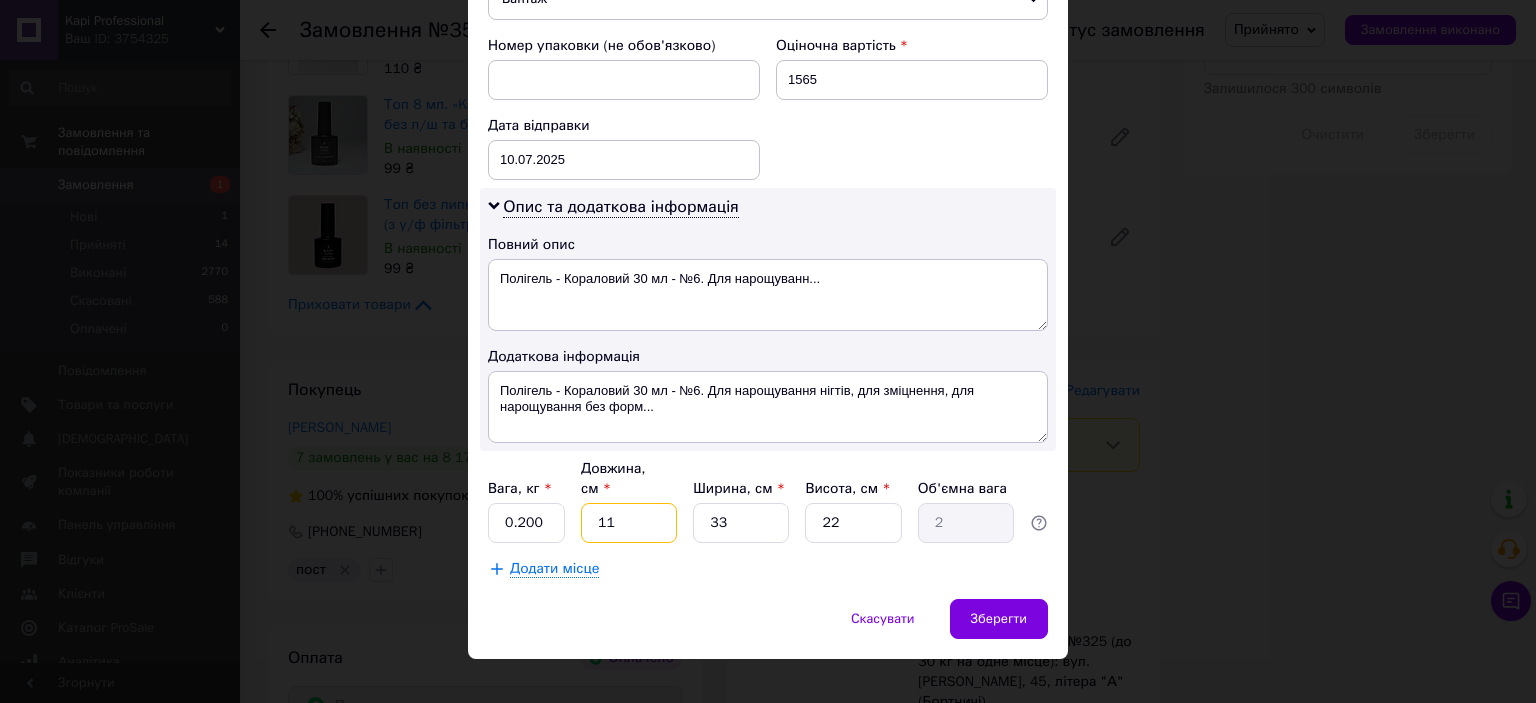 type on "1" 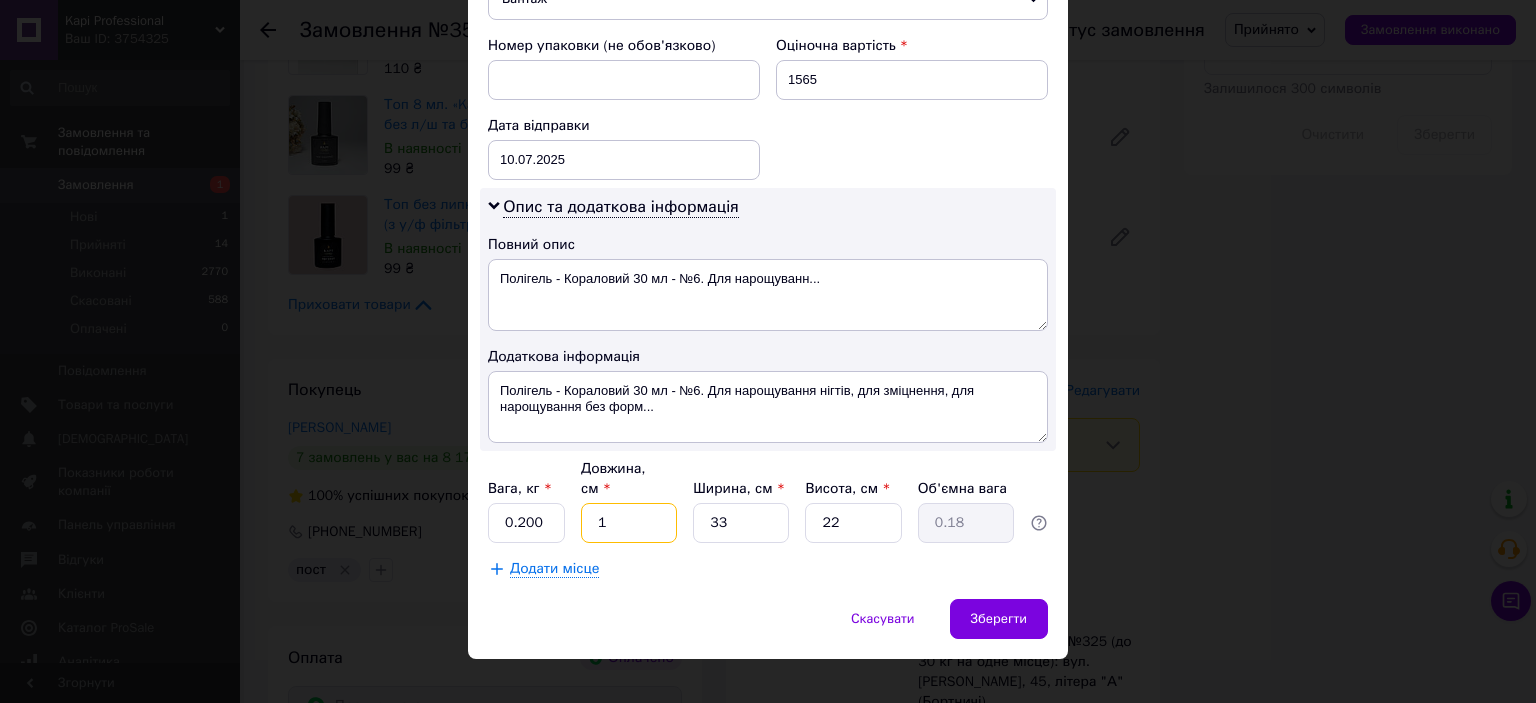 type on "15" 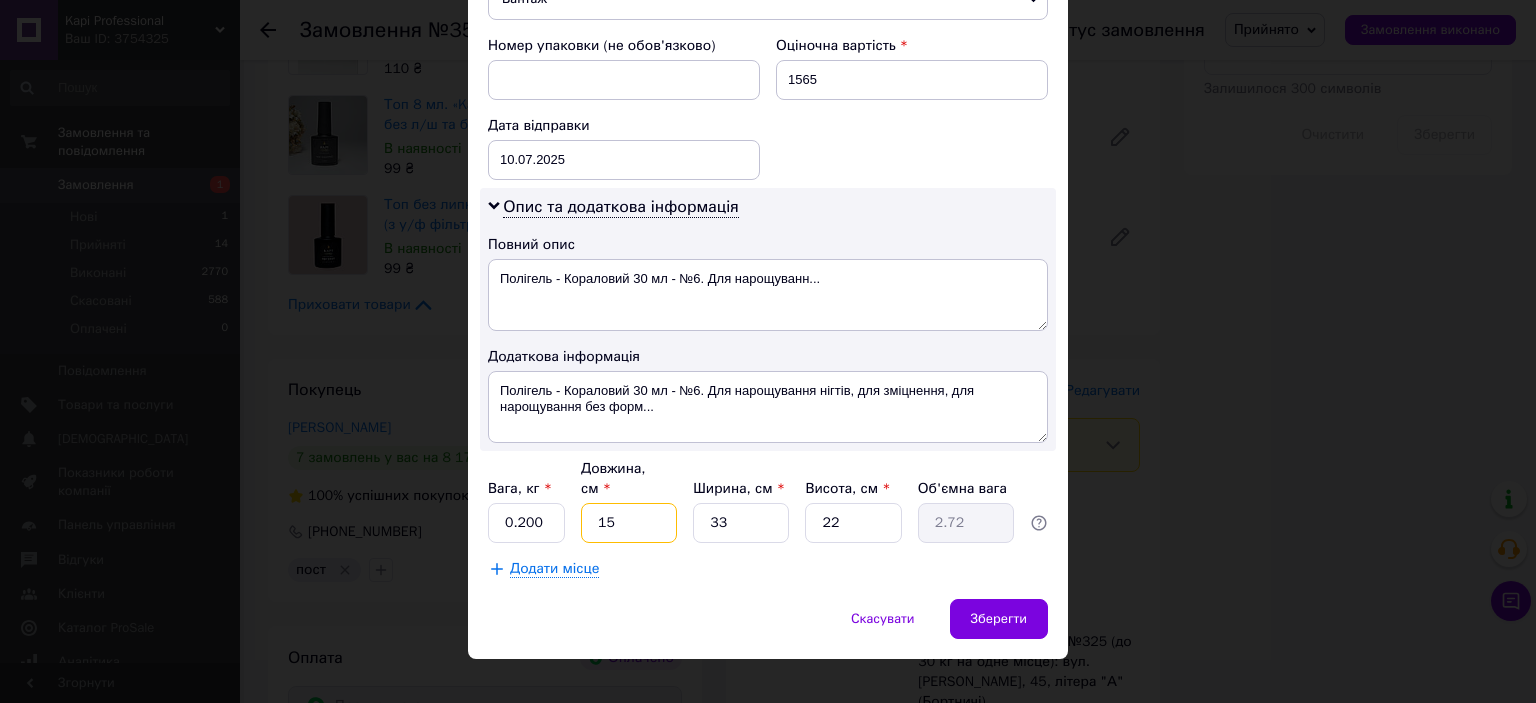 type on "15" 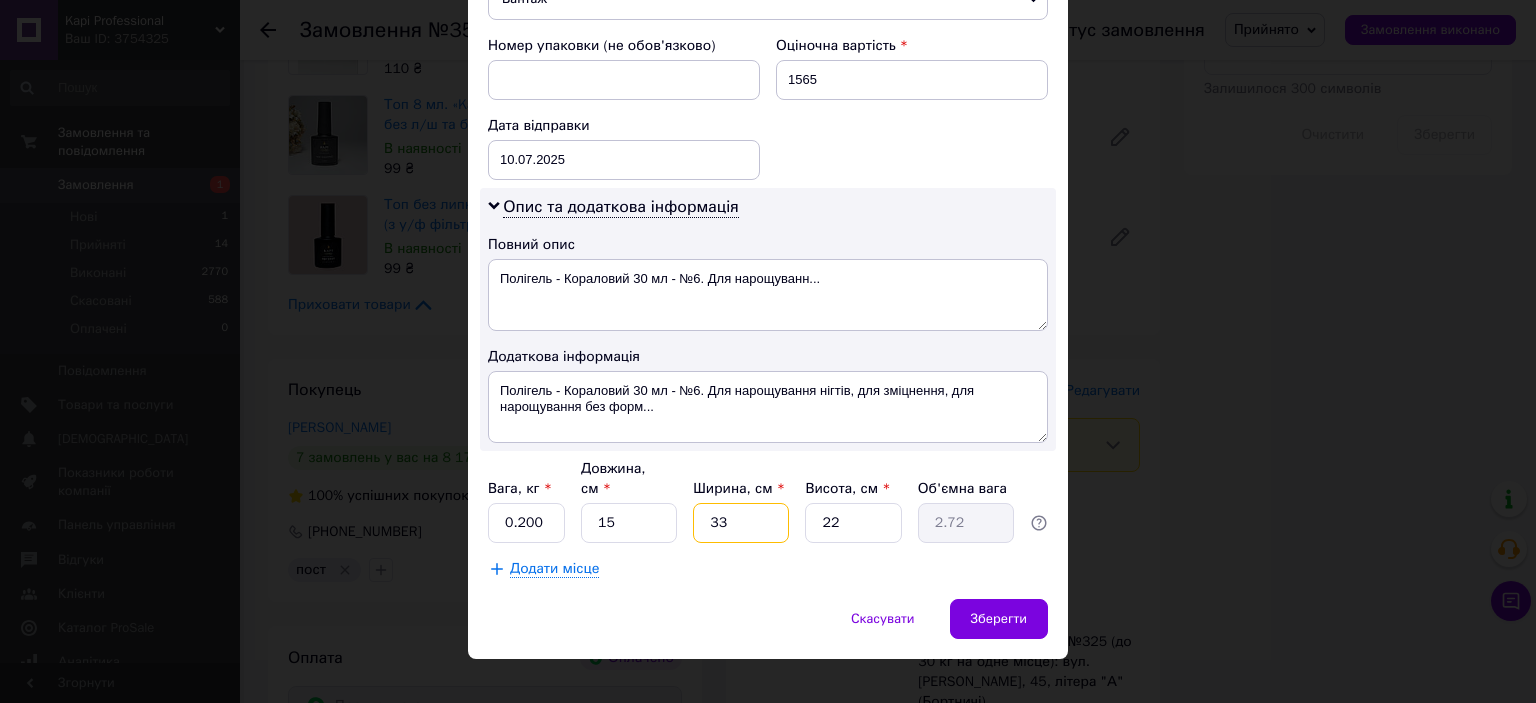 drag, startPoint x: 730, startPoint y: 490, endPoint x: 706, endPoint y: 492, distance: 24.083189 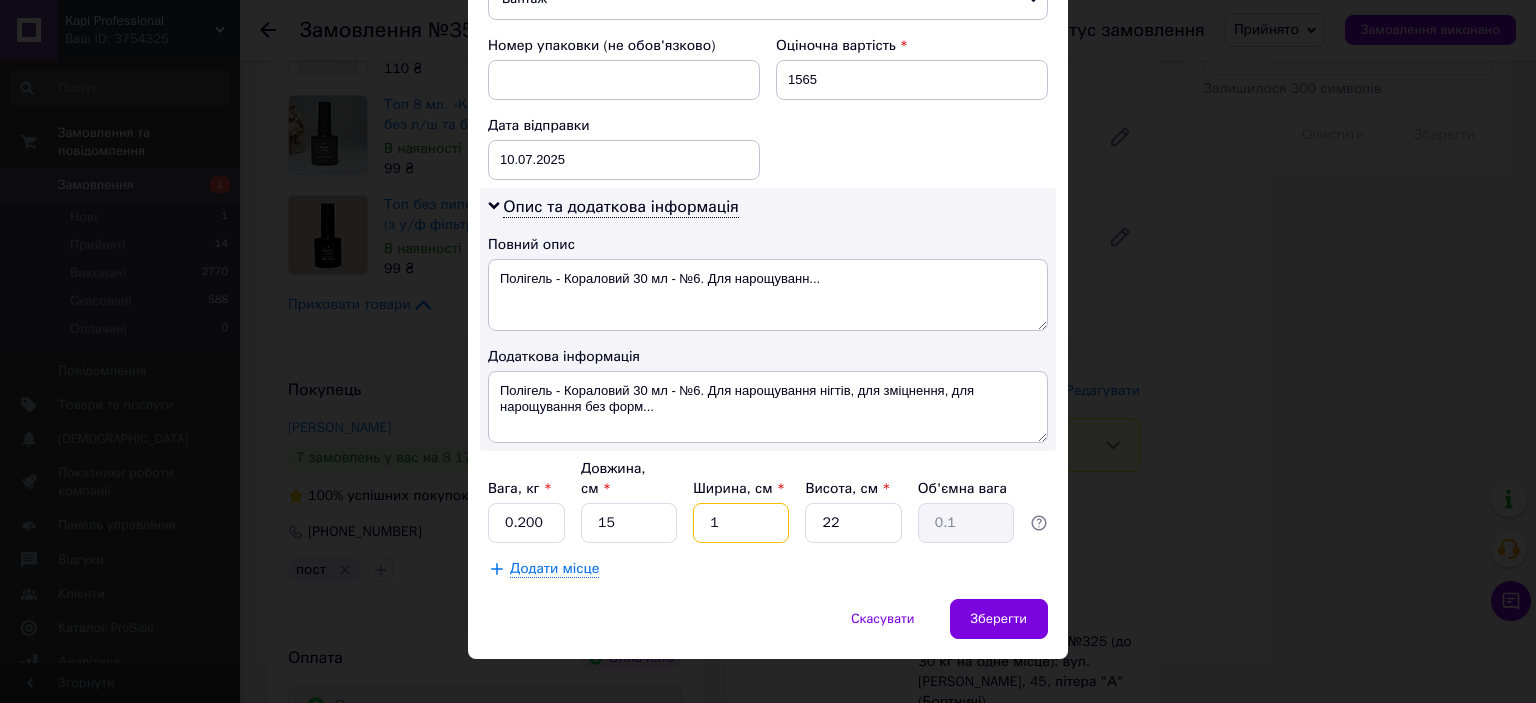 type on "15" 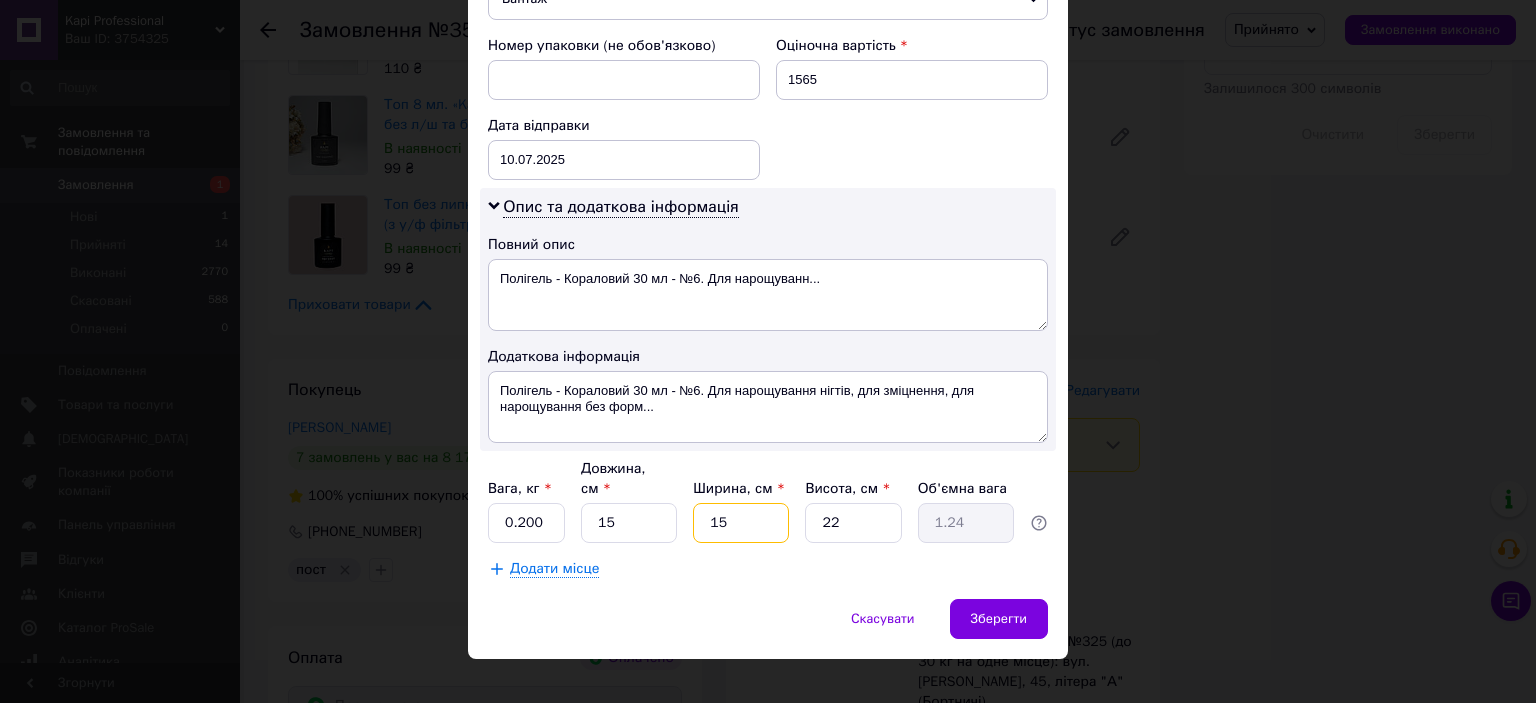 type on "15" 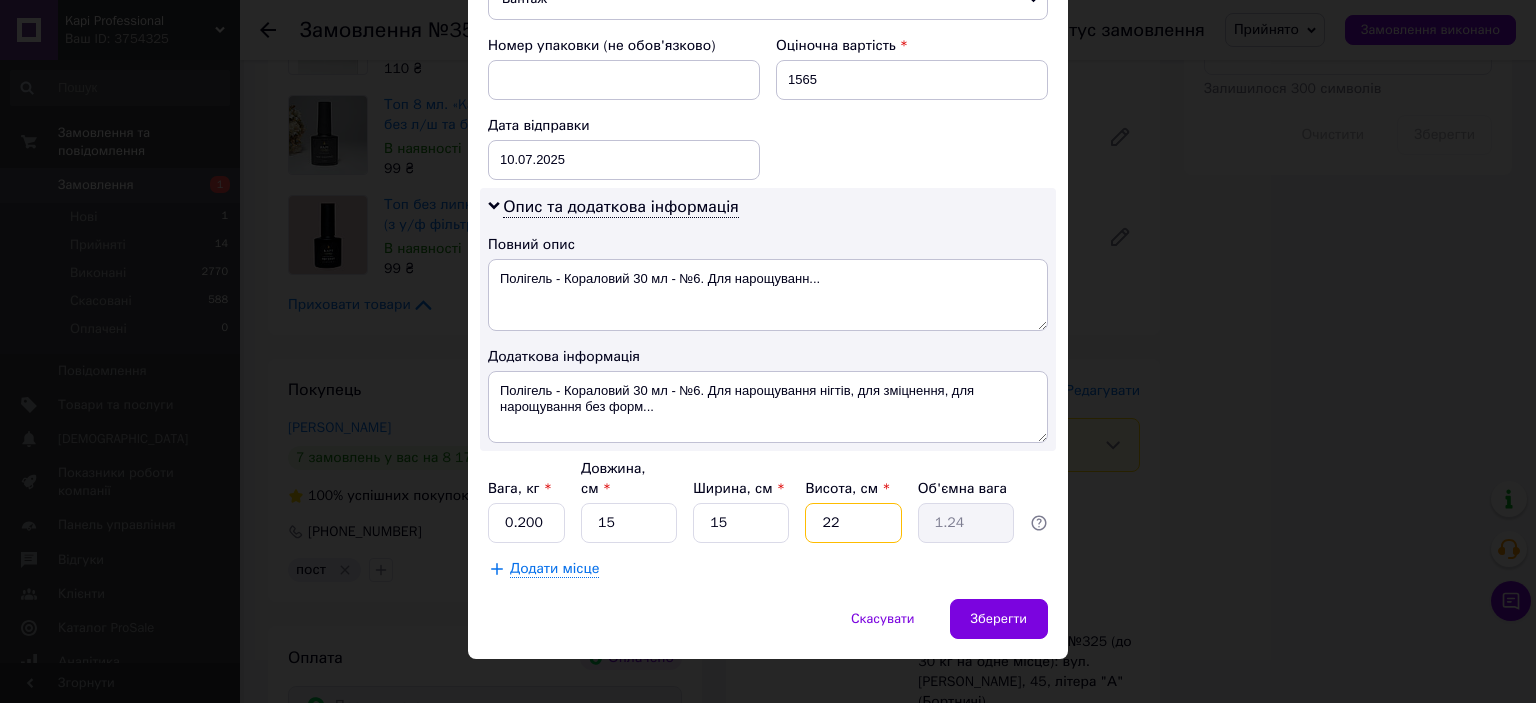 drag, startPoint x: 840, startPoint y: 494, endPoint x: 803, endPoint y: 494, distance: 37 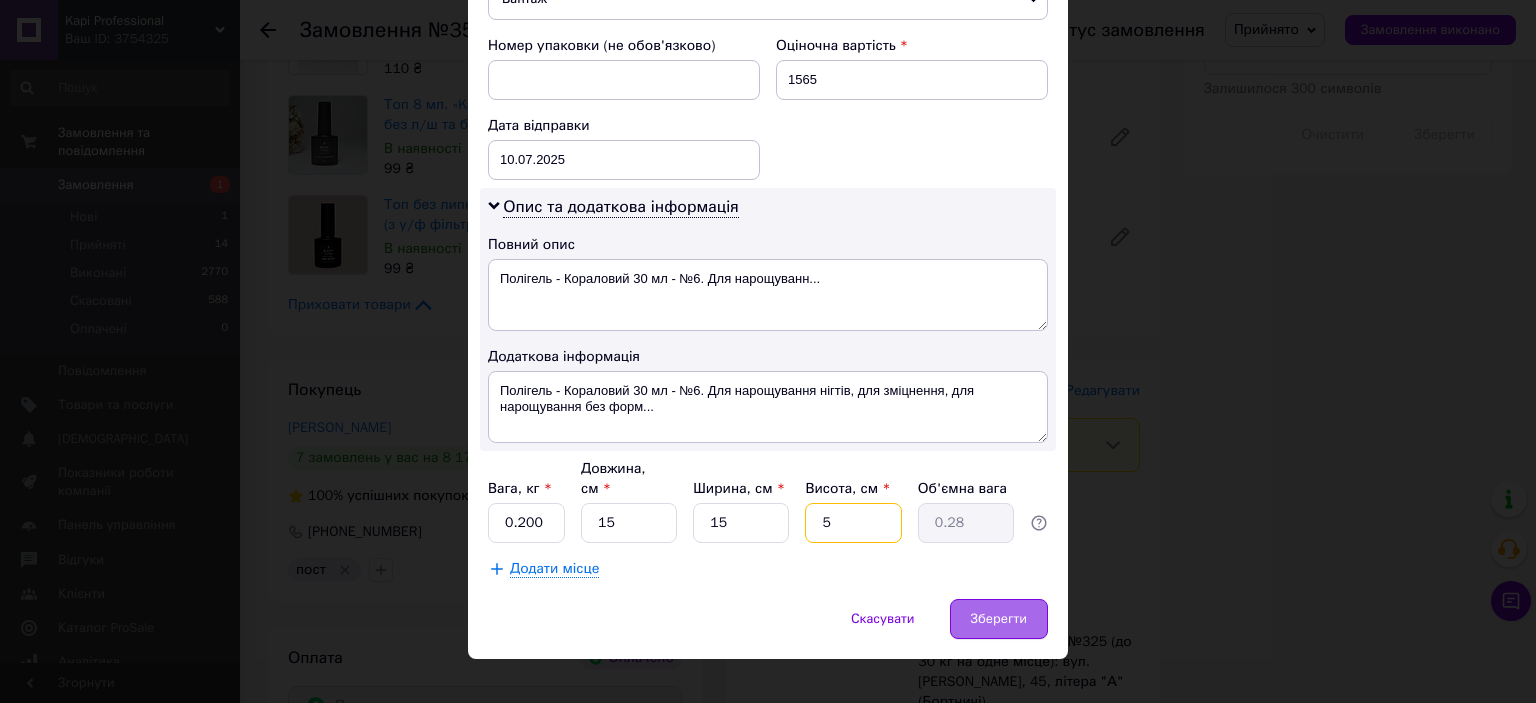 type on "5" 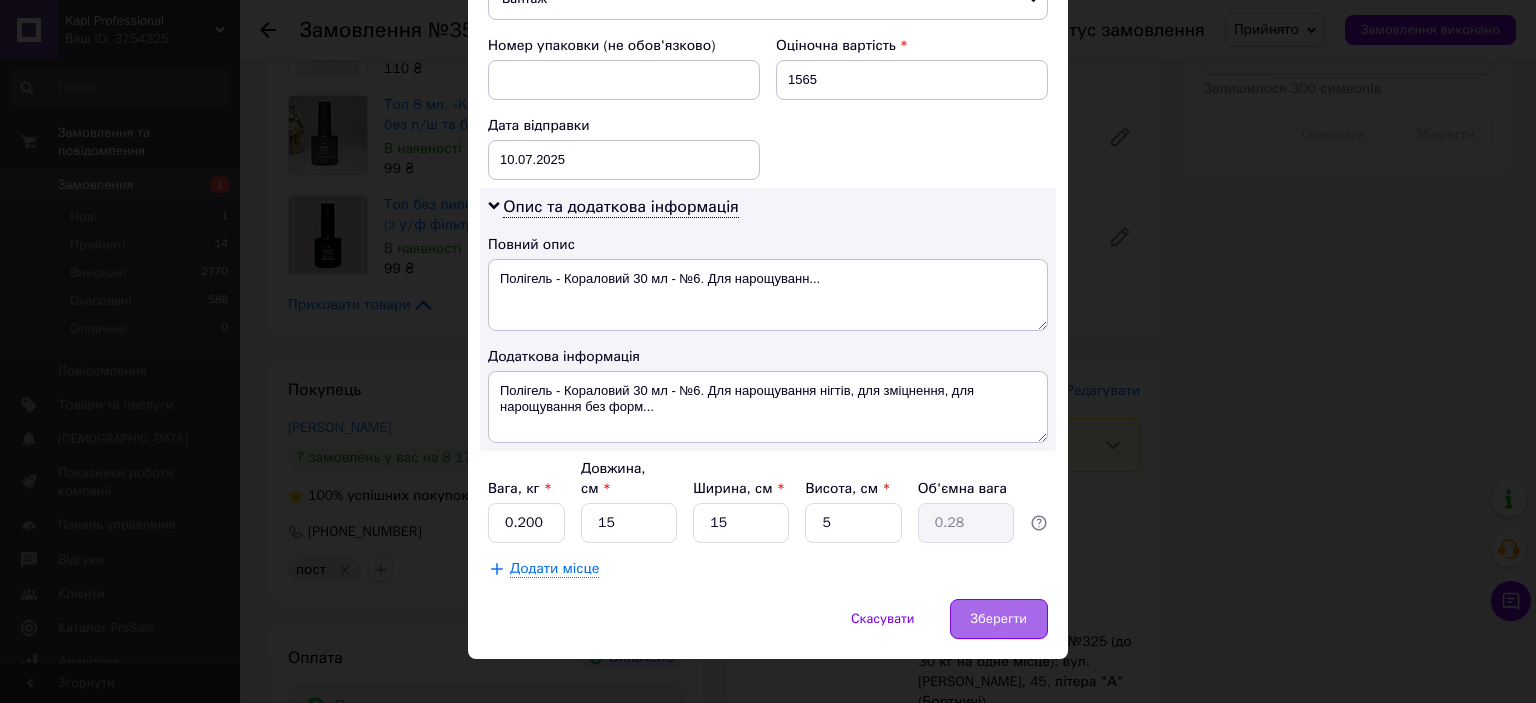 click on "Зберегти" at bounding box center [999, 619] 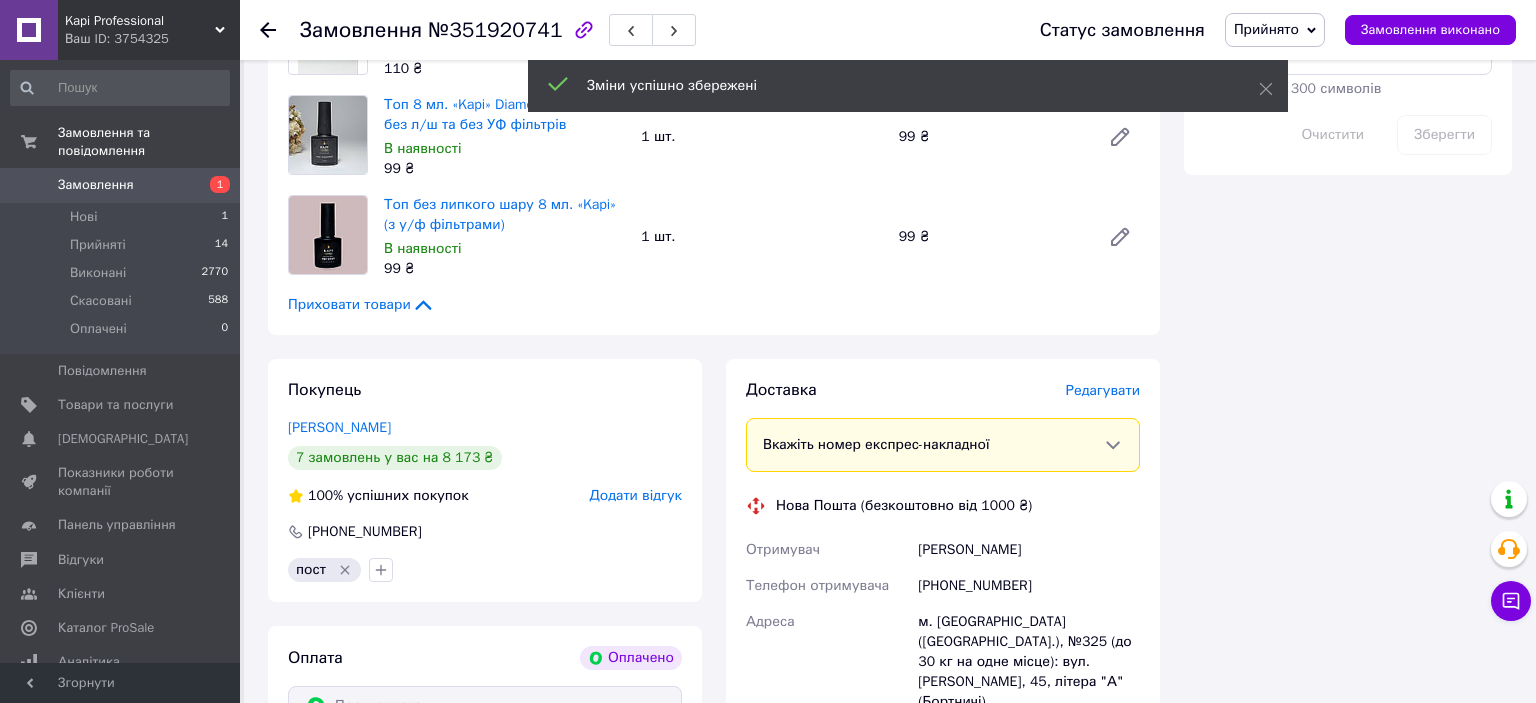 scroll, scrollTop: 2217, scrollLeft: 0, axis: vertical 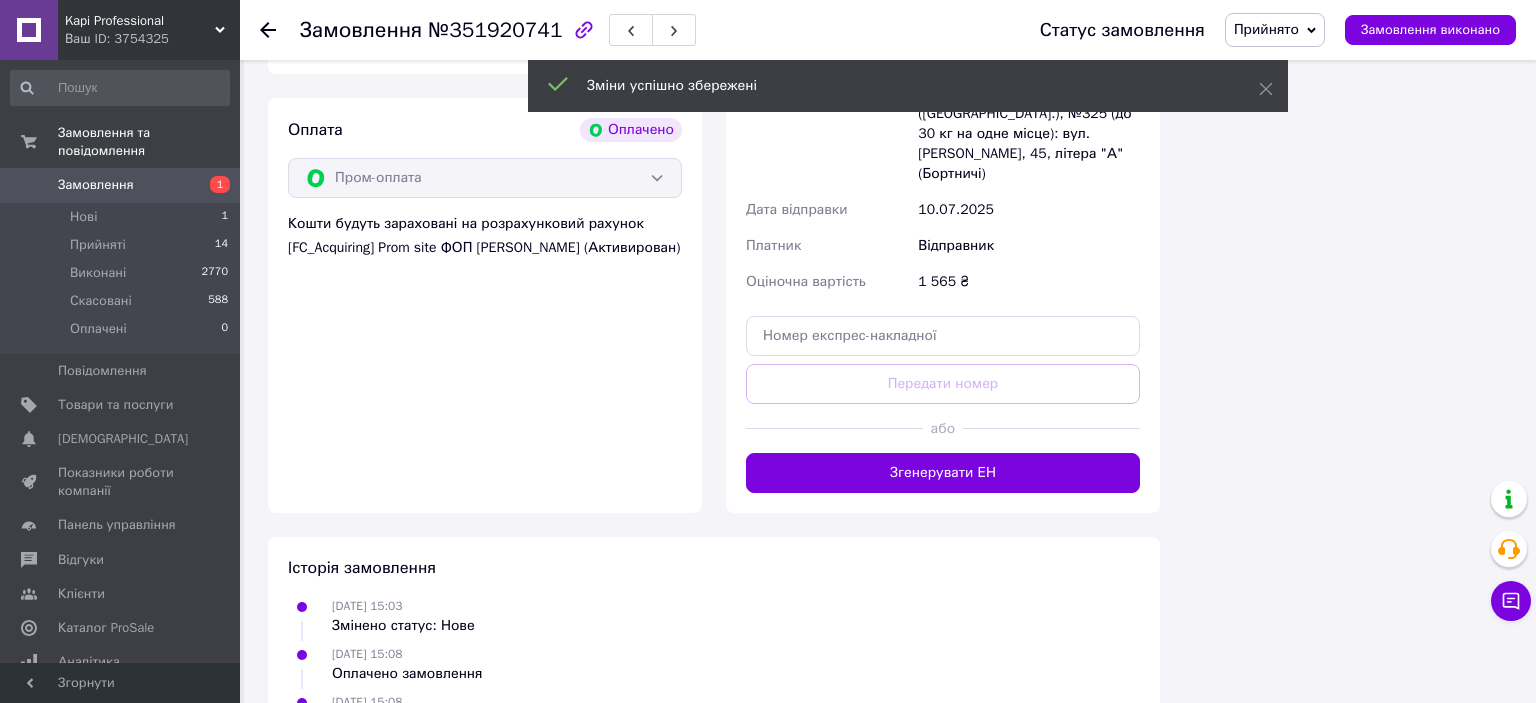 click on "Згенерувати ЕН" at bounding box center (943, 473) 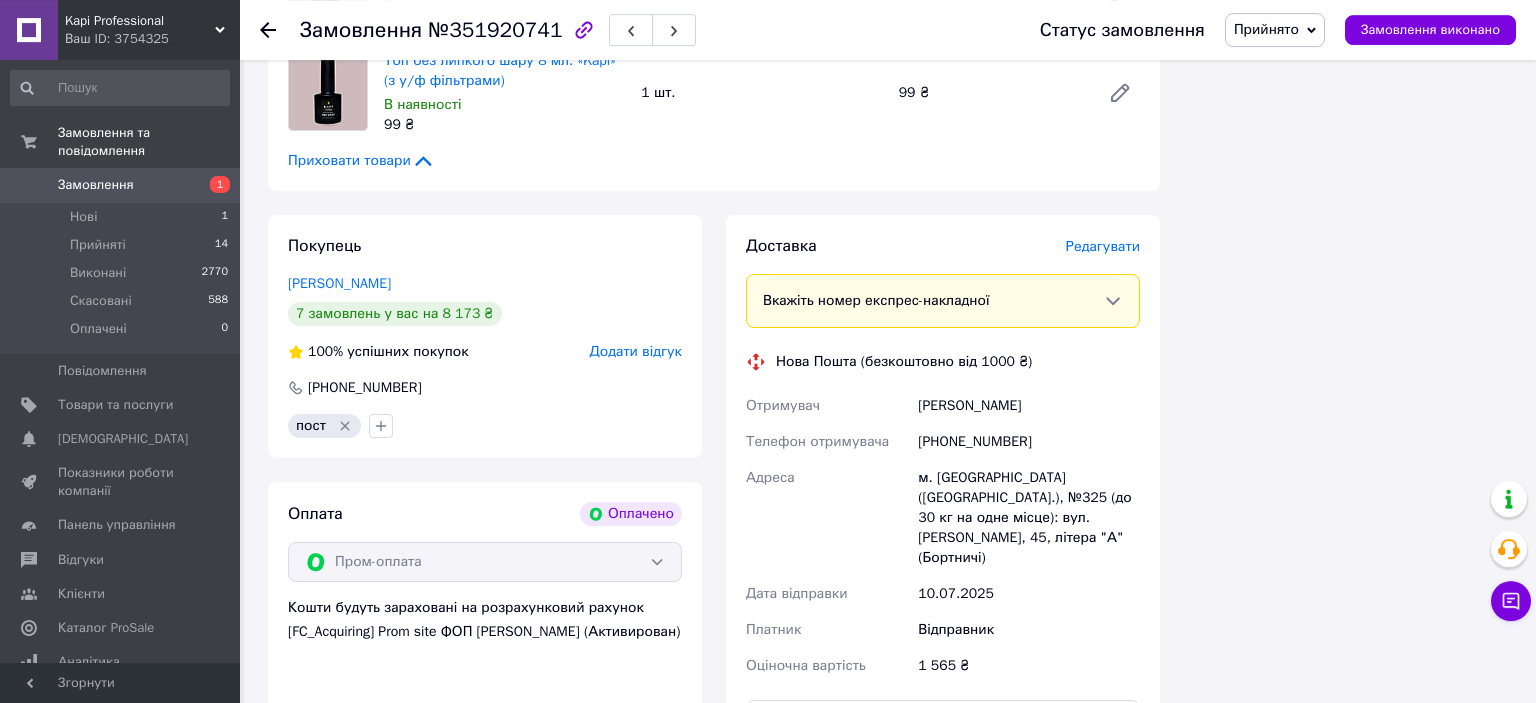 scroll, scrollTop: 1795, scrollLeft: 0, axis: vertical 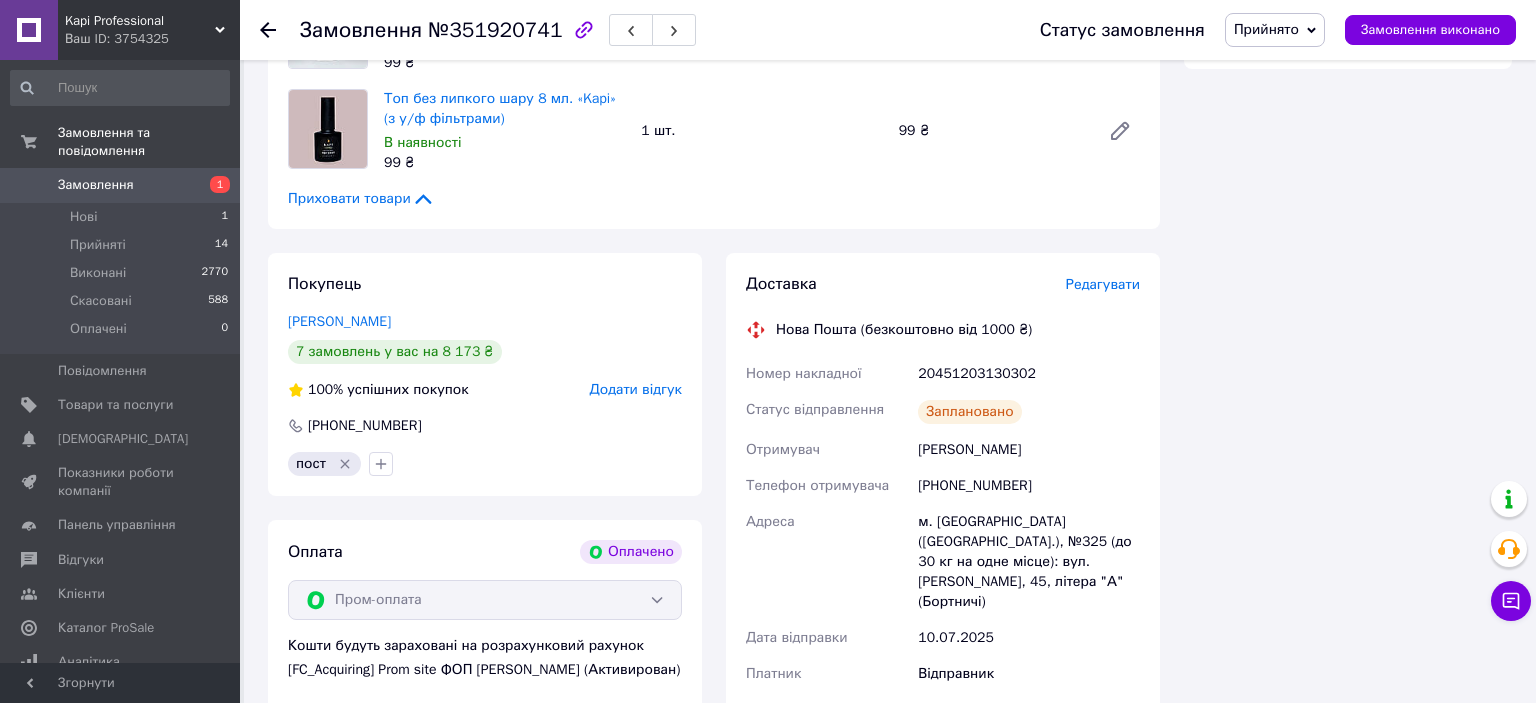click 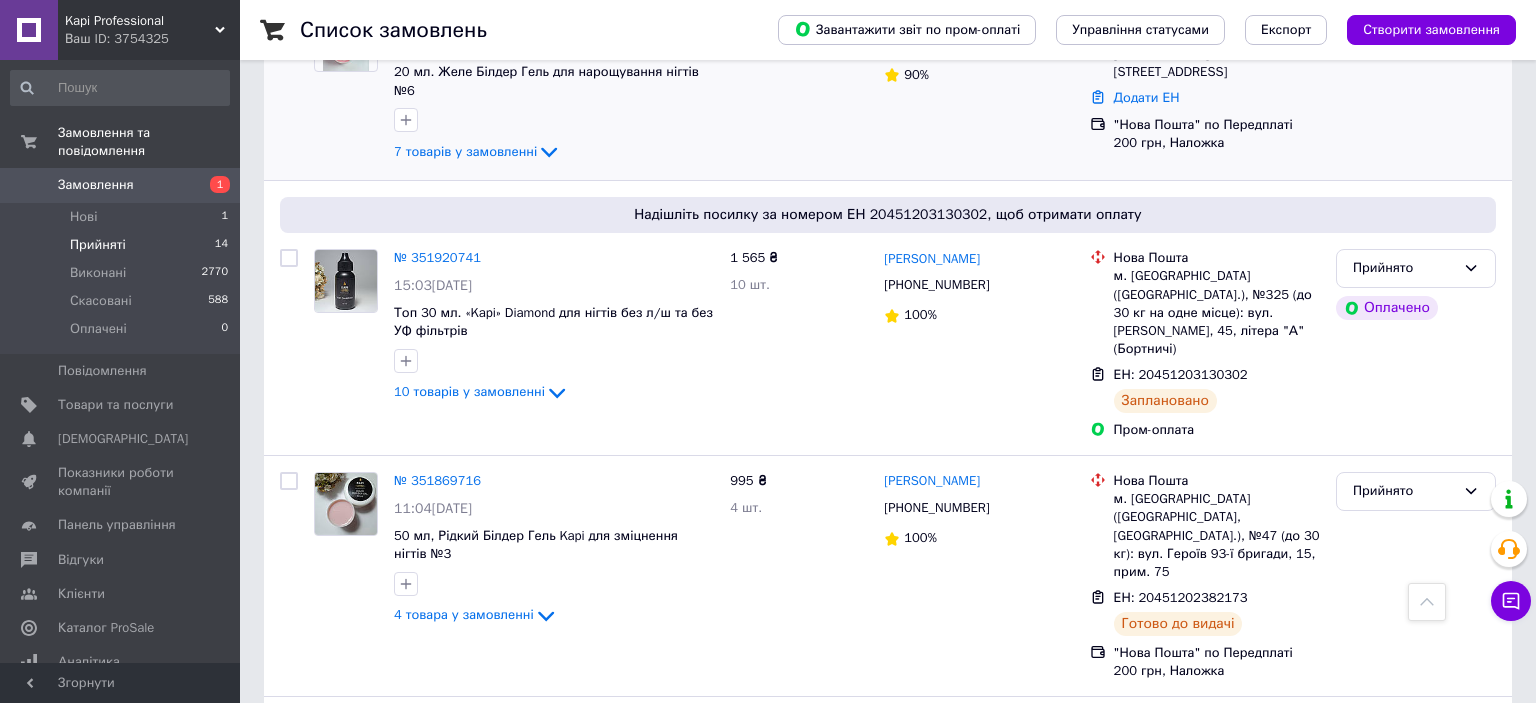 scroll, scrollTop: 528, scrollLeft: 0, axis: vertical 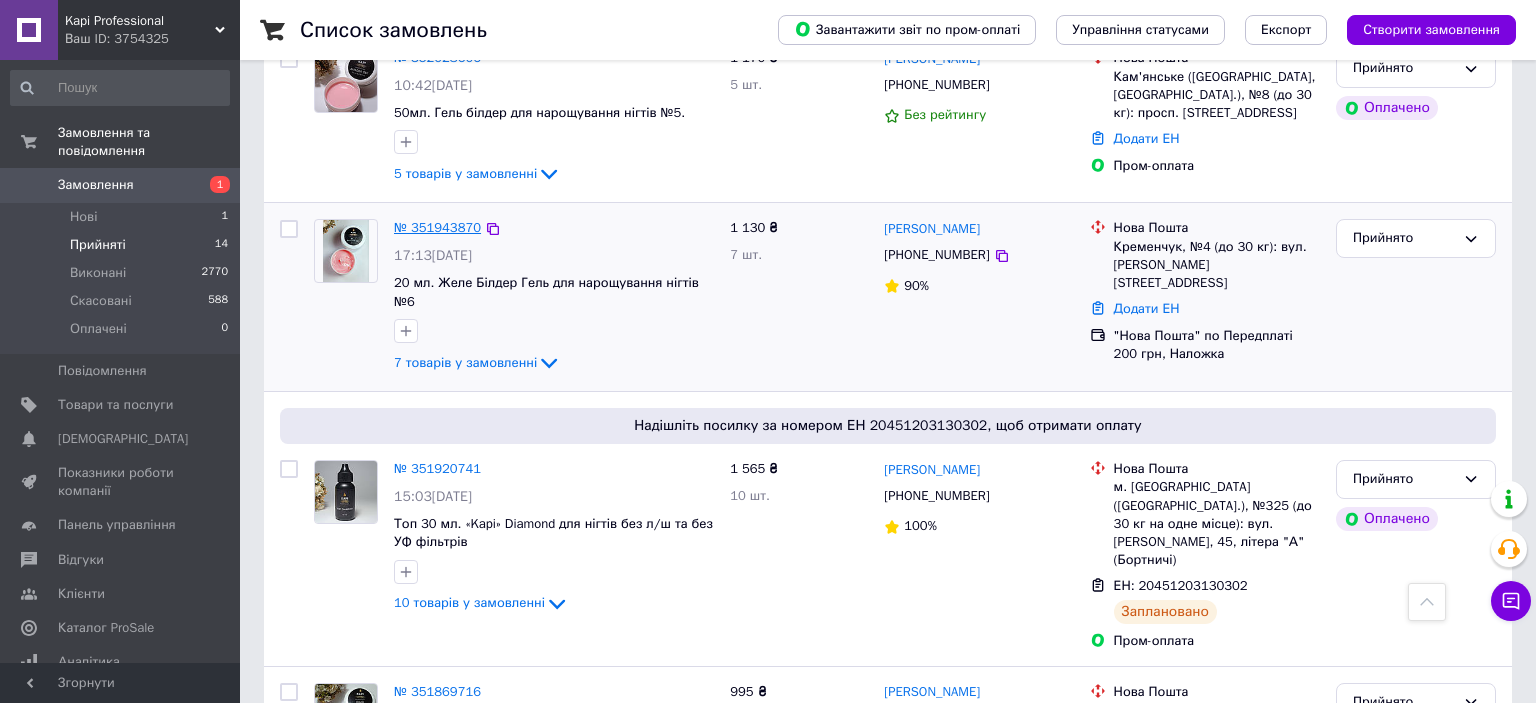 click on "№ 351943870" at bounding box center (437, 227) 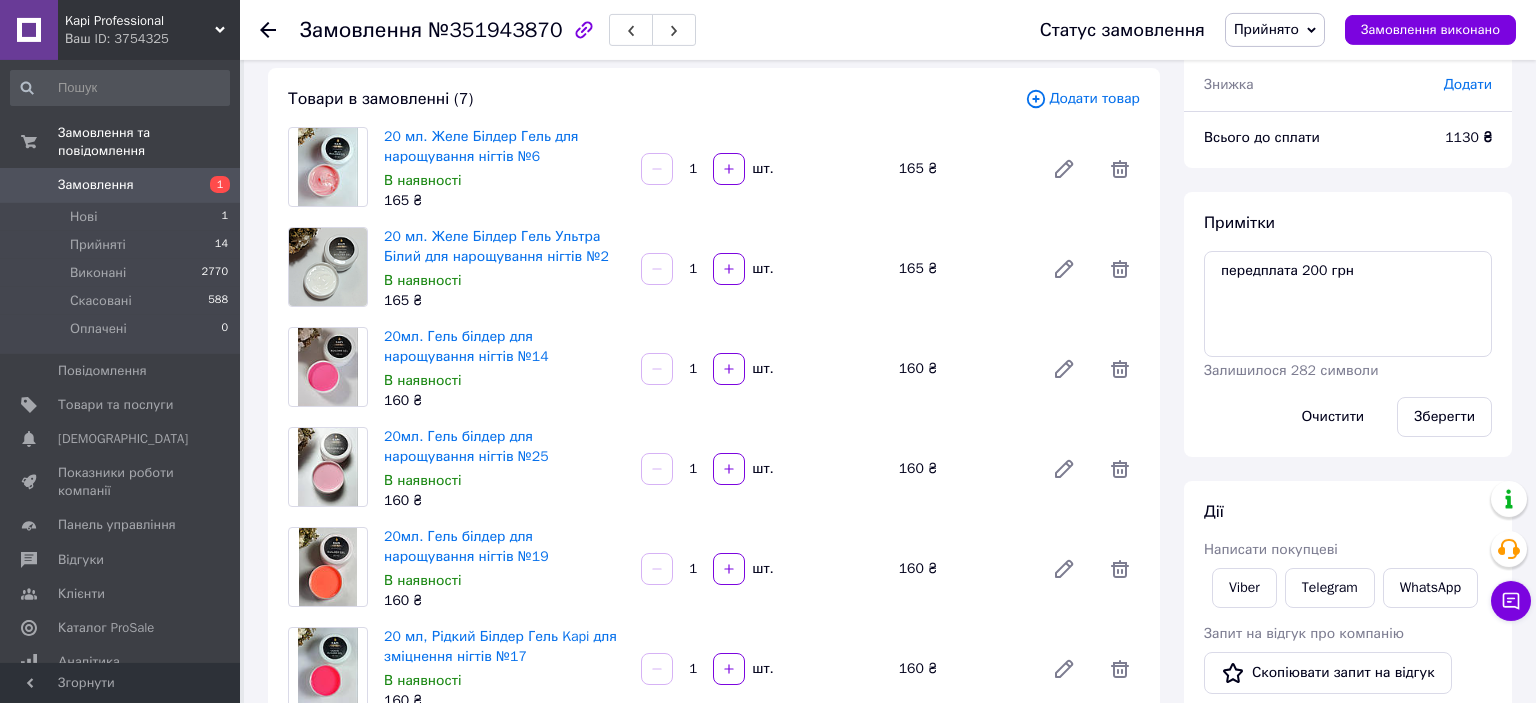scroll, scrollTop: 0, scrollLeft: 0, axis: both 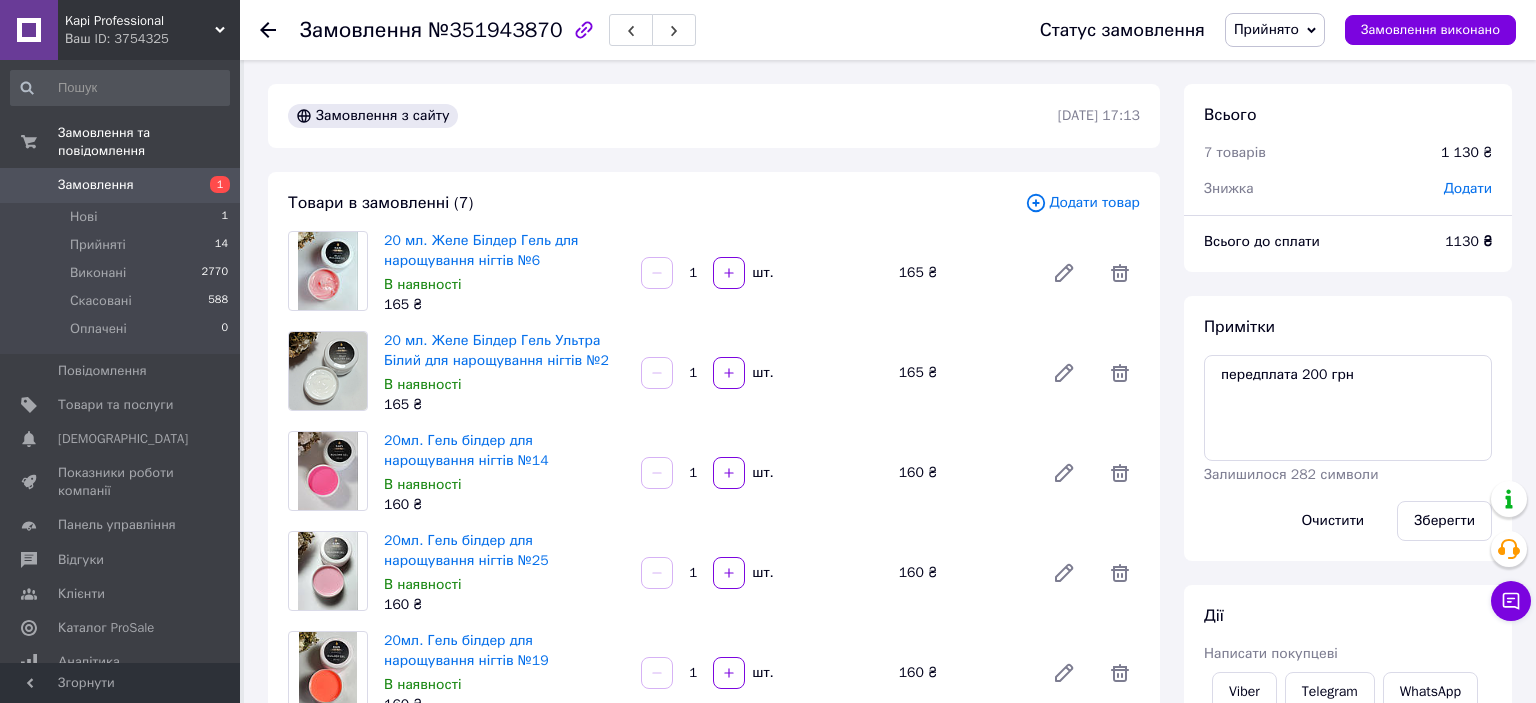 click on "Додати" at bounding box center (1468, 188) 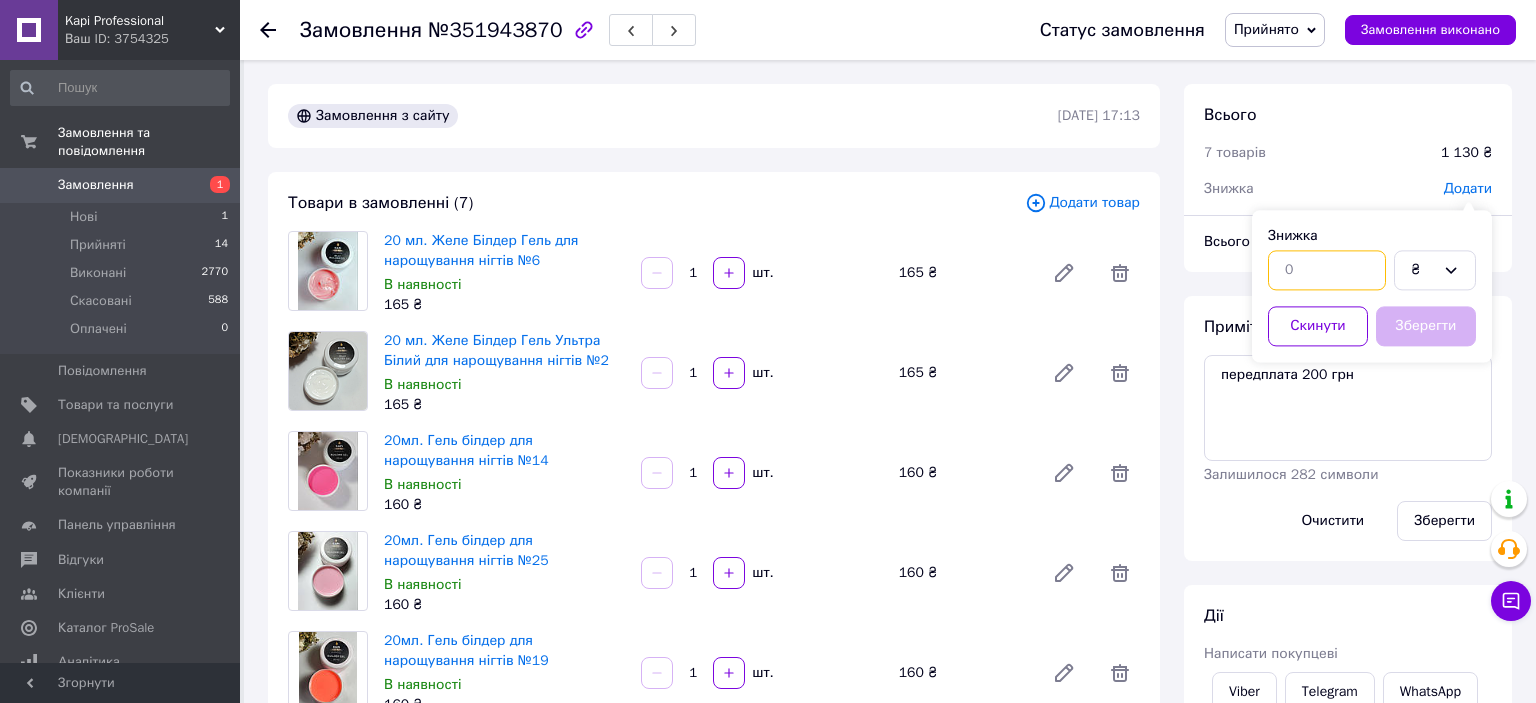 click at bounding box center [1327, 270] 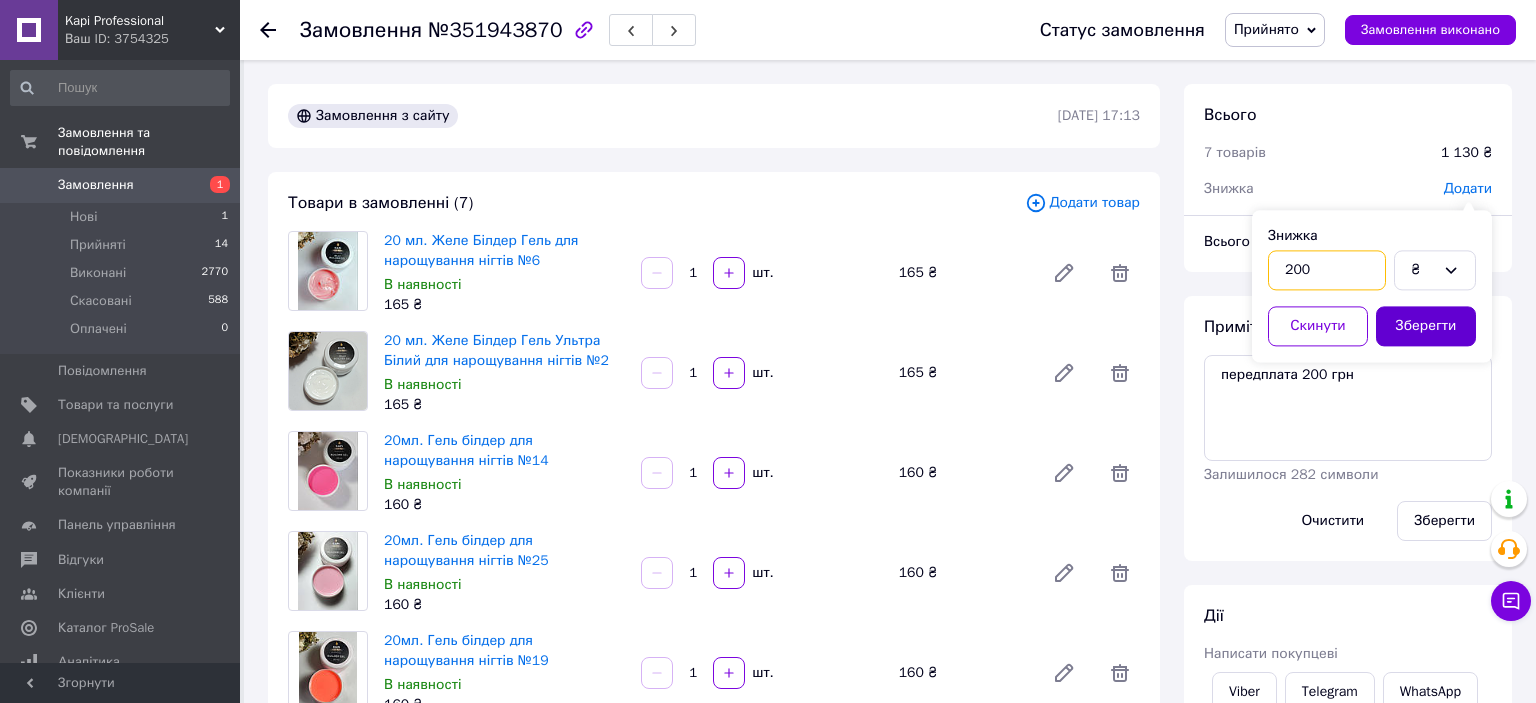 type on "200" 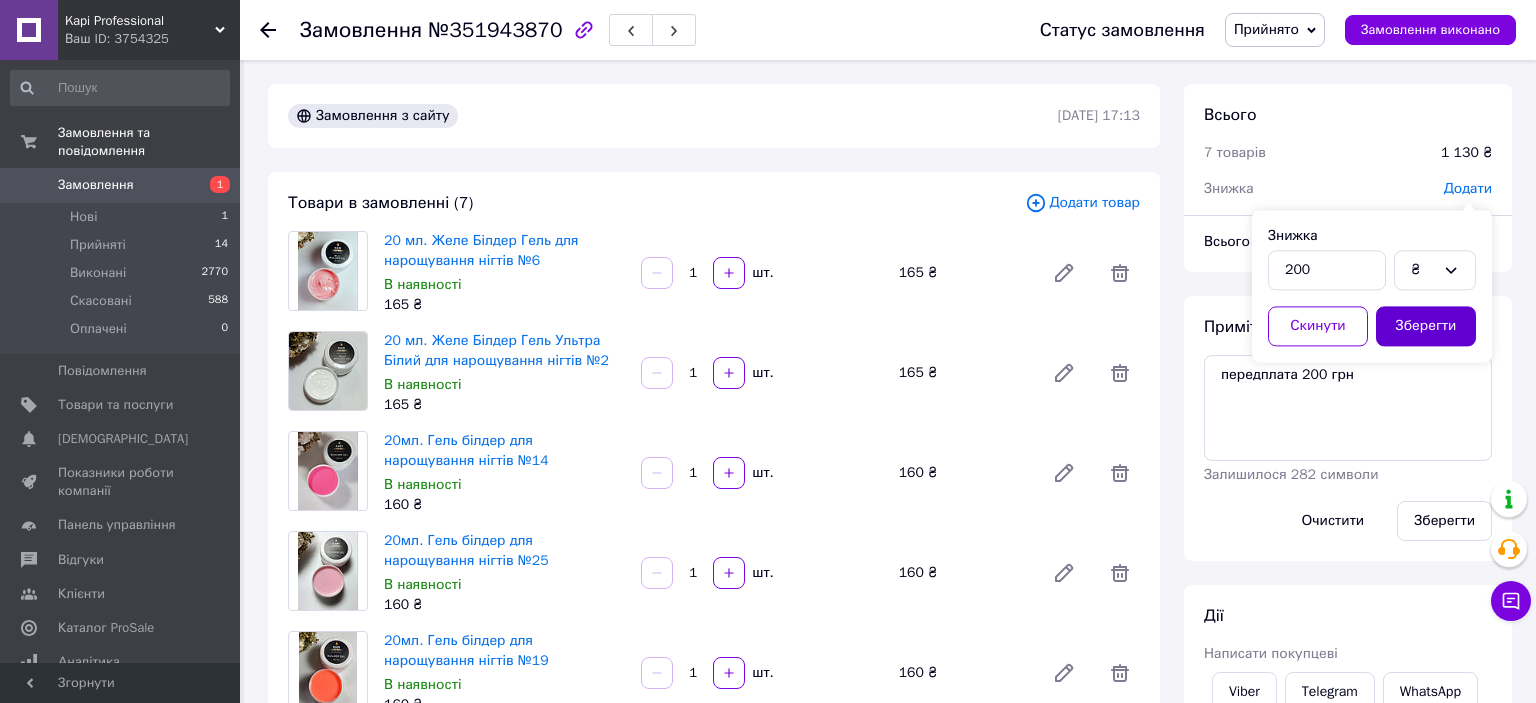 click on "Зберегти" at bounding box center [1426, 326] 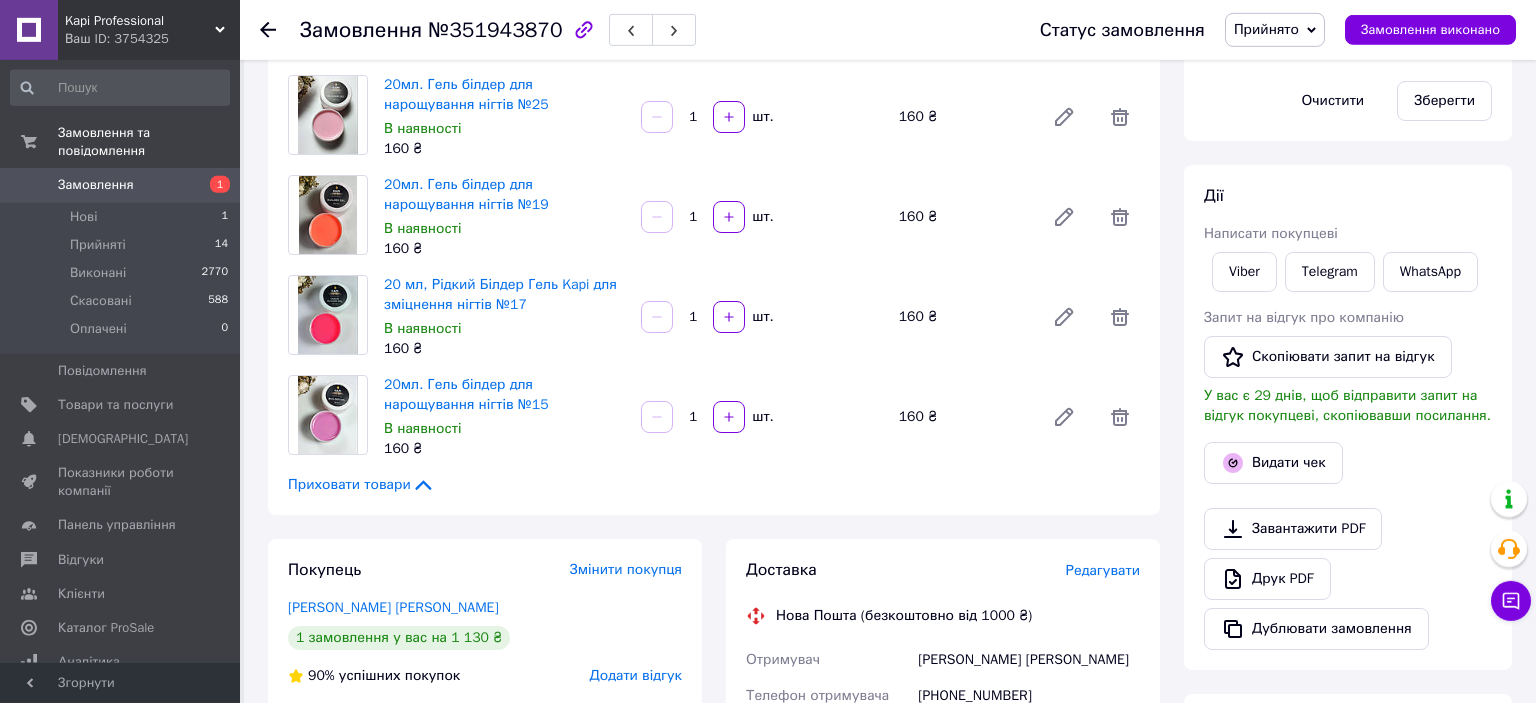 scroll, scrollTop: 528, scrollLeft: 0, axis: vertical 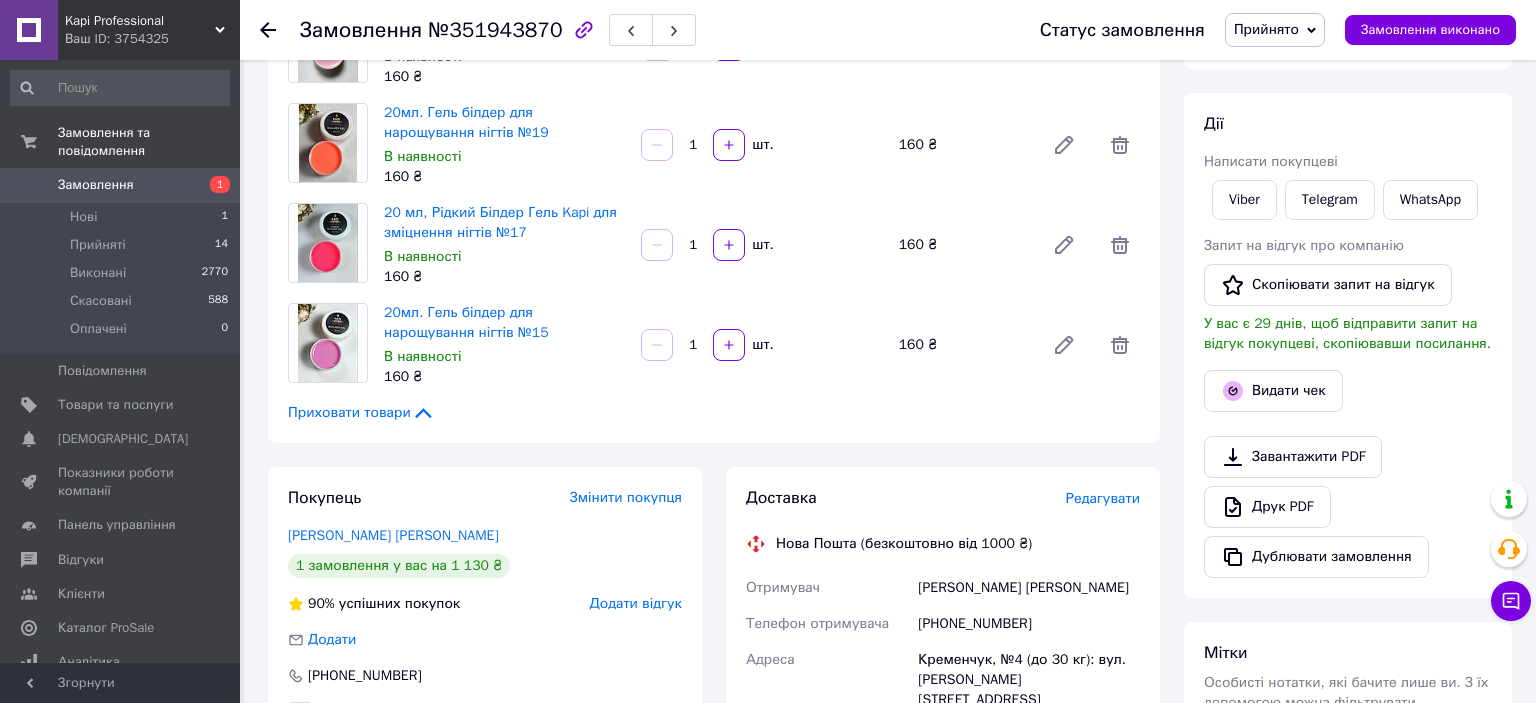 click on "Редагувати" at bounding box center [1103, 498] 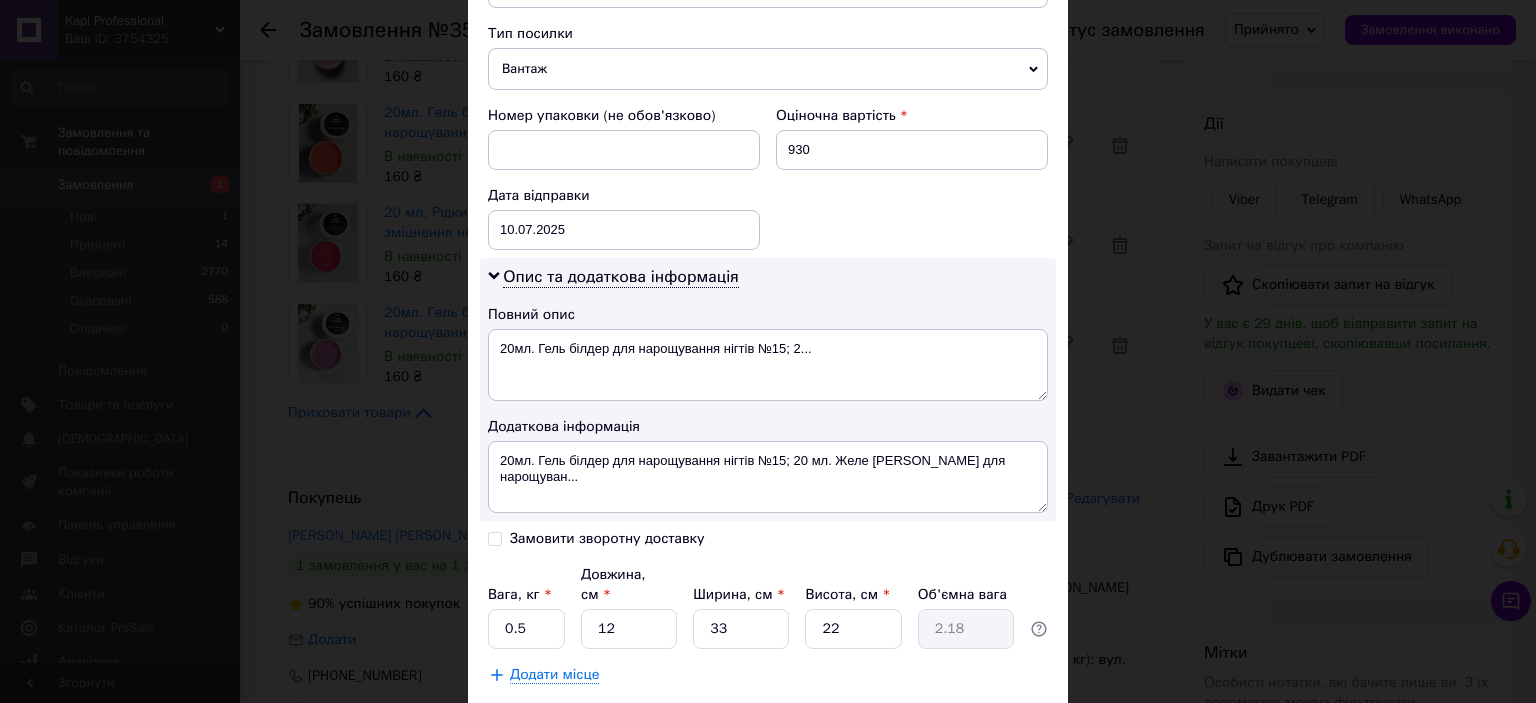 scroll, scrollTop: 878, scrollLeft: 0, axis: vertical 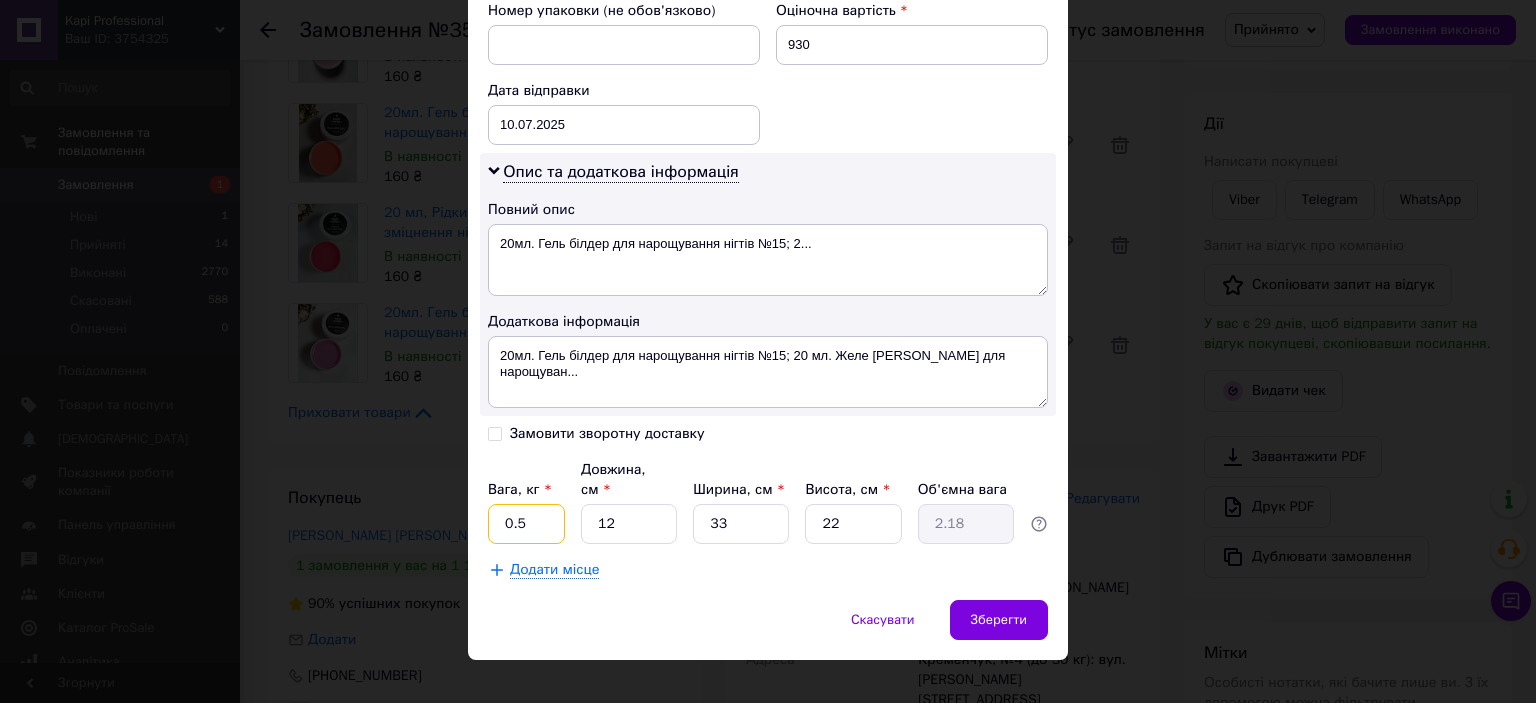 drag, startPoint x: 529, startPoint y: 497, endPoint x: 502, endPoint y: 497, distance: 27 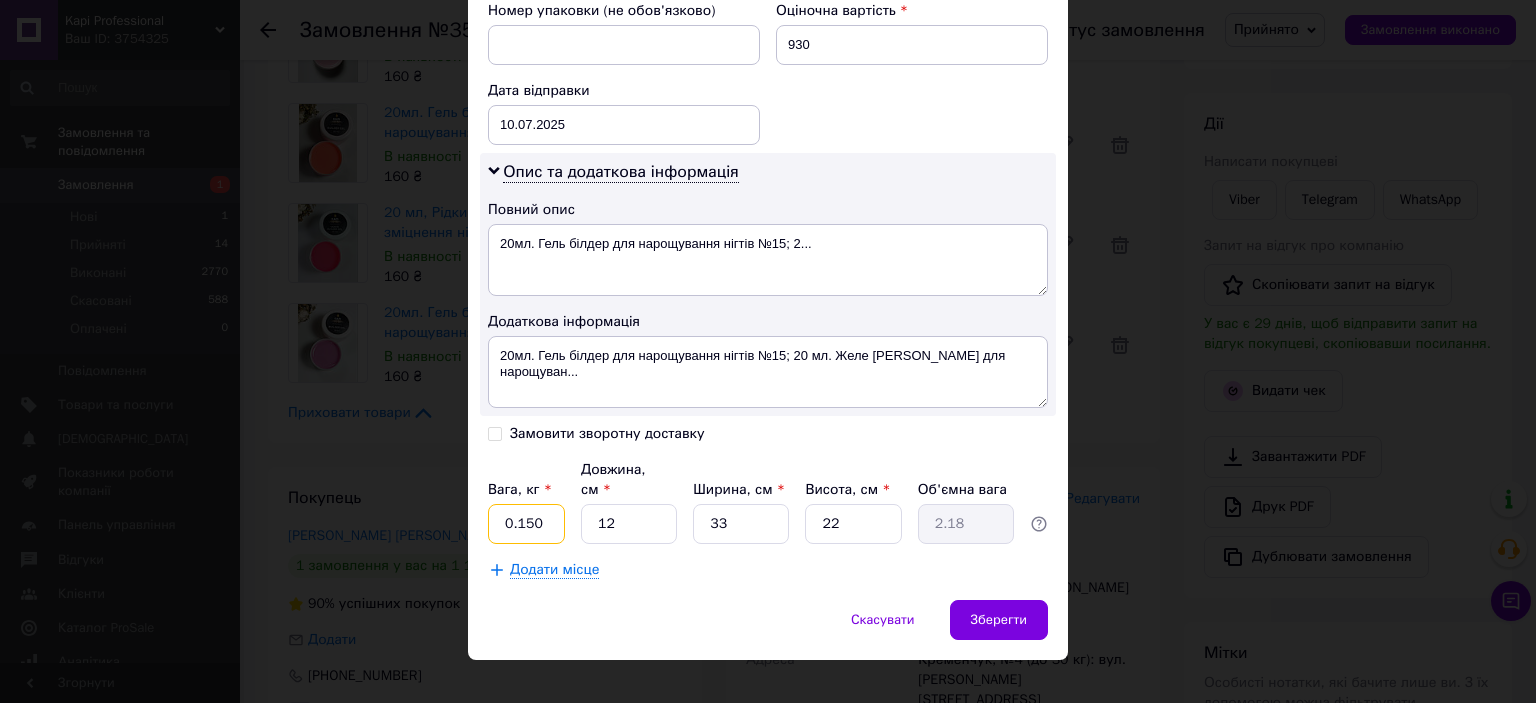 type on "0.150" 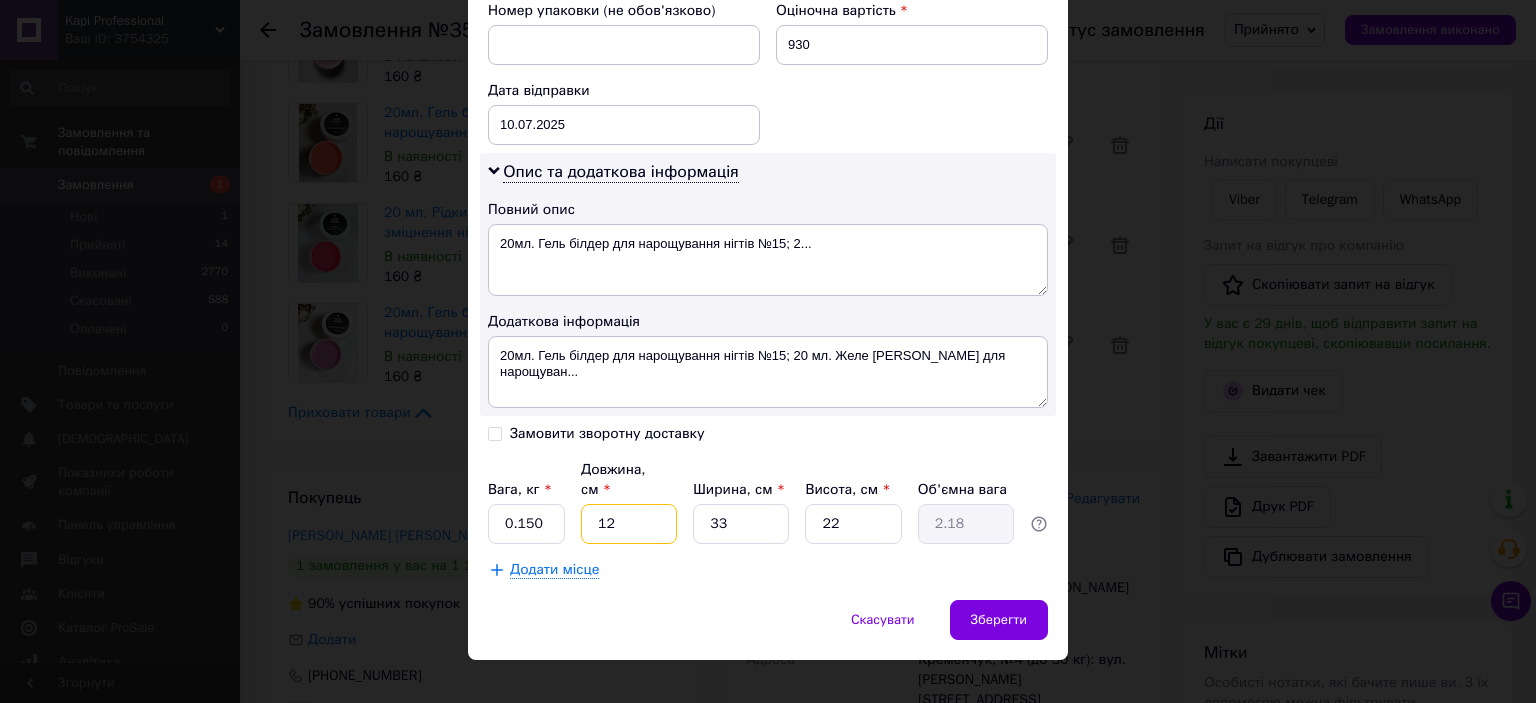 click on "12" at bounding box center (629, 524) 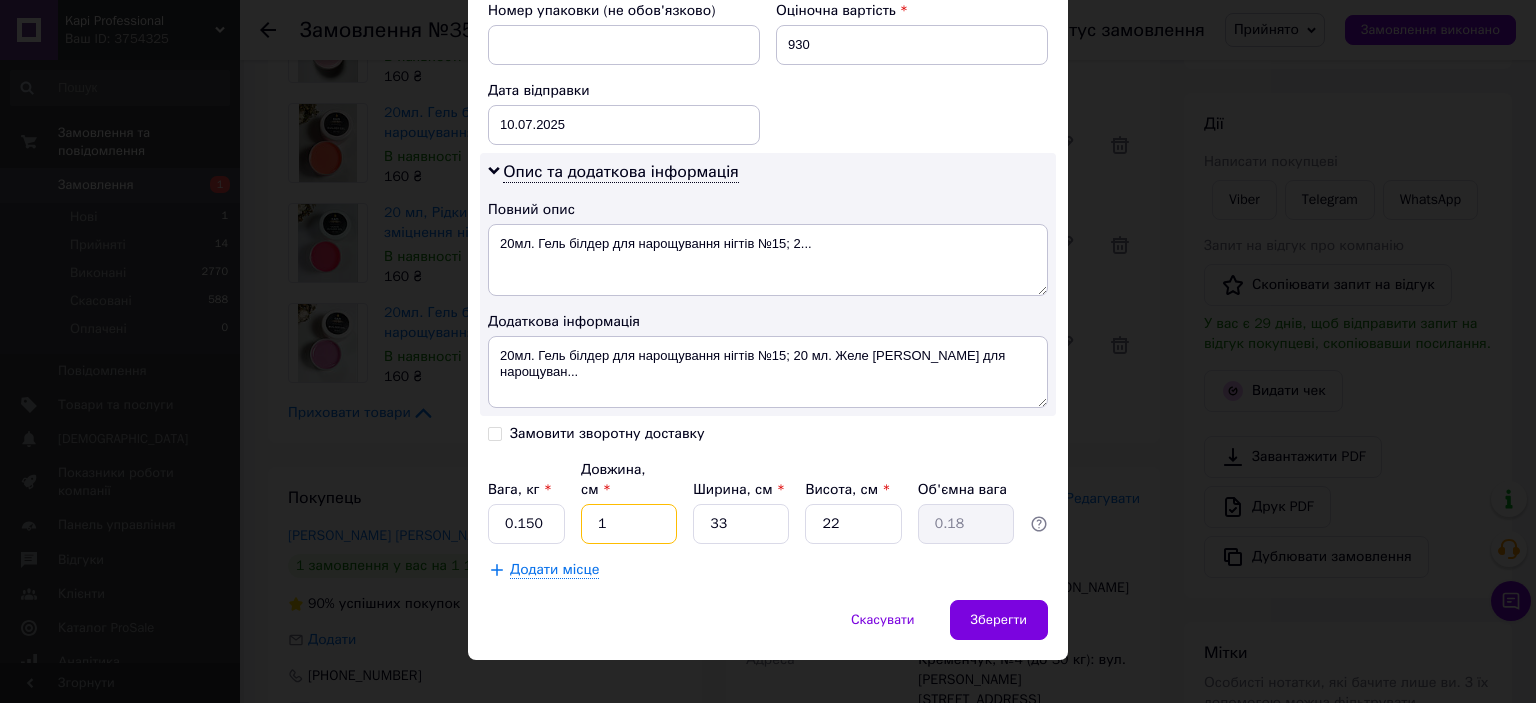 type on "15" 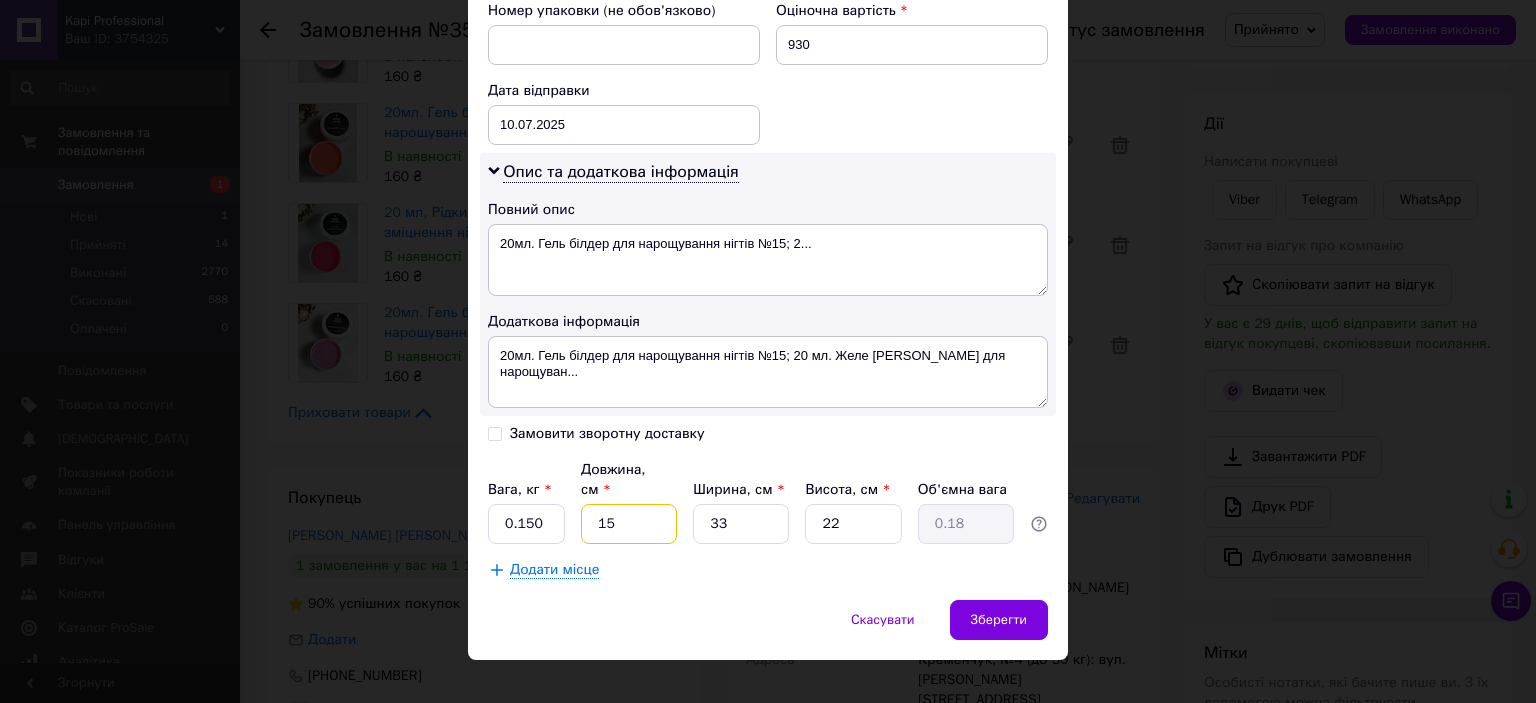 type on "2.72" 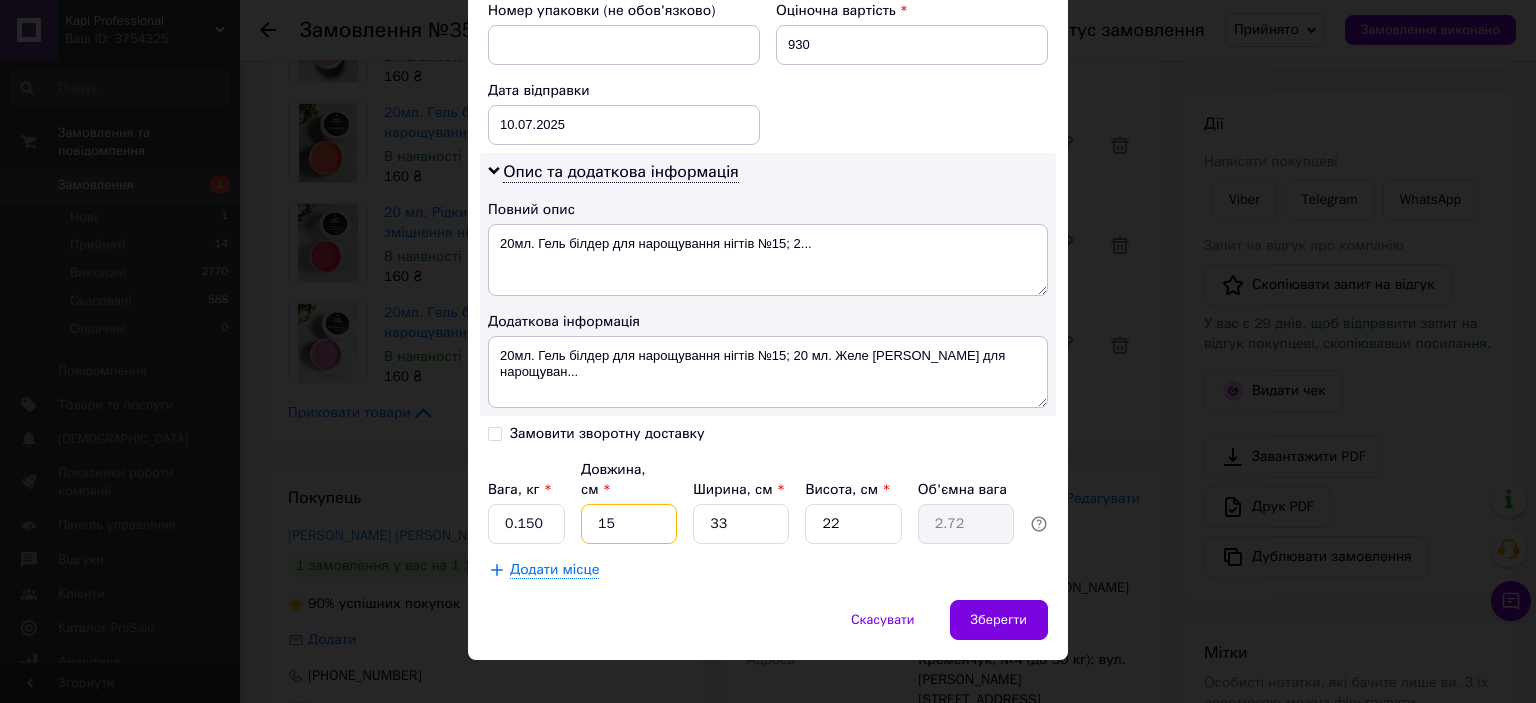 type on "15" 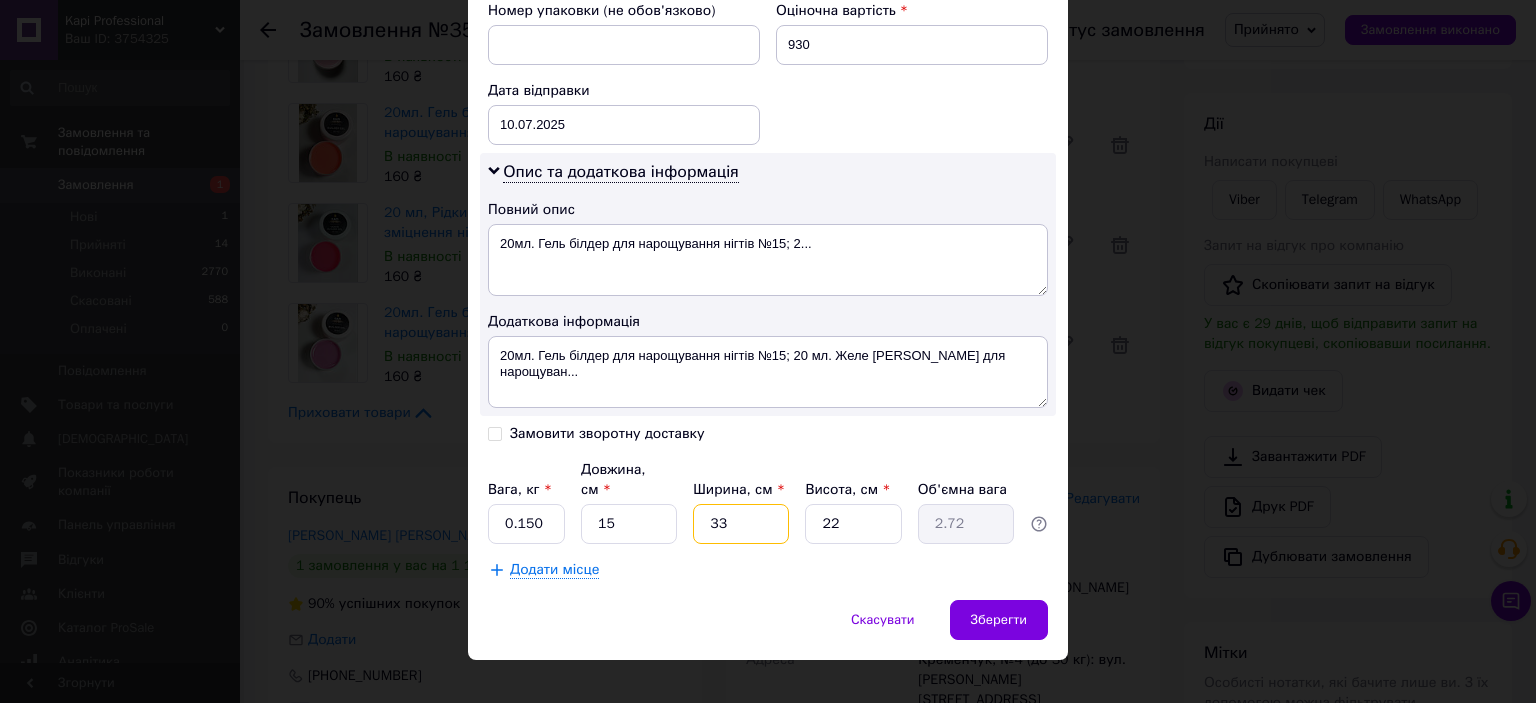drag, startPoint x: 723, startPoint y: 494, endPoint x: 688, endPoint y: 494, distance: 35 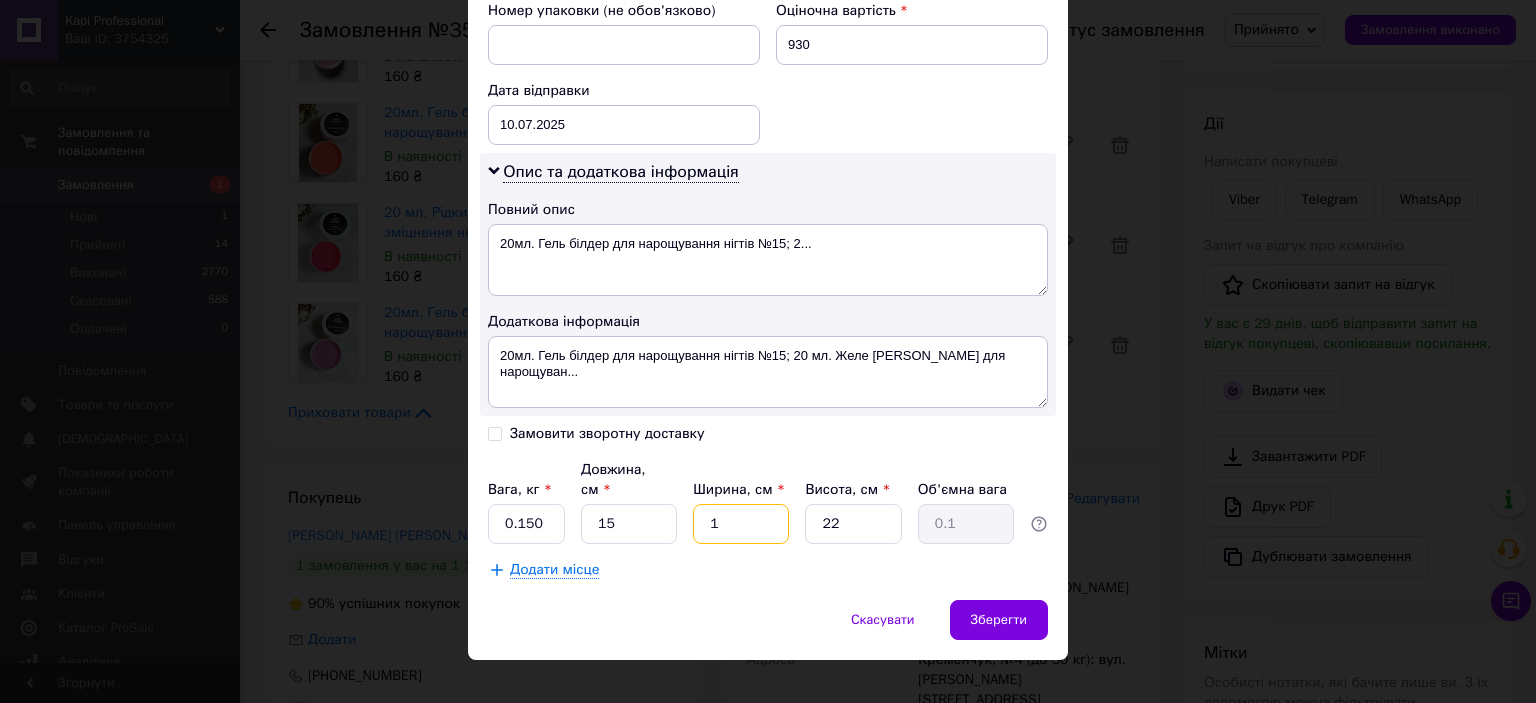type on "15" 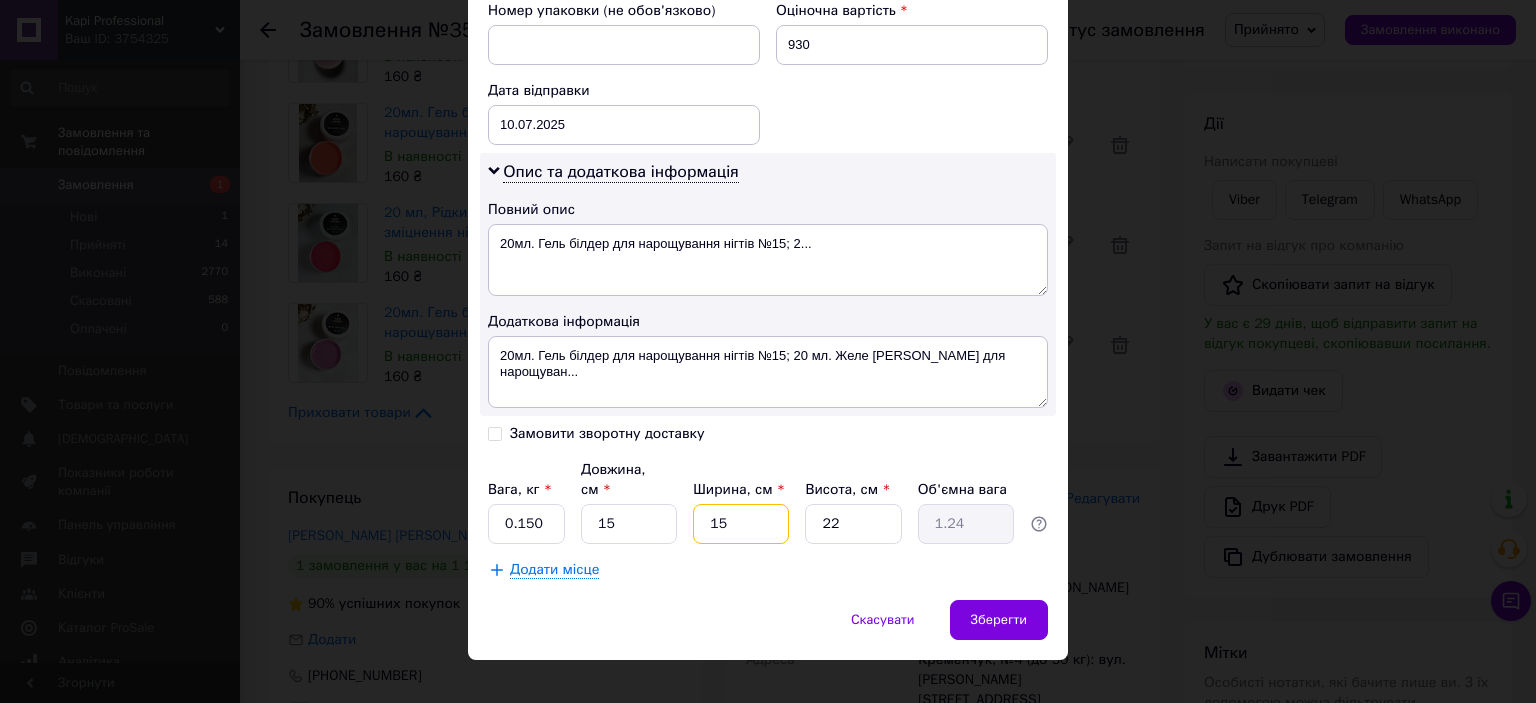 type on "15" 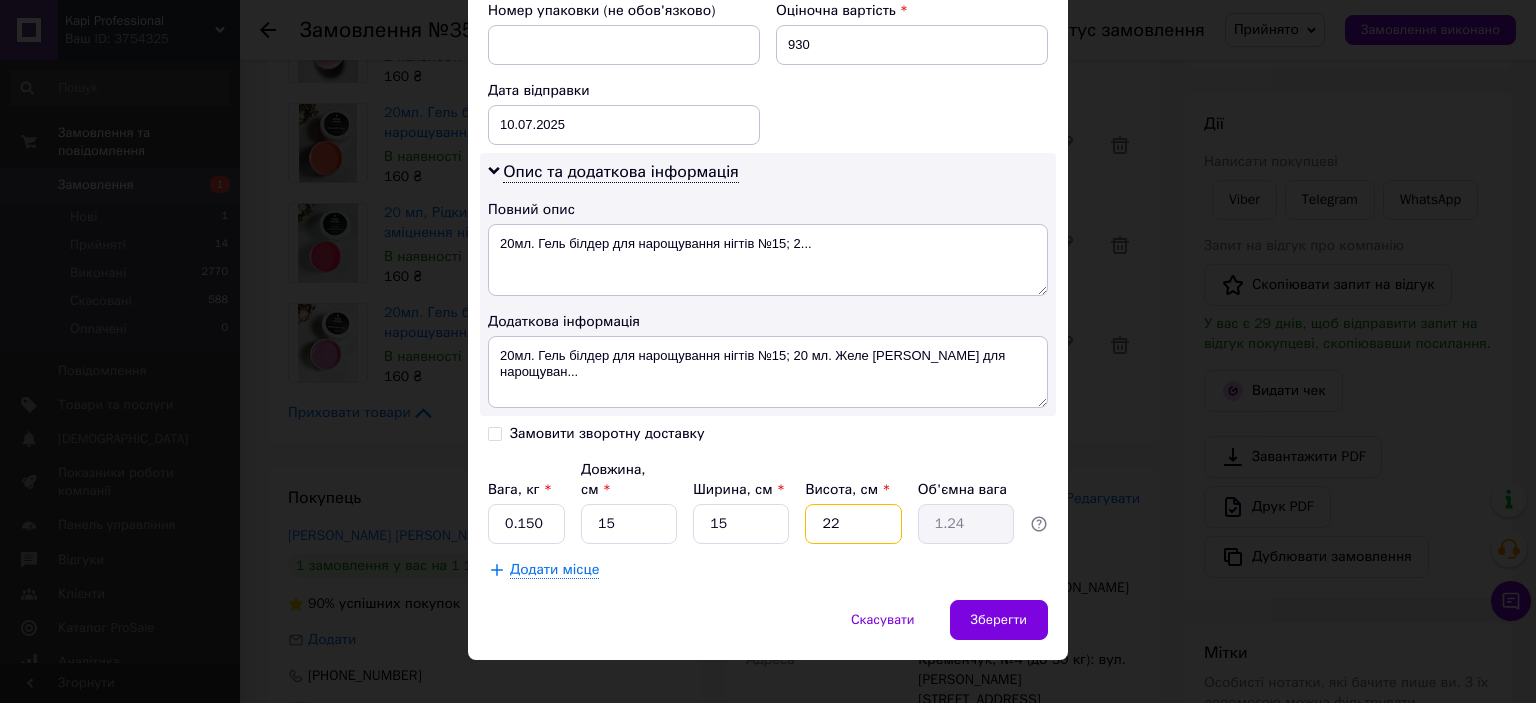 drag, startPoint x: 848, startPoint y: 498, endPoint x: 810, endPoint y: 497, distance: 38.013157 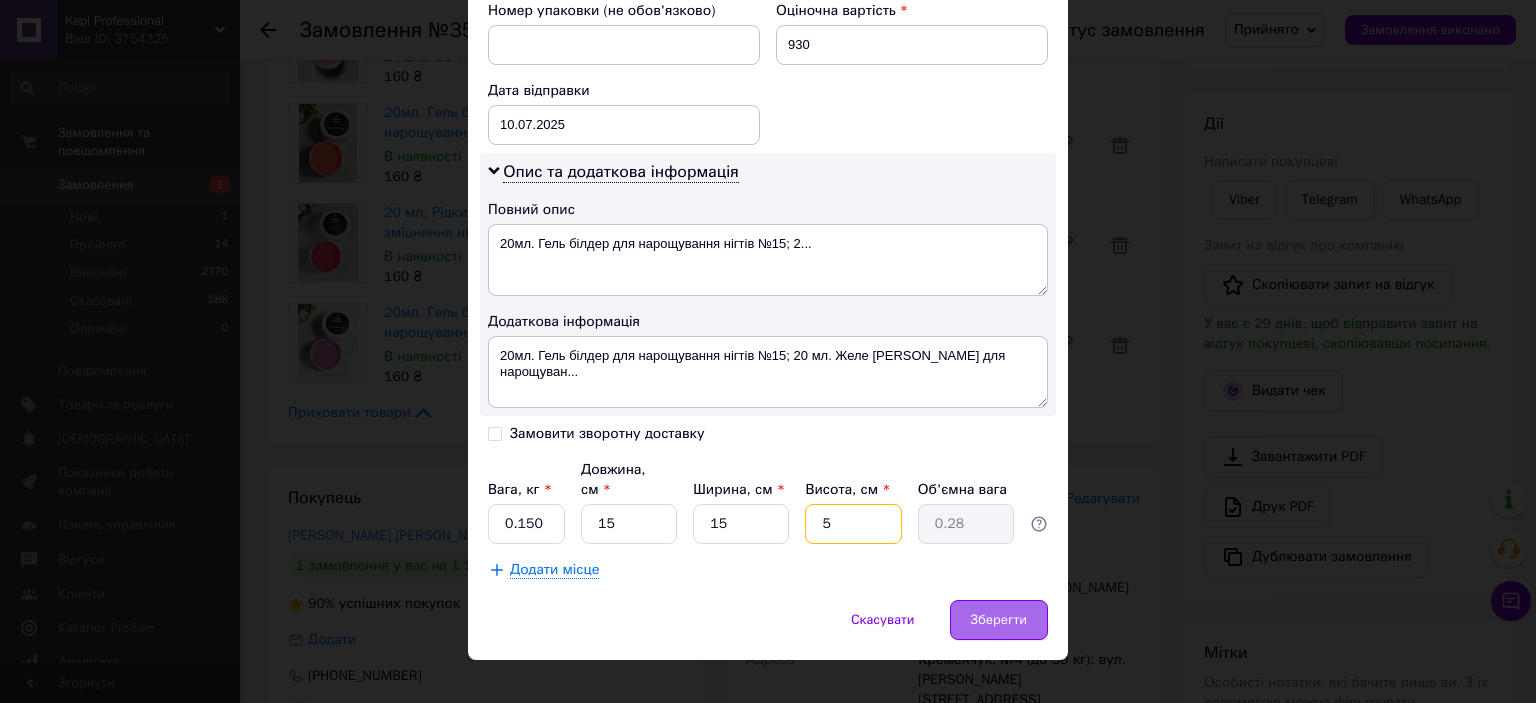 type on "5" 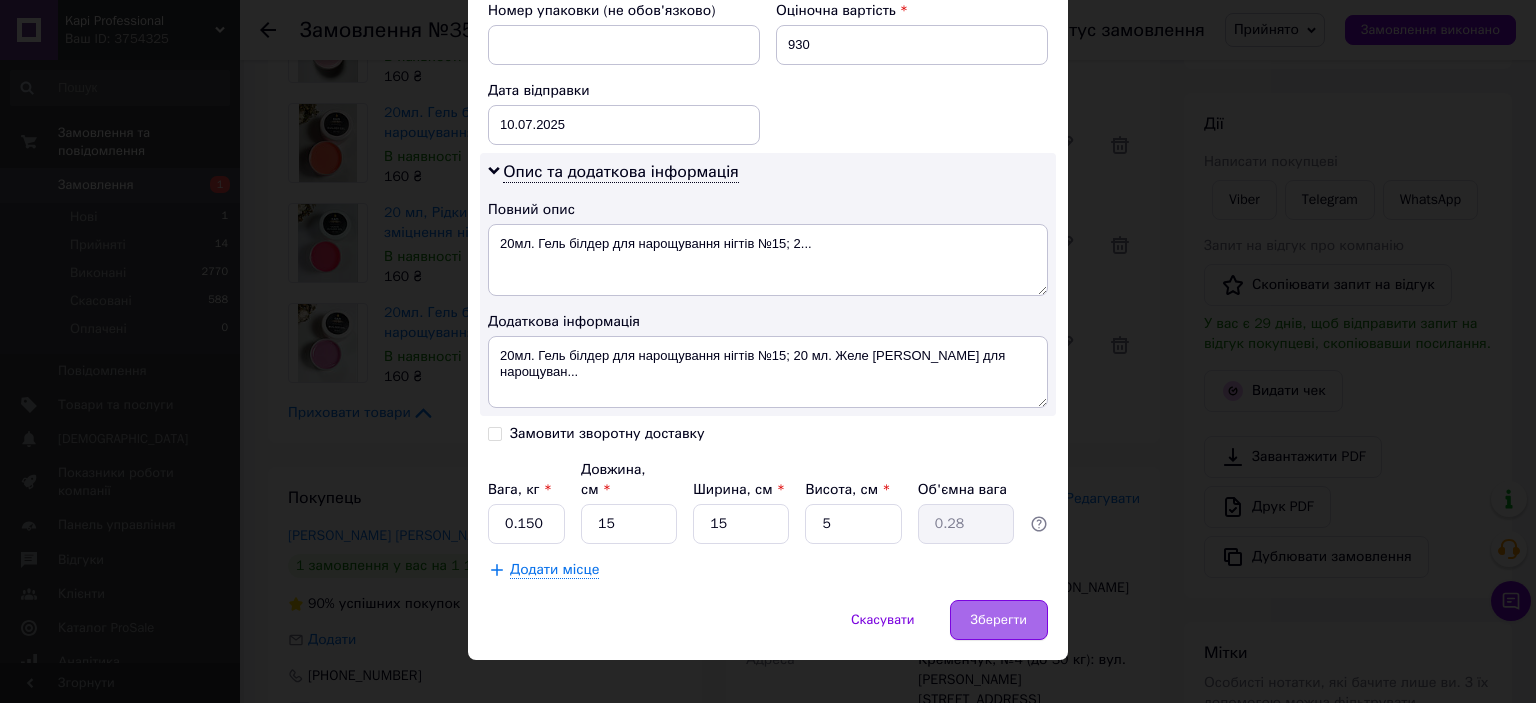 click on "Зберегти" at bounding box center (999, 620) 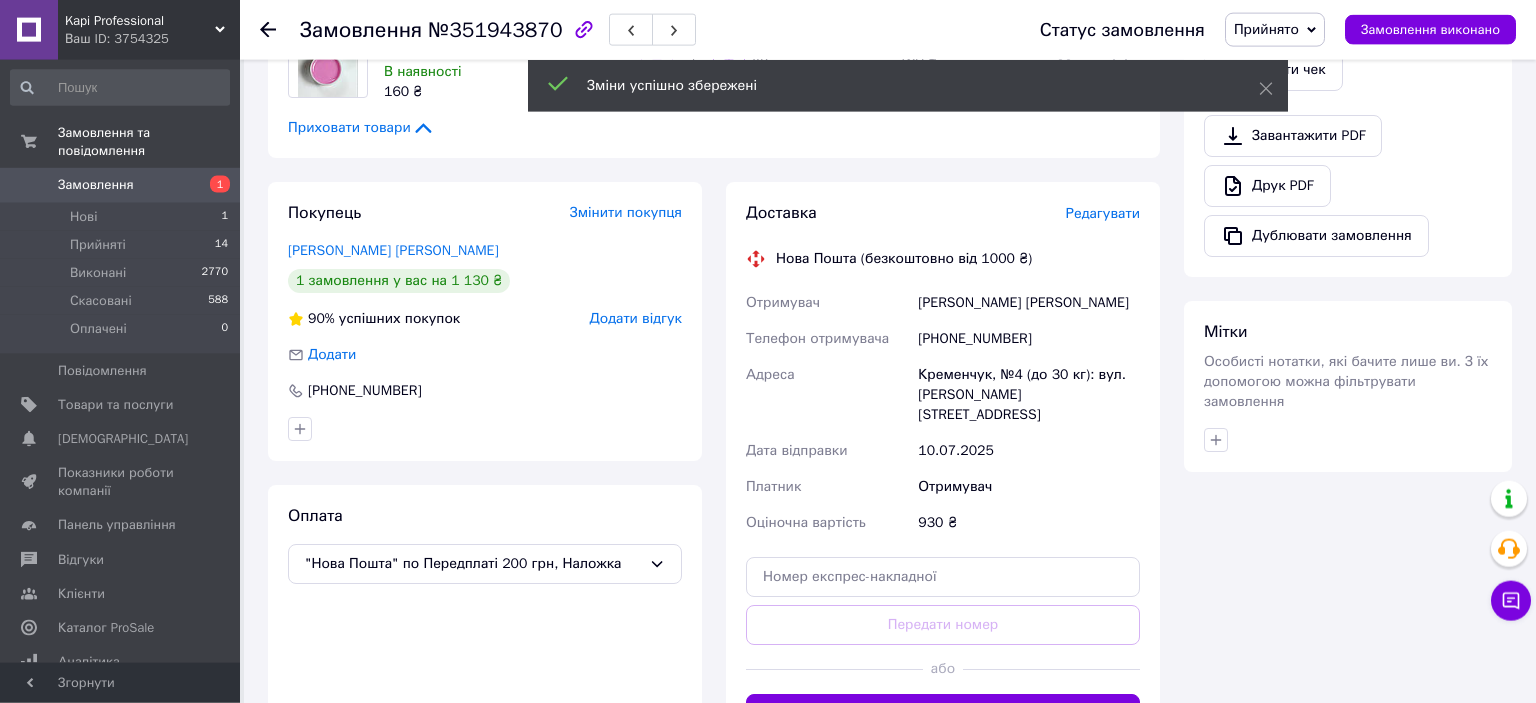 scroll, scrollTop: 950, scrollLeft: 0, axis: vertical 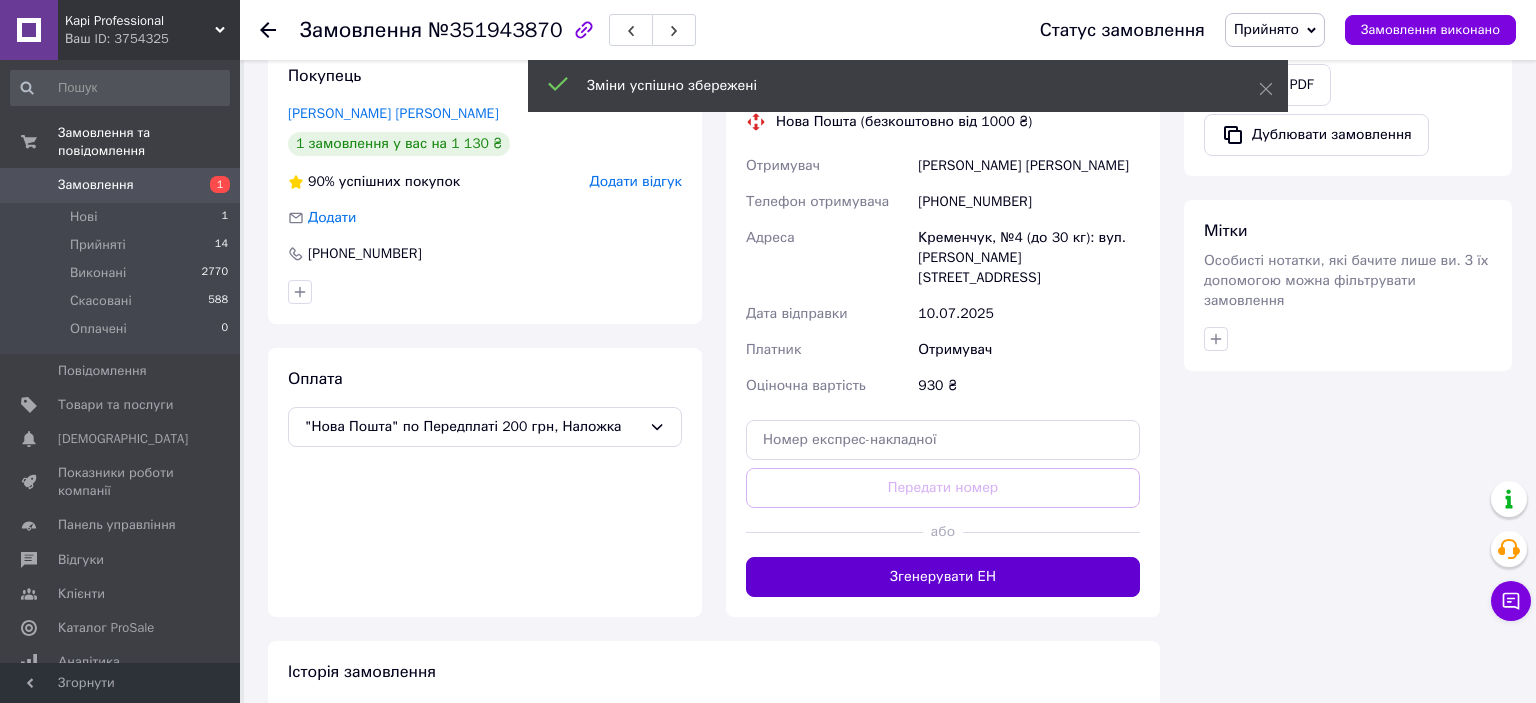click on "Згенерувати ЕН" at bounding box center (943, 577) 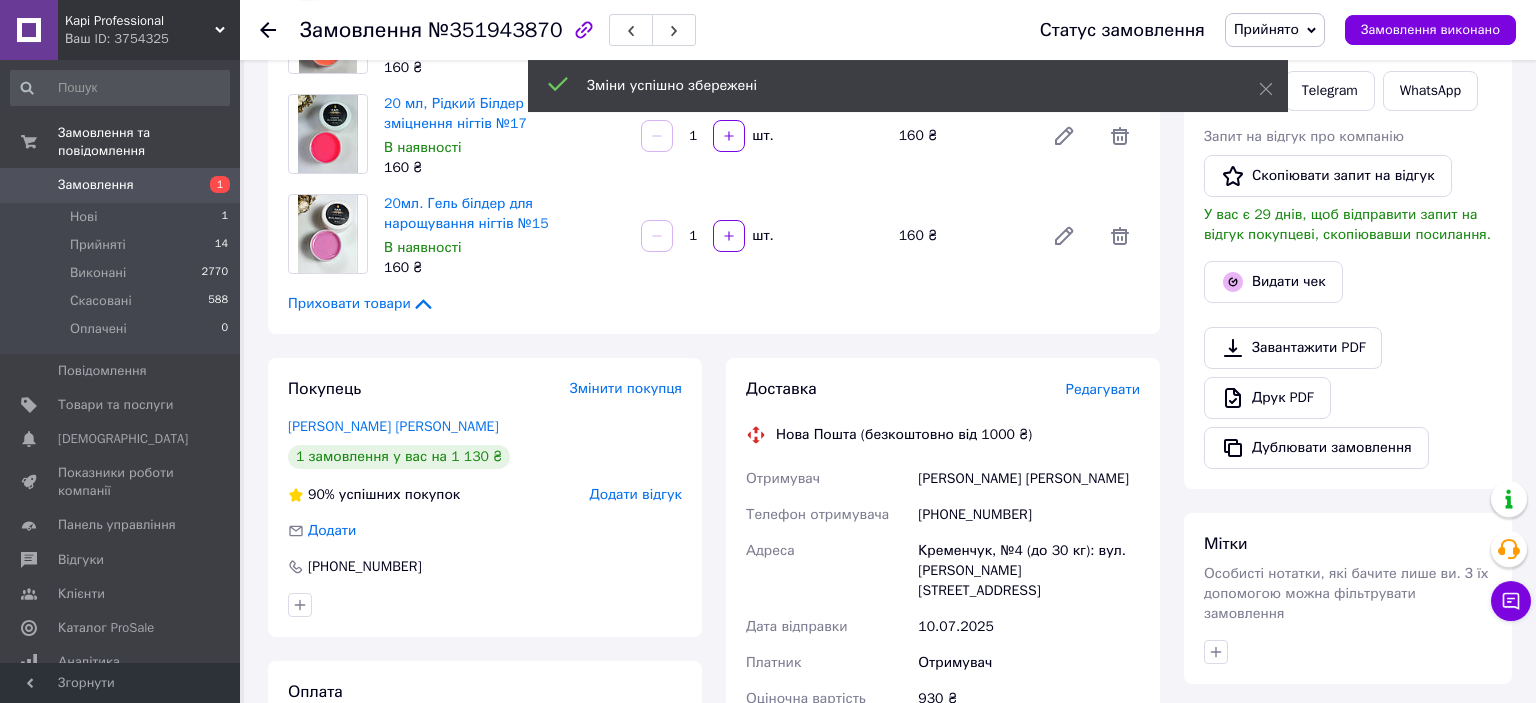 scroll, scrollTop: 633, scrollLeft: 0, axis: vertical 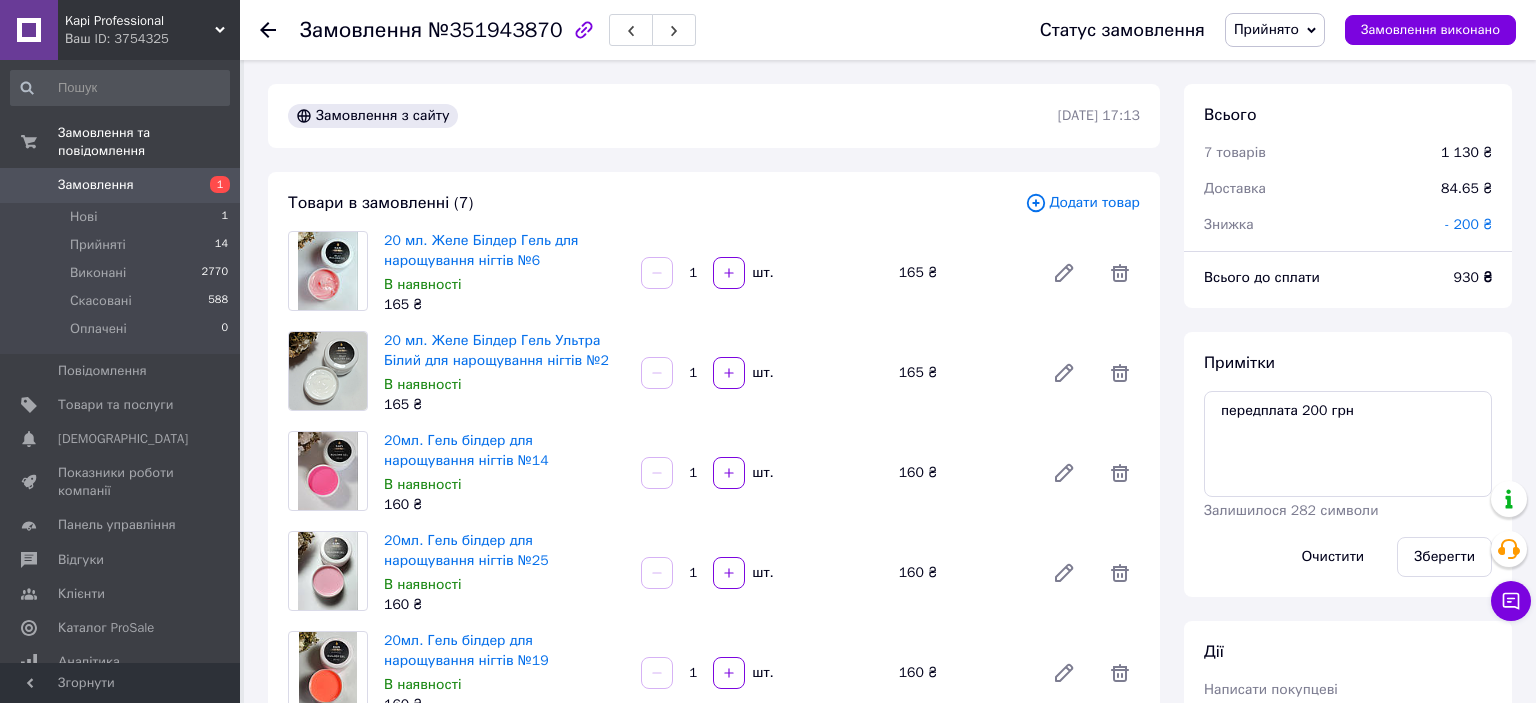 click 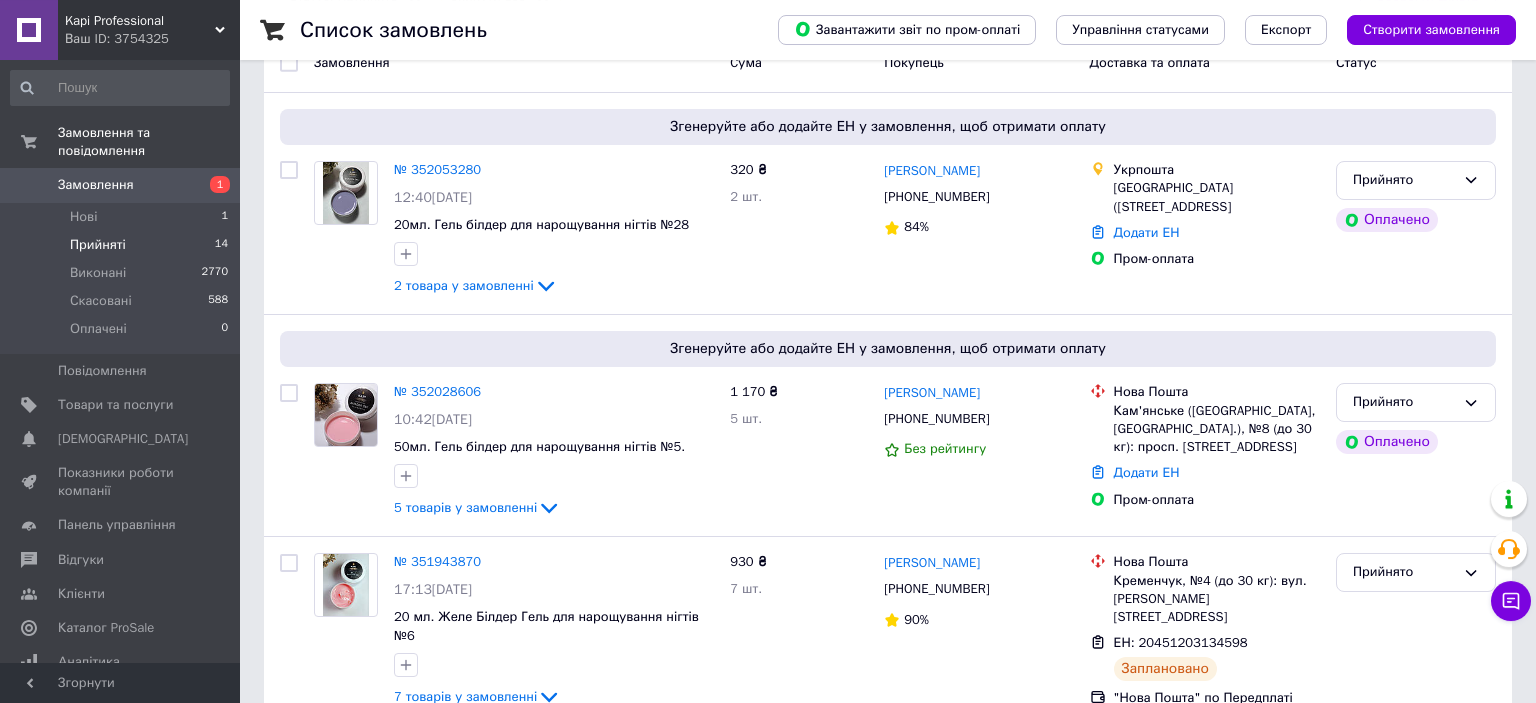 scroll, scrollTop: 422, scrollLeft: 0, axis: vertical 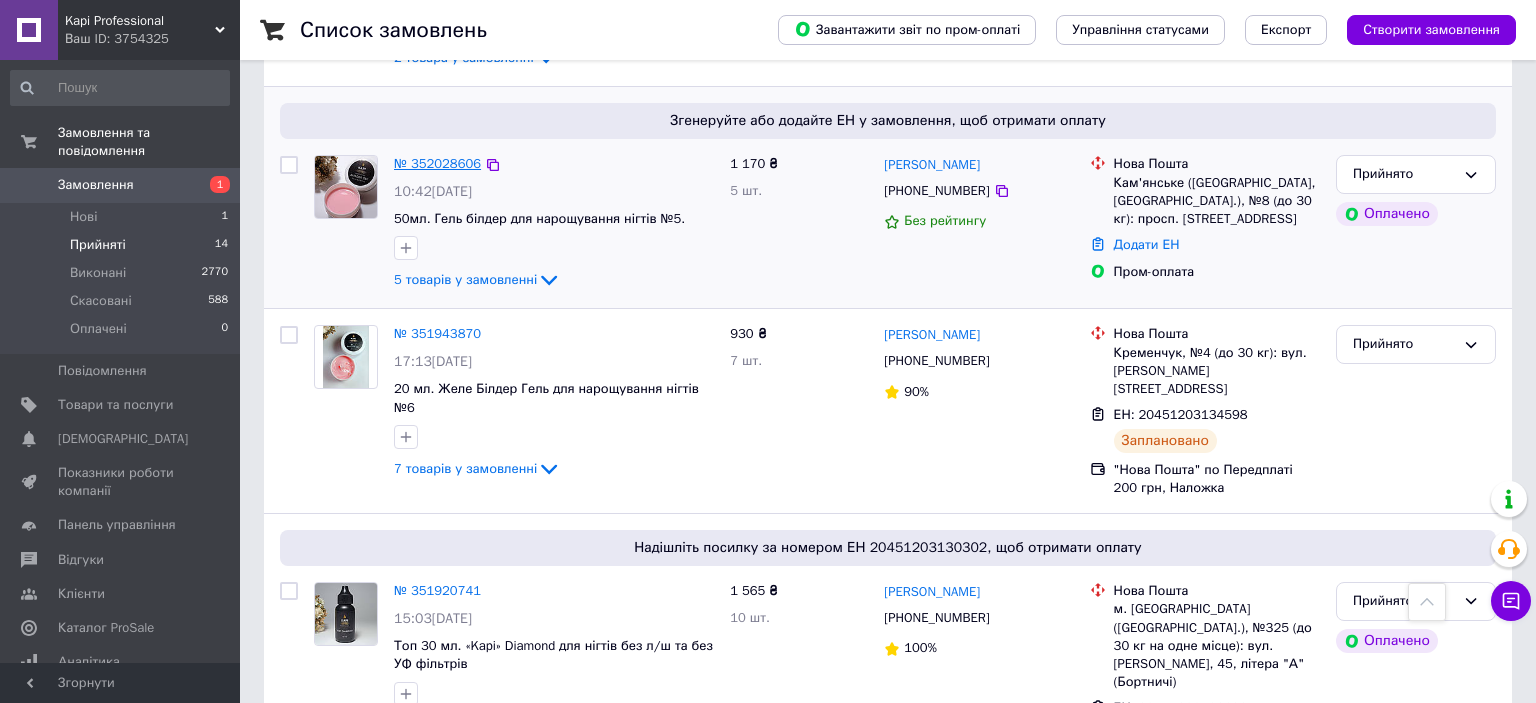 click on "№ 352028606" at bounding box center [437, 163] 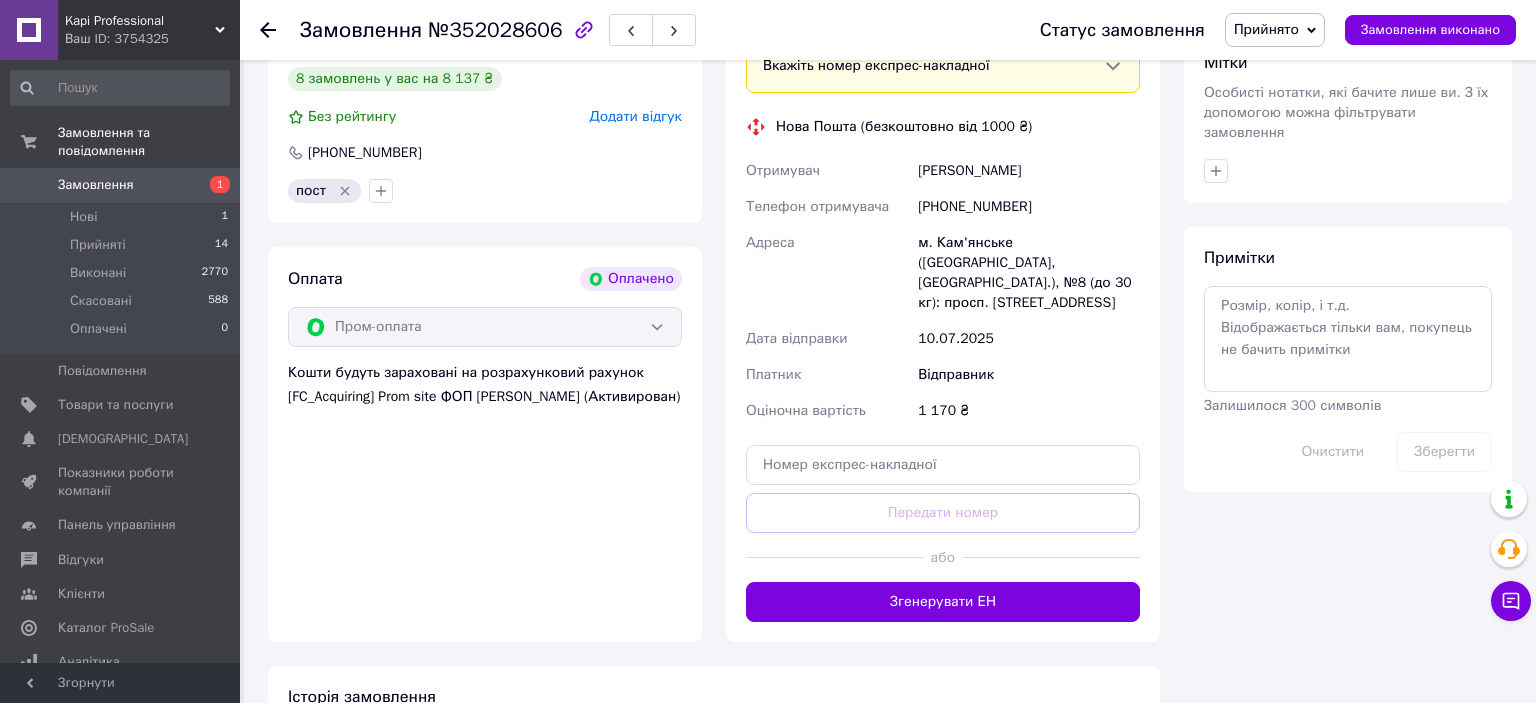 scroll, scrollTop: 1161, scrollLeft: 0, axis: vertical 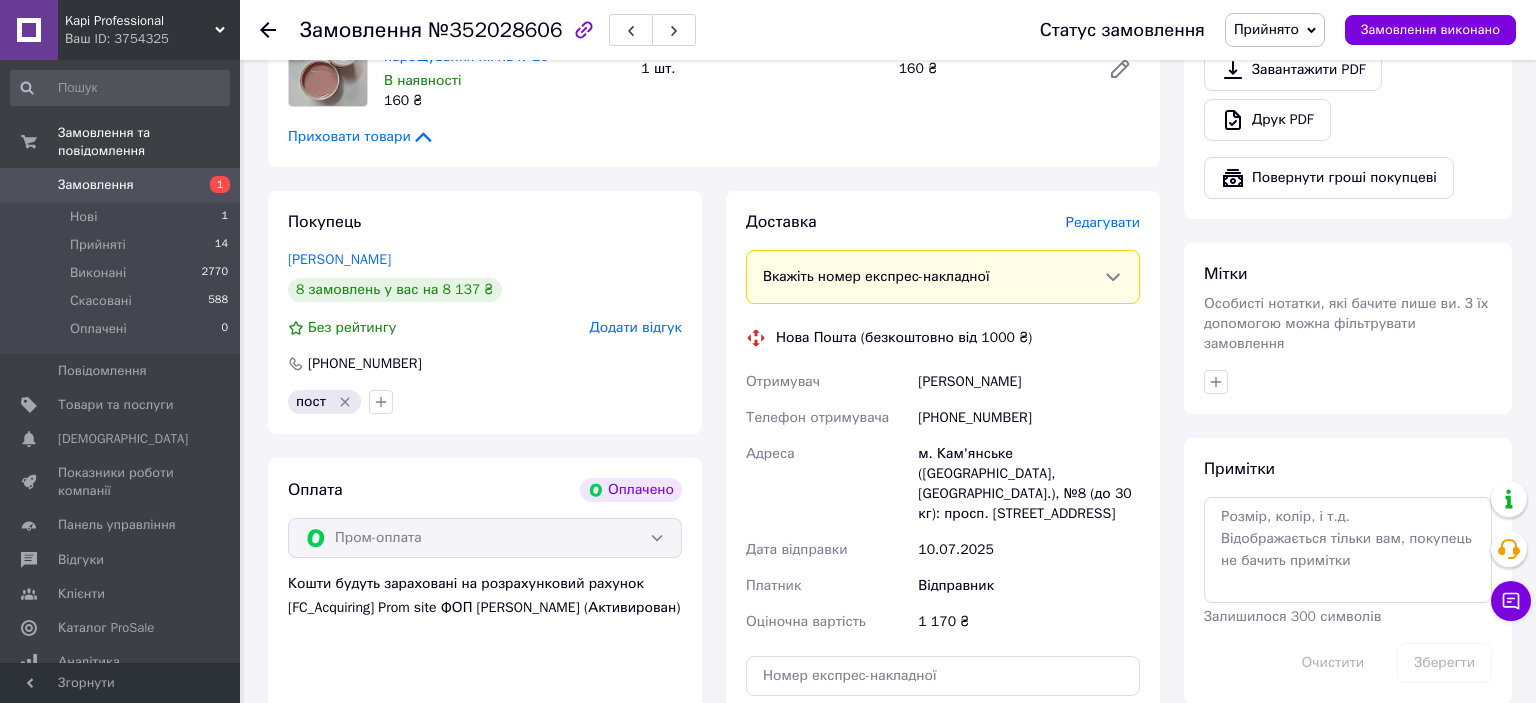 click on "Редагувати" at bounding box center (1103, 222) 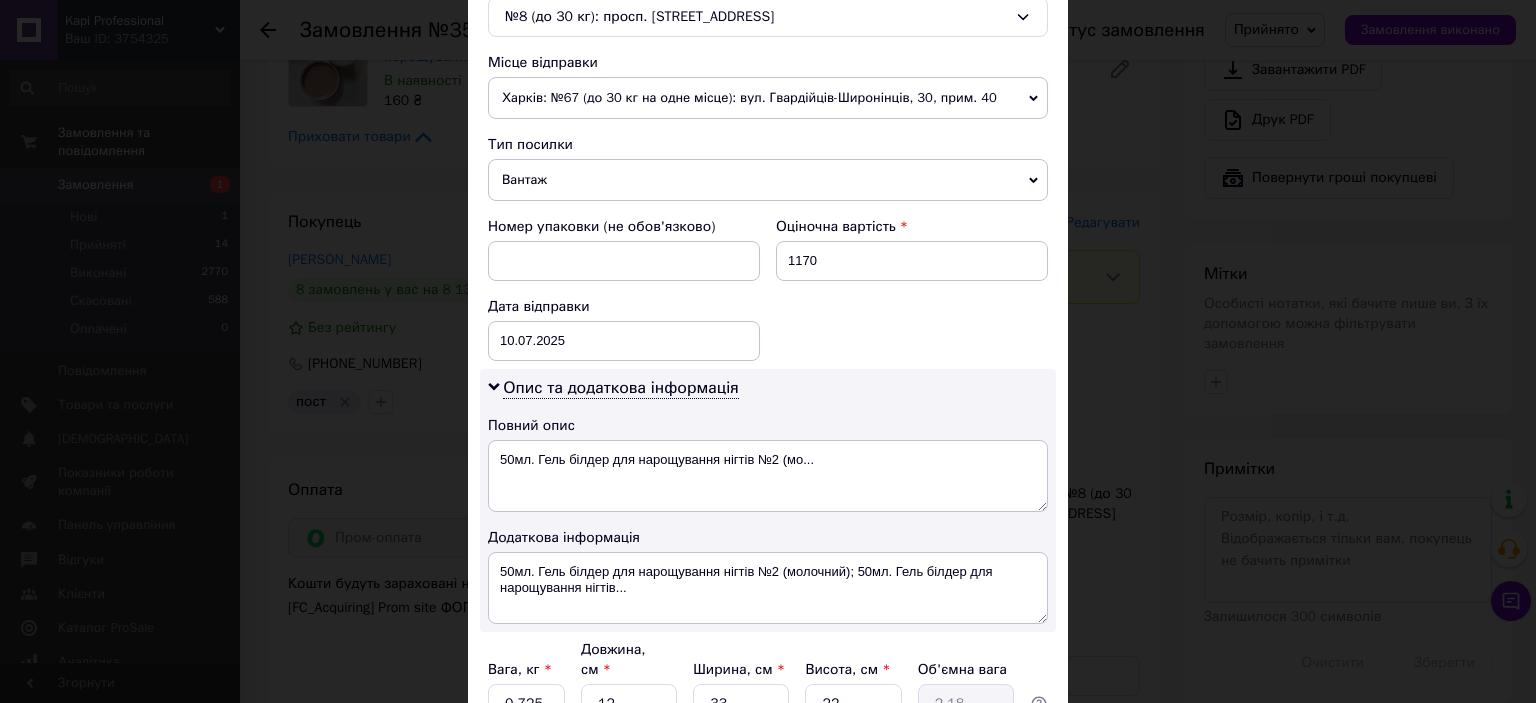 scroll, scrollTop: 842, scrollLeft: 0, axis: vertical 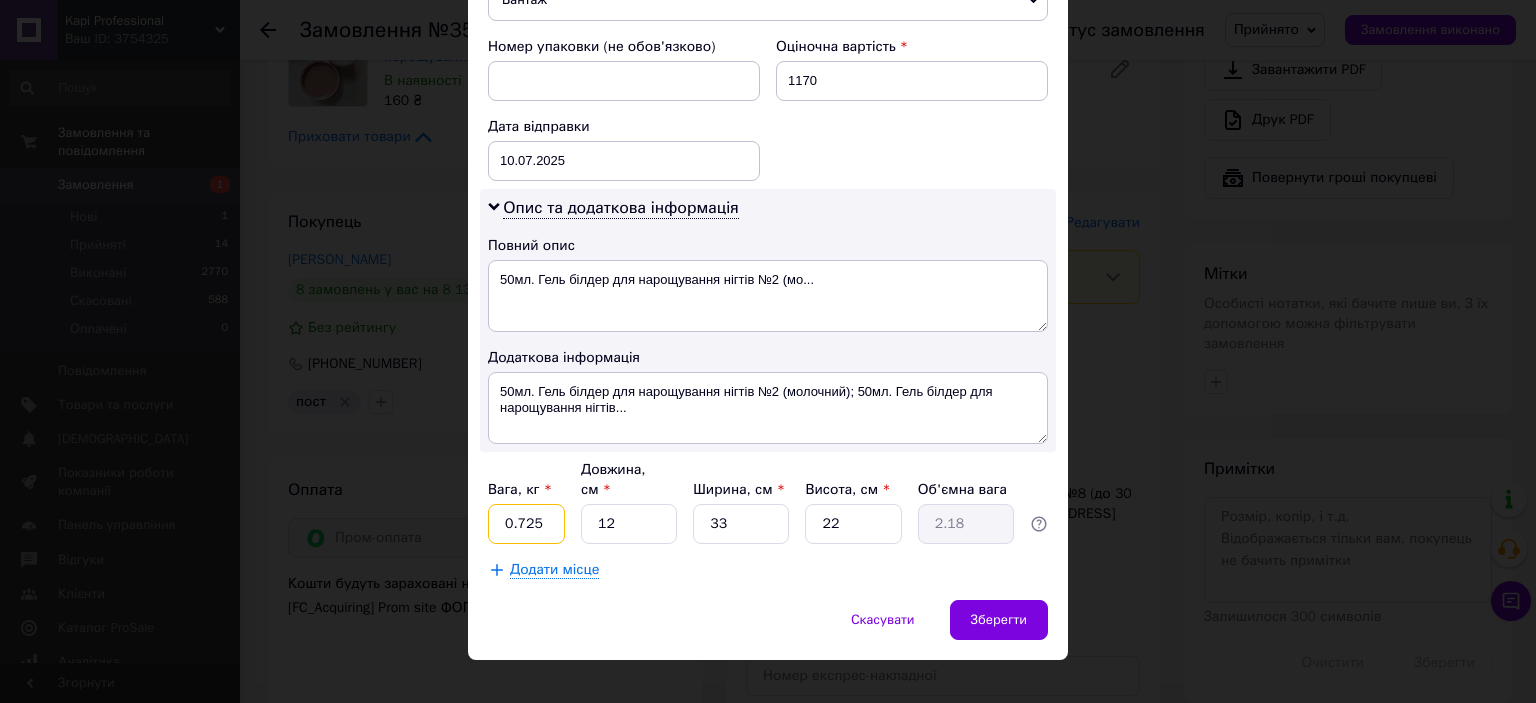 drag, startPoint x: 546, startPoint y: 497, endPoint x: 476, endPoint y: 497, distance: 70 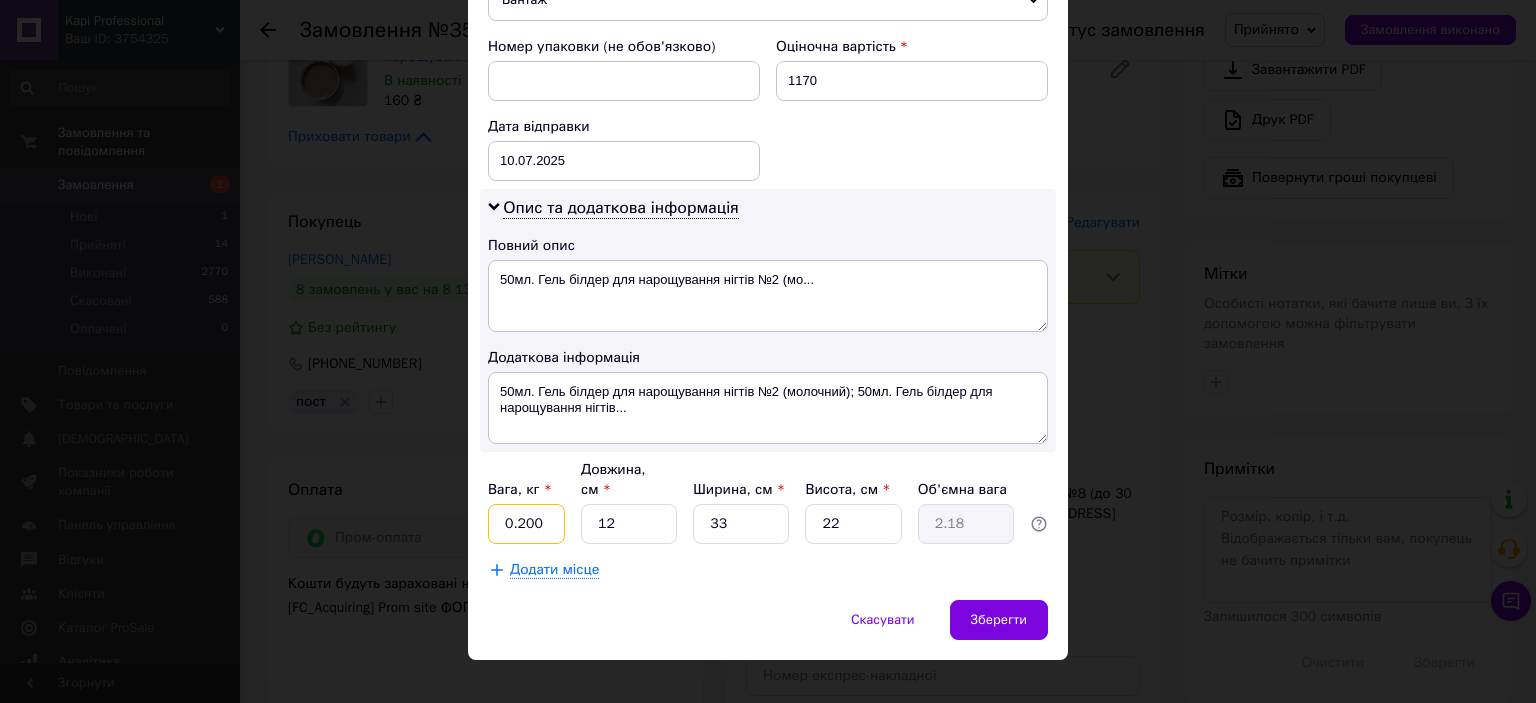 type on "0.200" 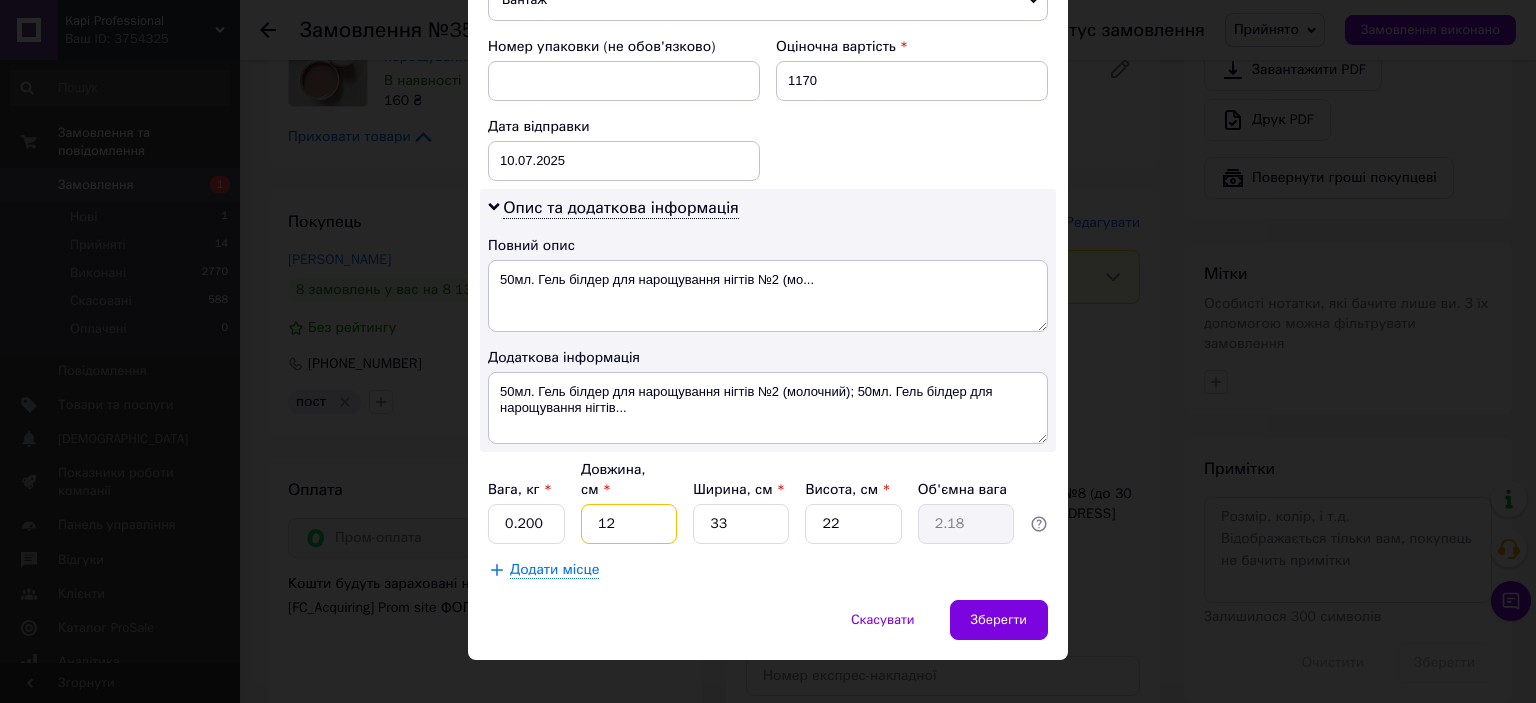 click on "12" at bounding box center [629, 524] 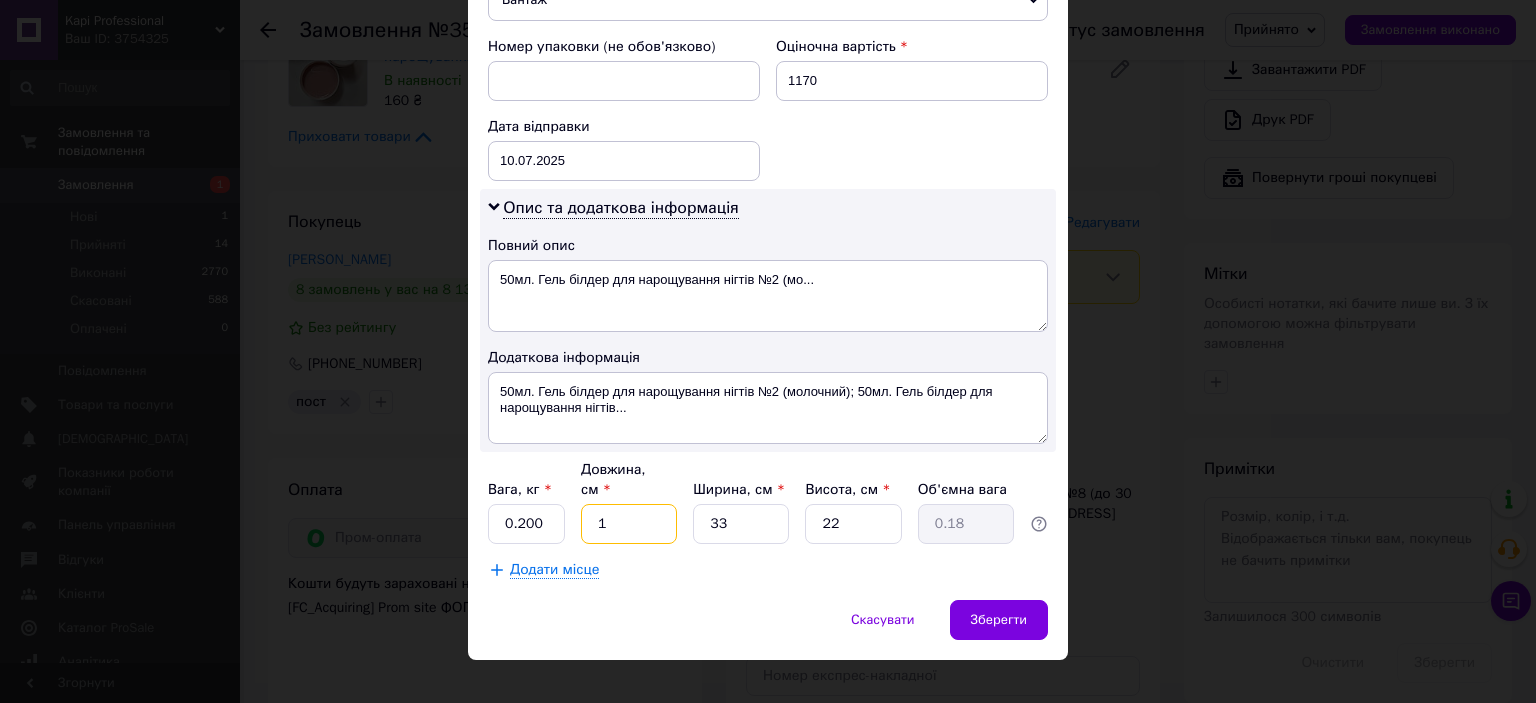 type on "10" 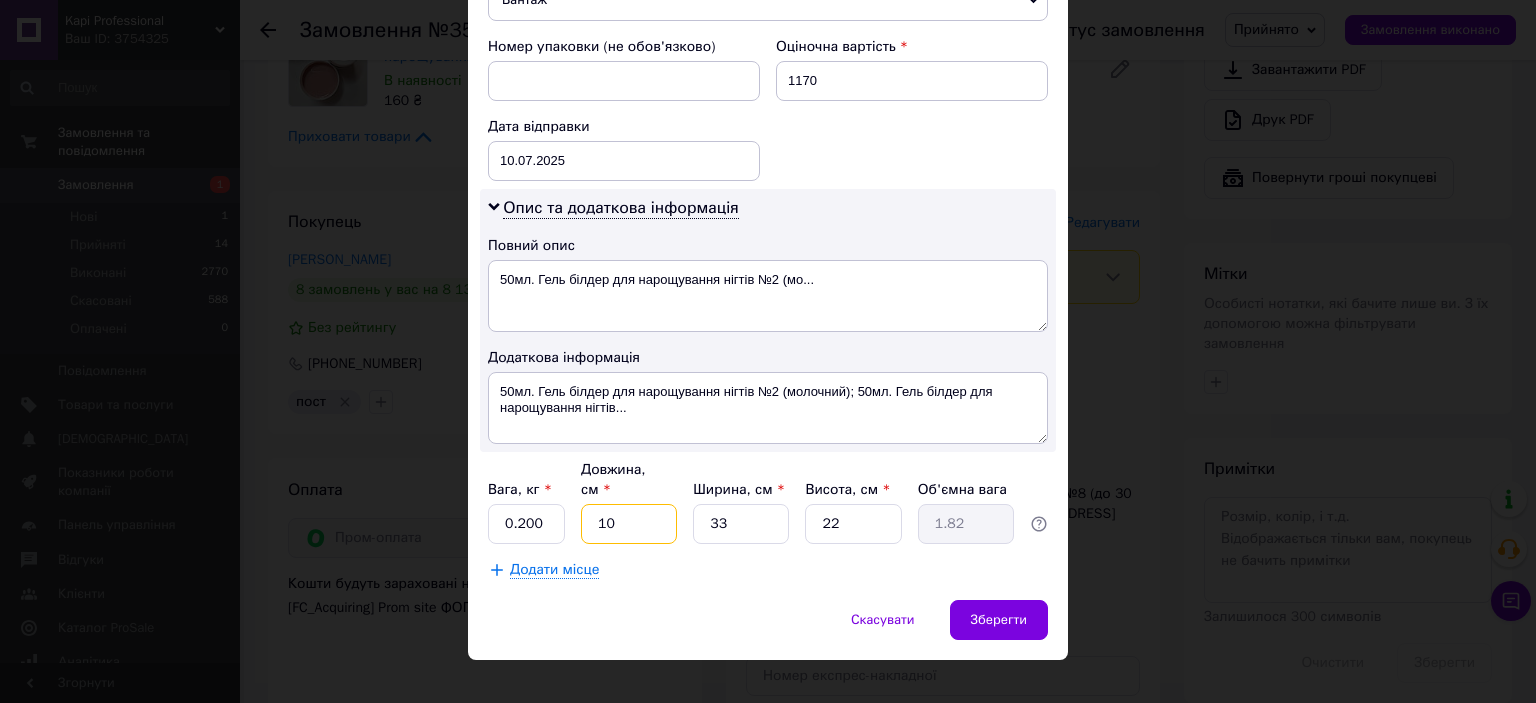 type on "10" 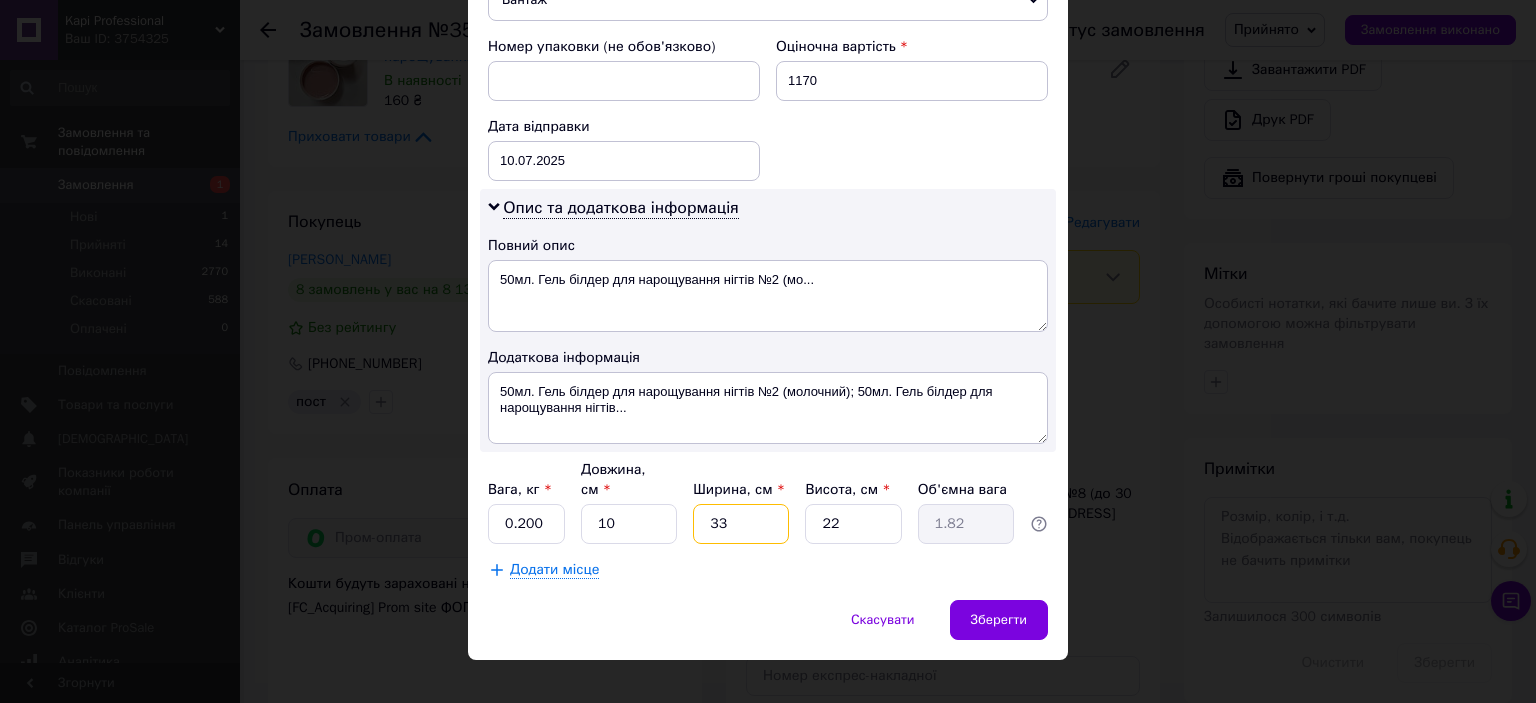 drag, startPoint x: 735, startPoint y: 500, endPoint x: 682, endPoint y: 490, distance: 53.935146 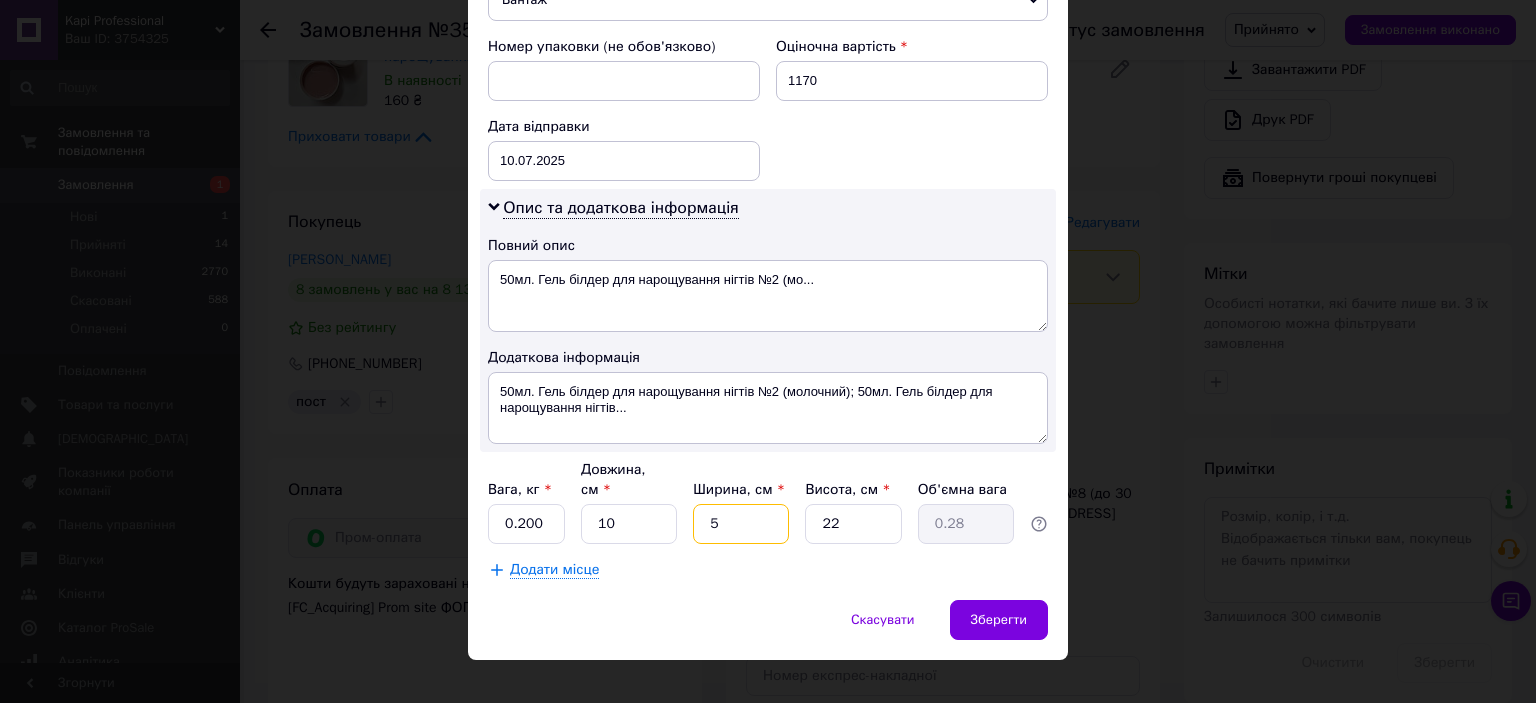 type on "5" 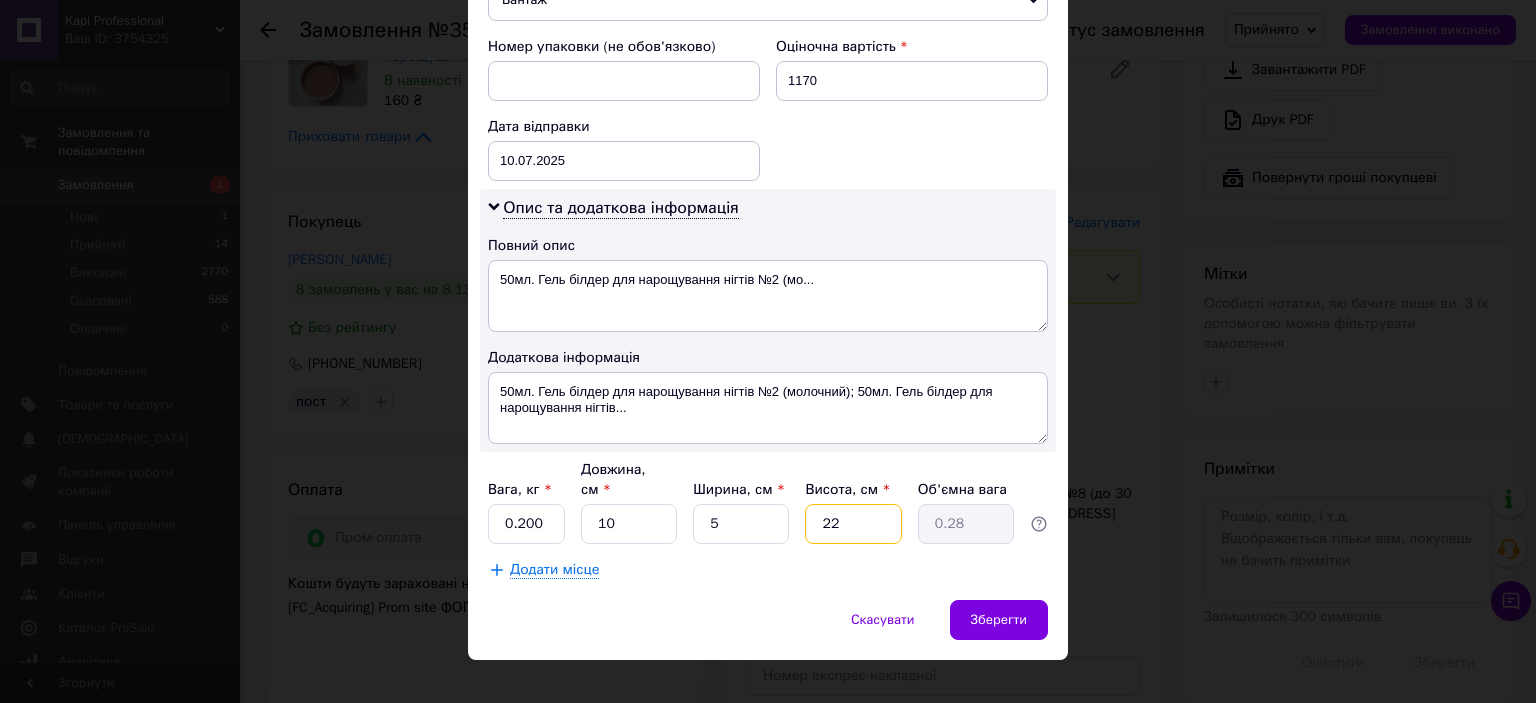 drag, startPoint x: 818, startPoint y: 494, endPoint x: 802, endPoint y: 494, distance: 16 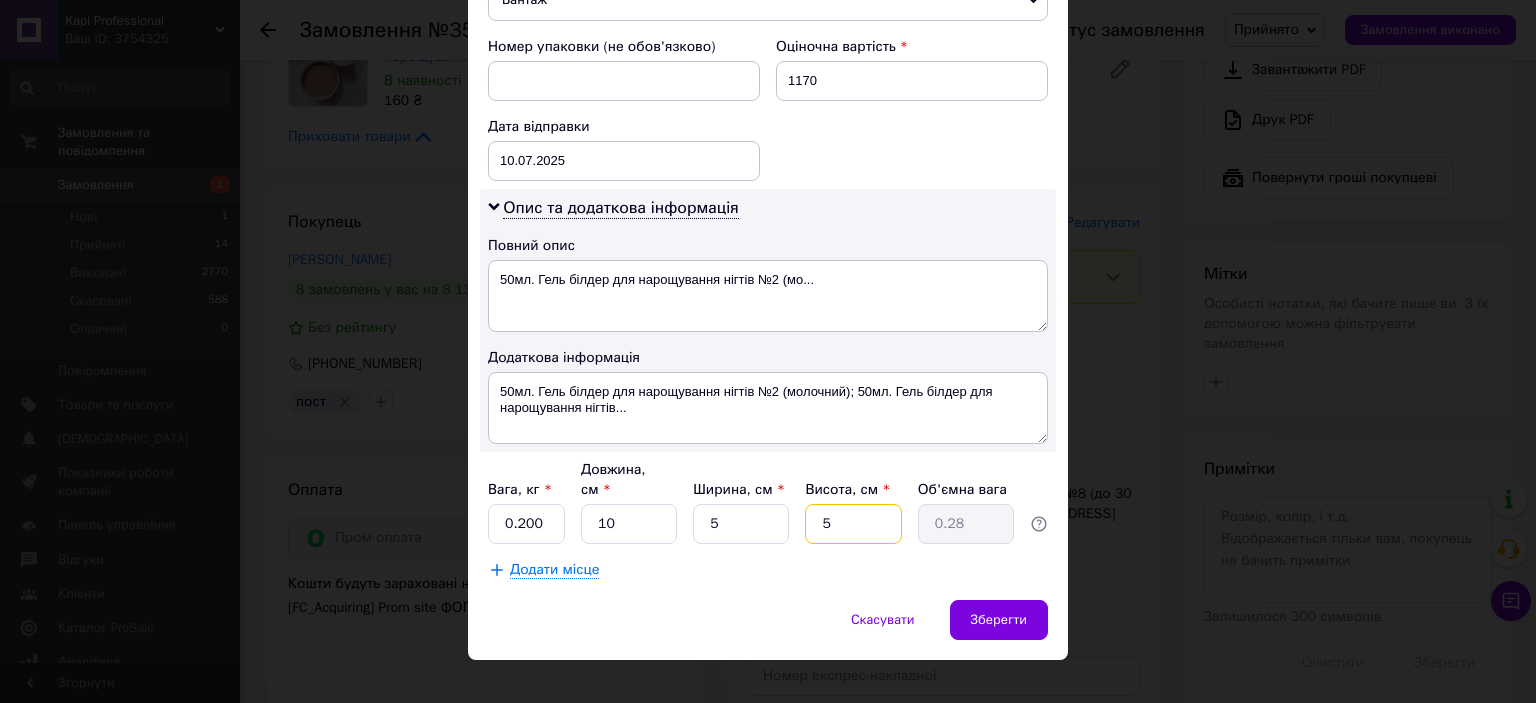 type on "0.1" 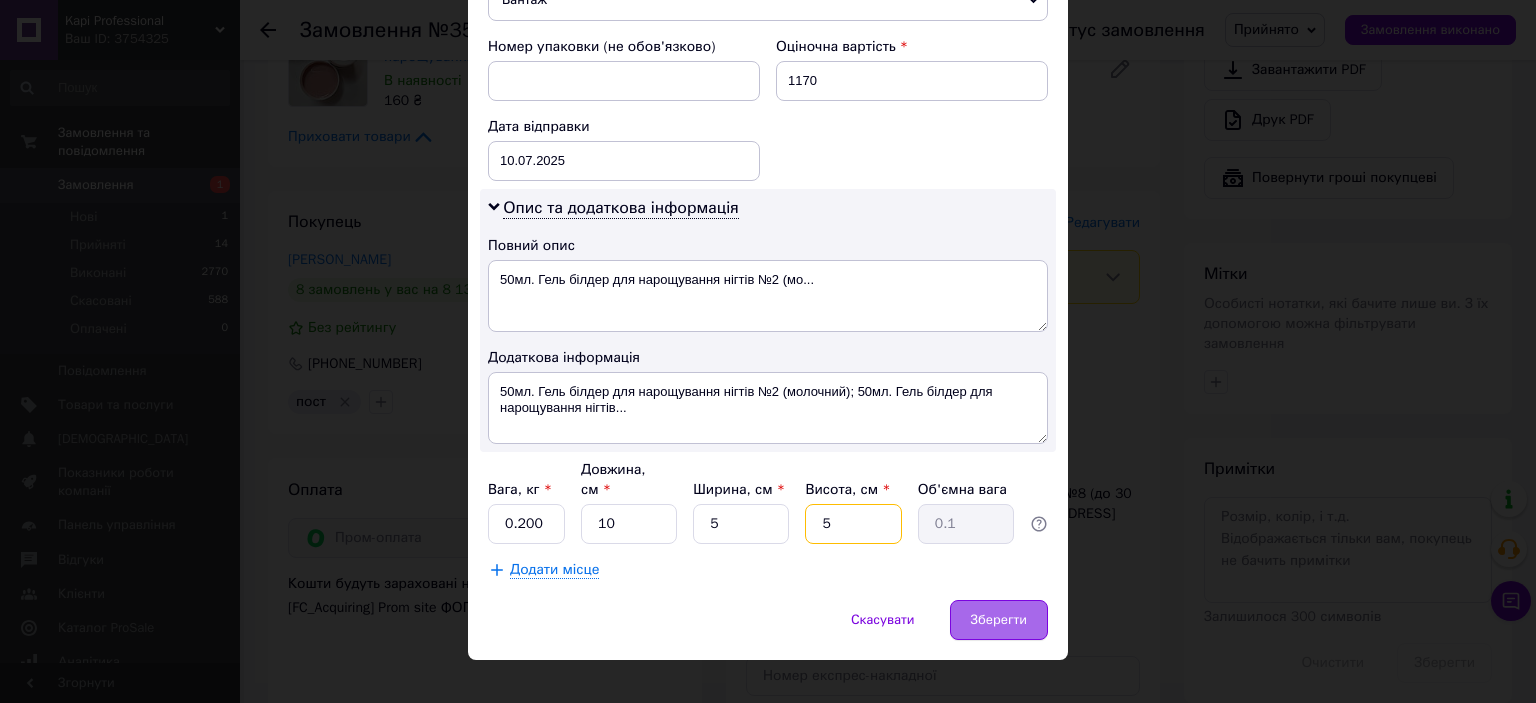 type on "5" 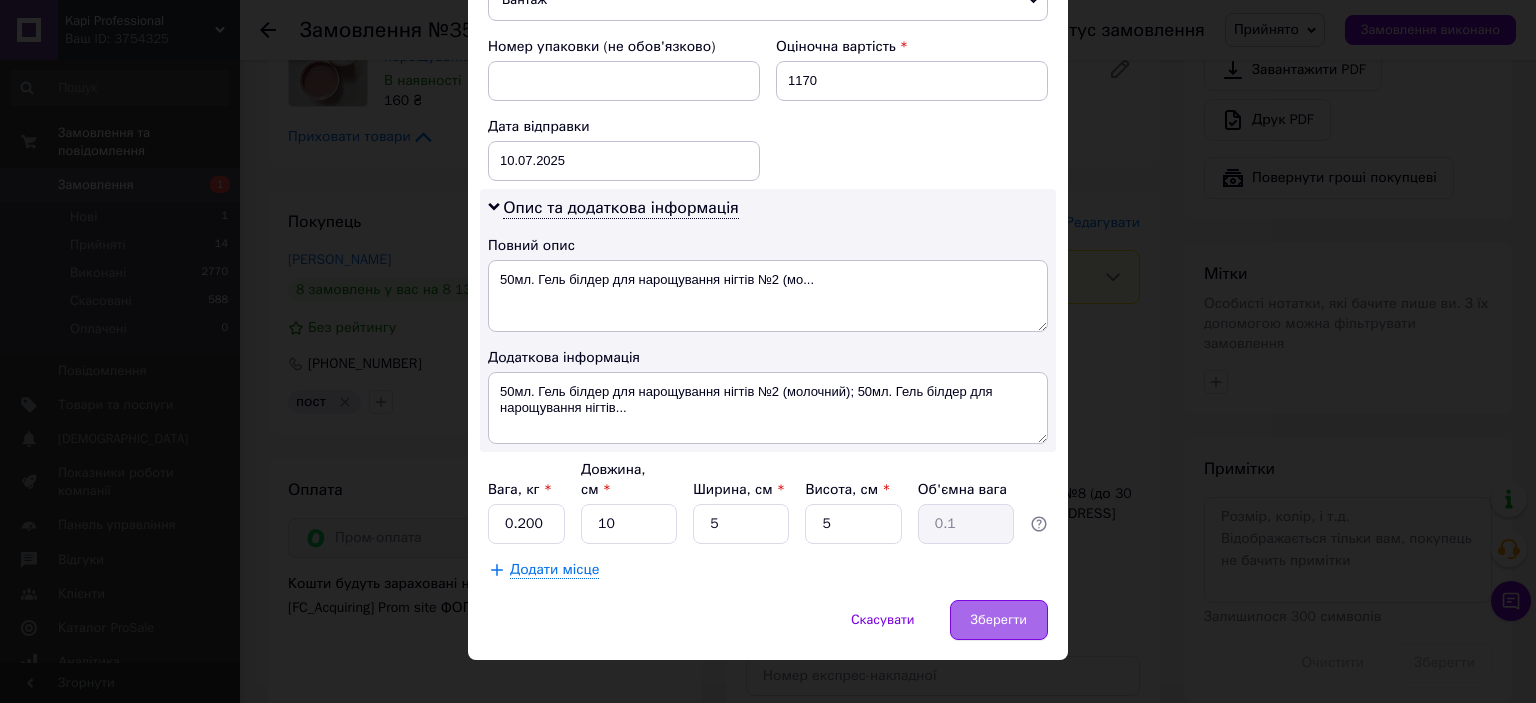 click on "Зберегти" at bounding box center (999, 620) 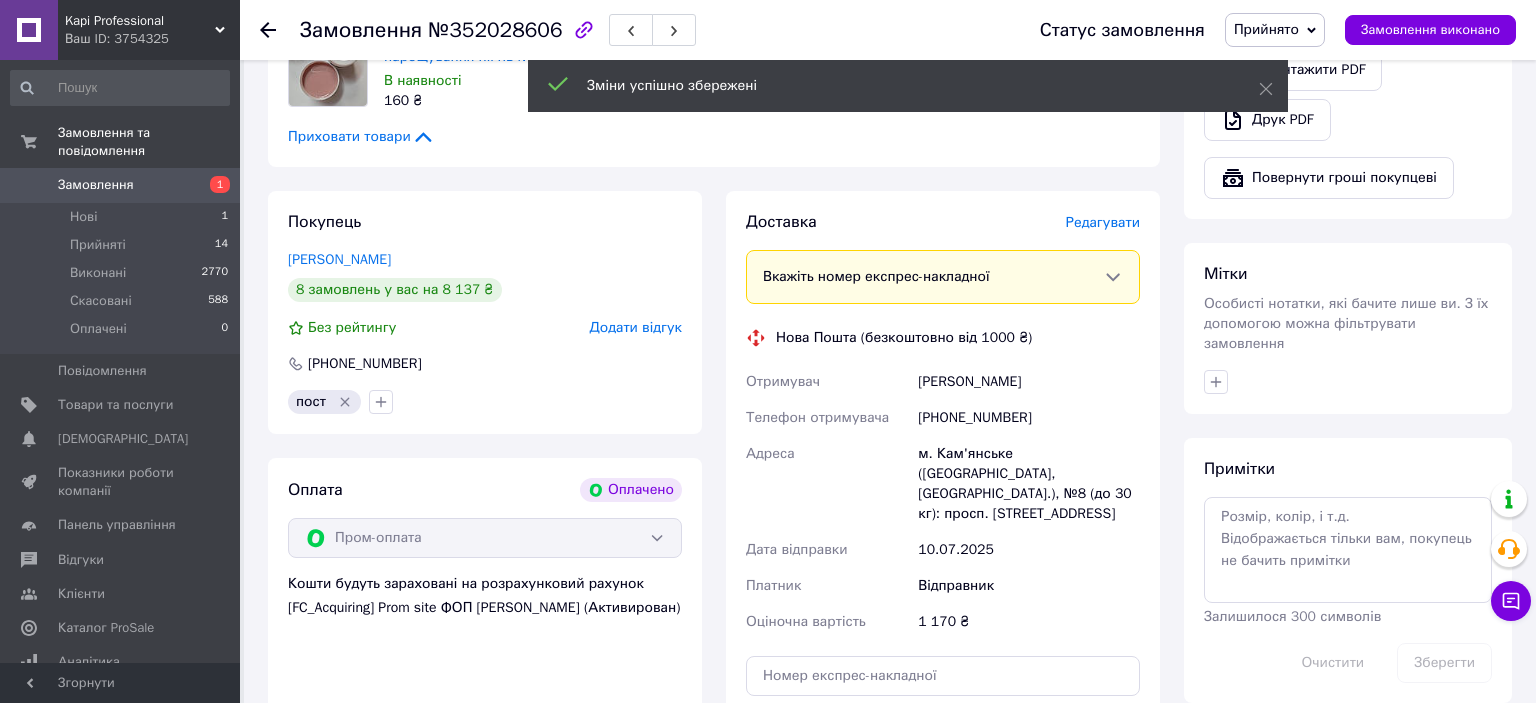 scroll, scrollTop: 1584, scrollLeft: 0, axis: vertical 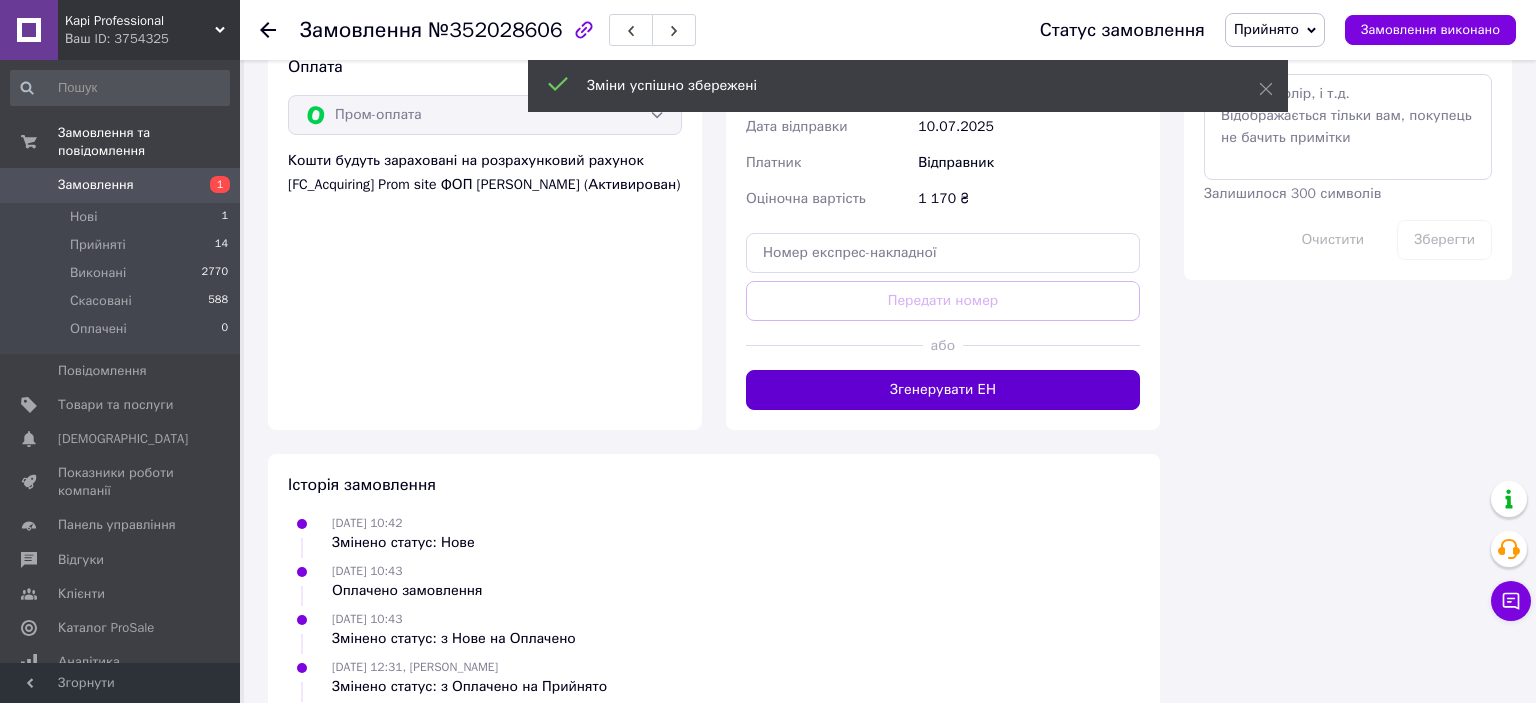 click on "Згенерувати ЕН" at bounding box center (943, 390) 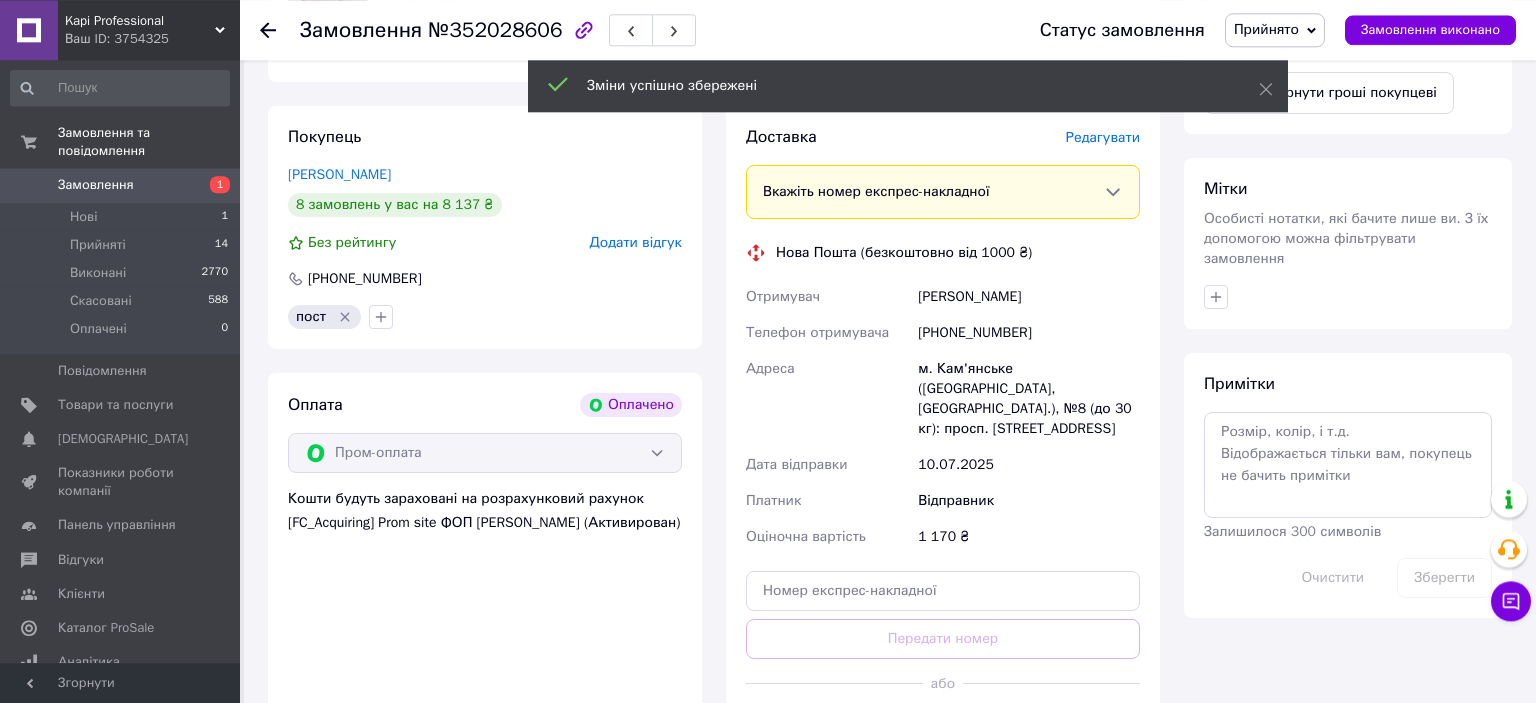 scroll, scrollTop: 1056, scrollLeft: 0, axis: vertical 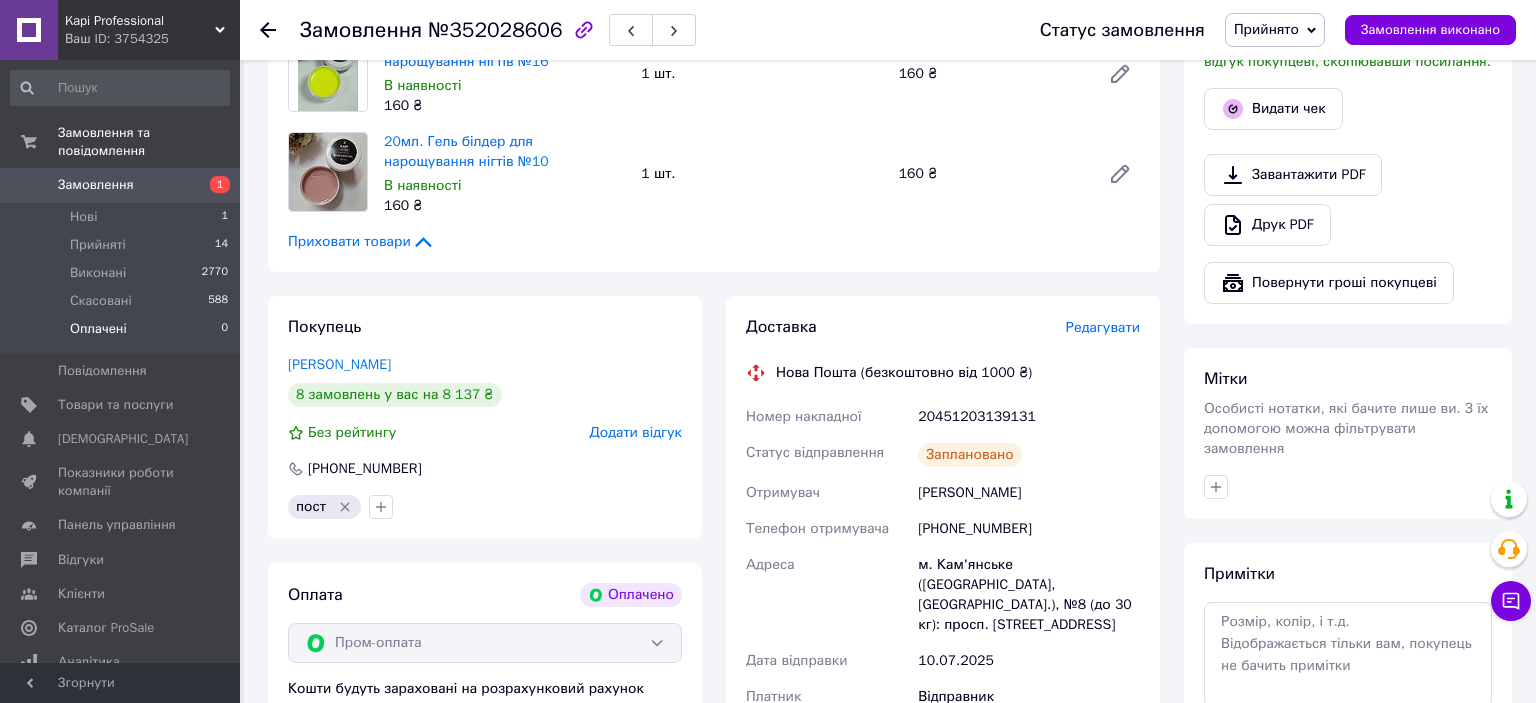 drag, startPoint x: 264, startPoint y: 28, endPoint x: 162, endPoint y: 326, distance: 314.97302 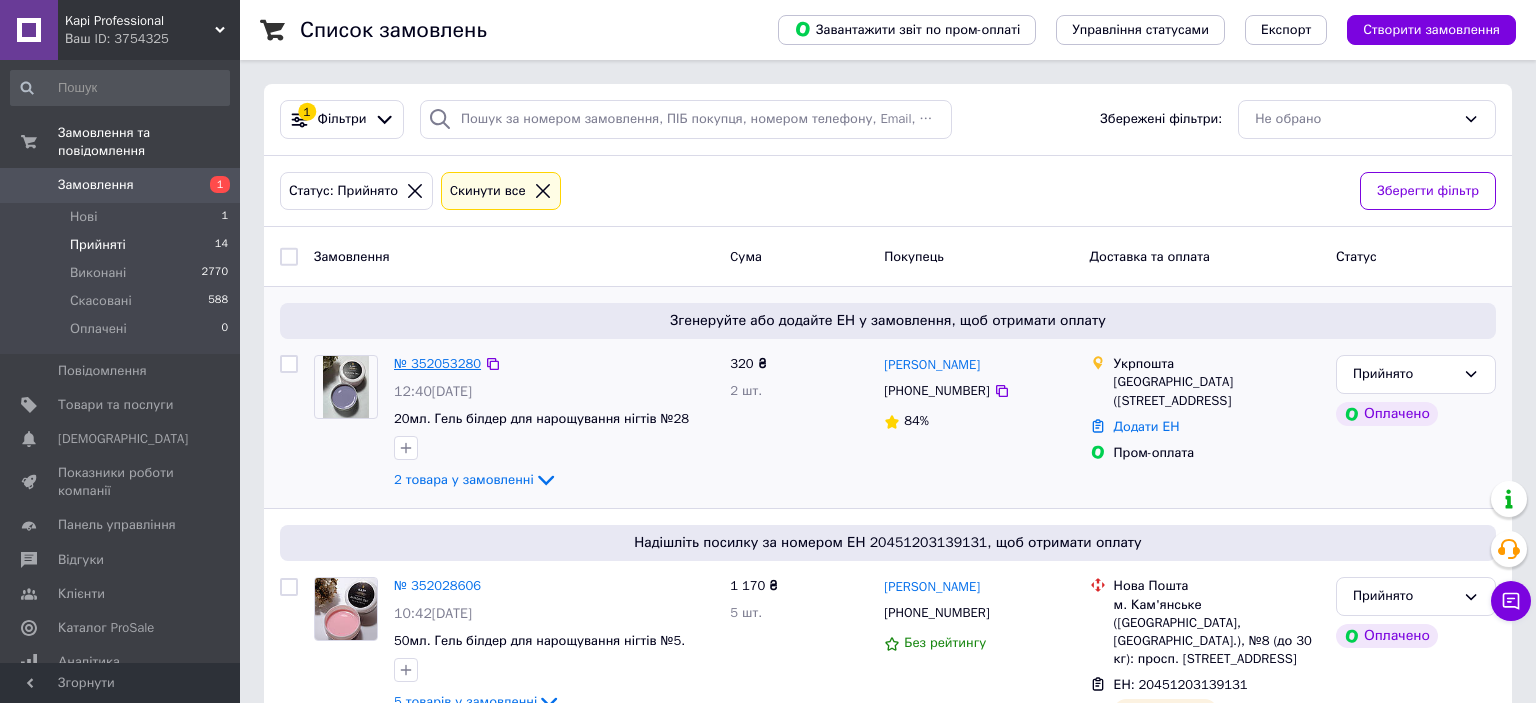 click on "№ 352053280" at bounding box center (437, 363) 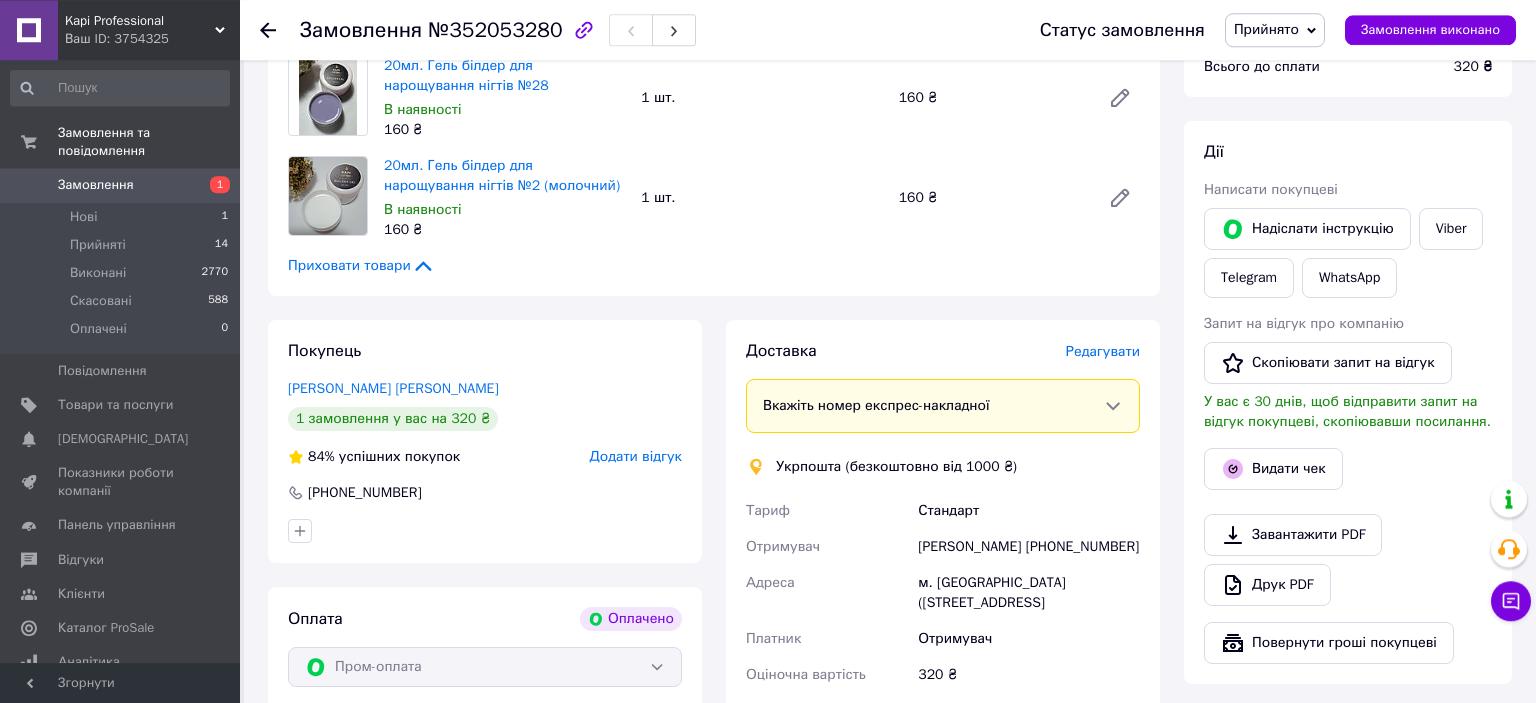scroll, scrollTop: 739, scrollLeft: 0, axis: vertical 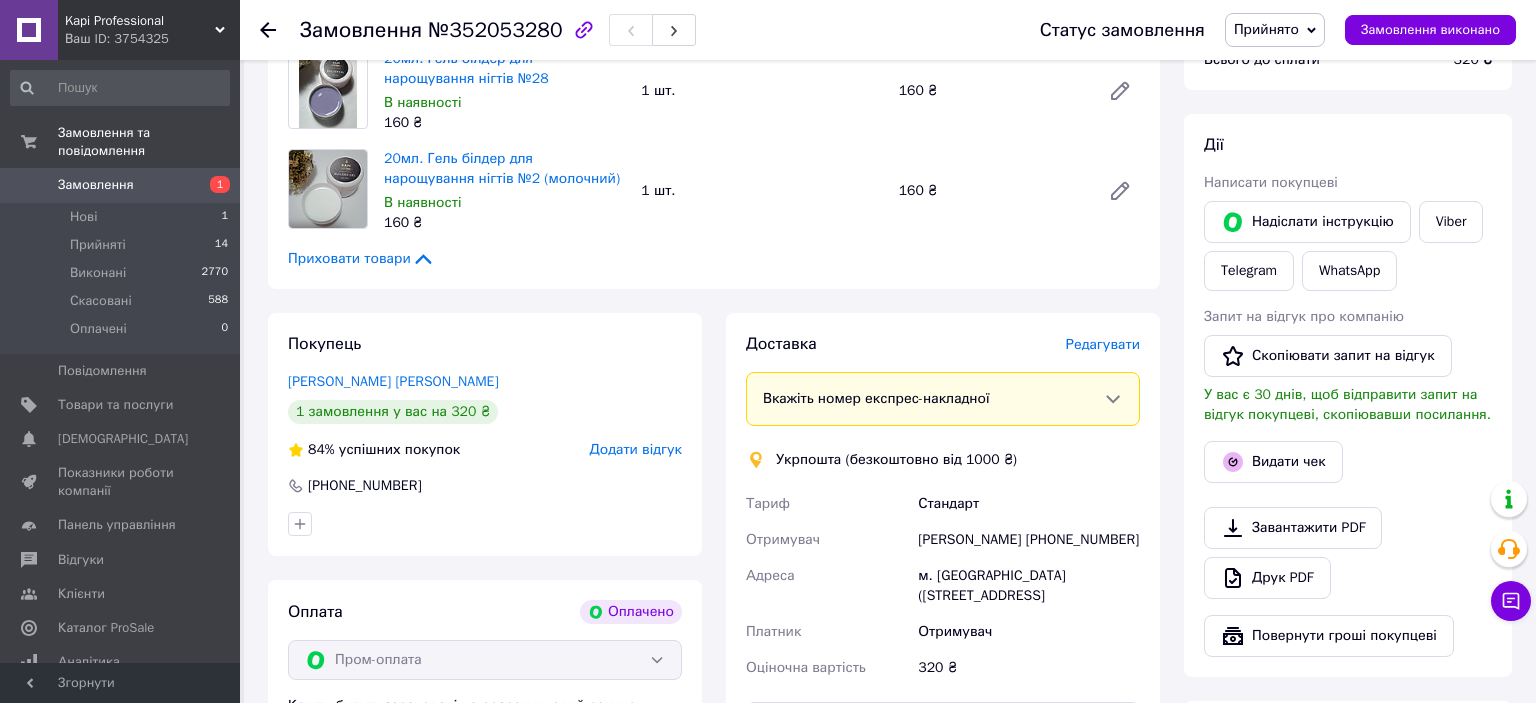click on "Редагувати" at bounding box center [1103, 344] 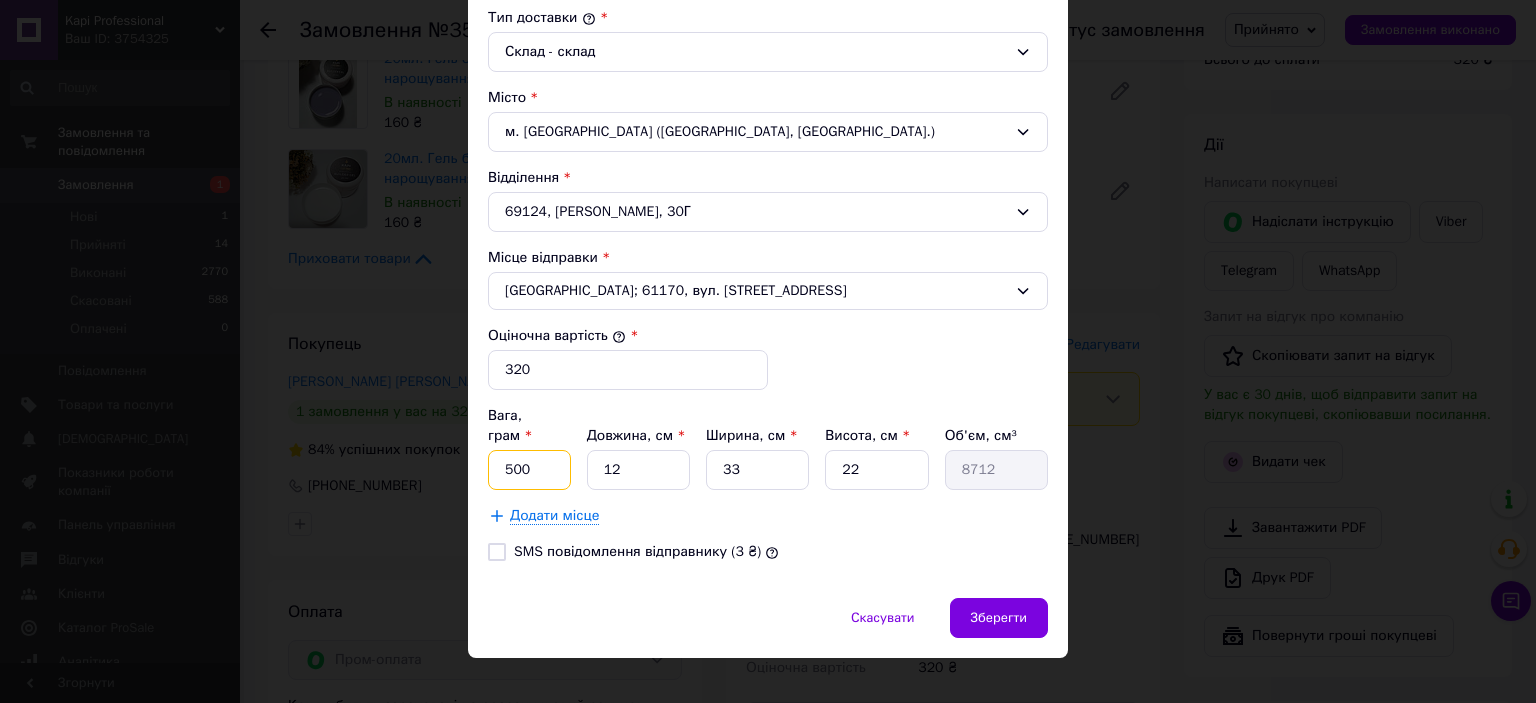 drag, startPoint x: 543, startPoint y: 449, endPoint x: 478, endPoint y: 447, distance: 65.03076 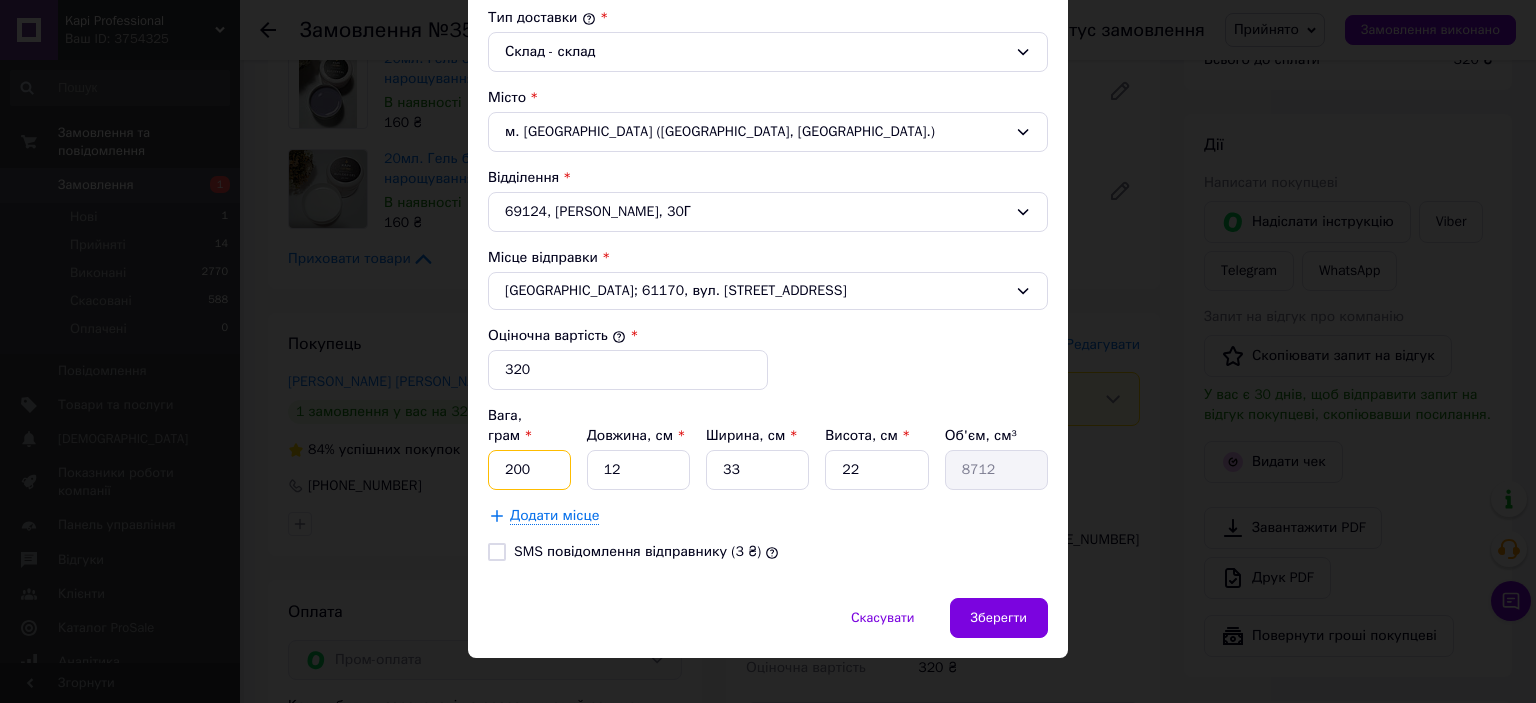 type on "200" 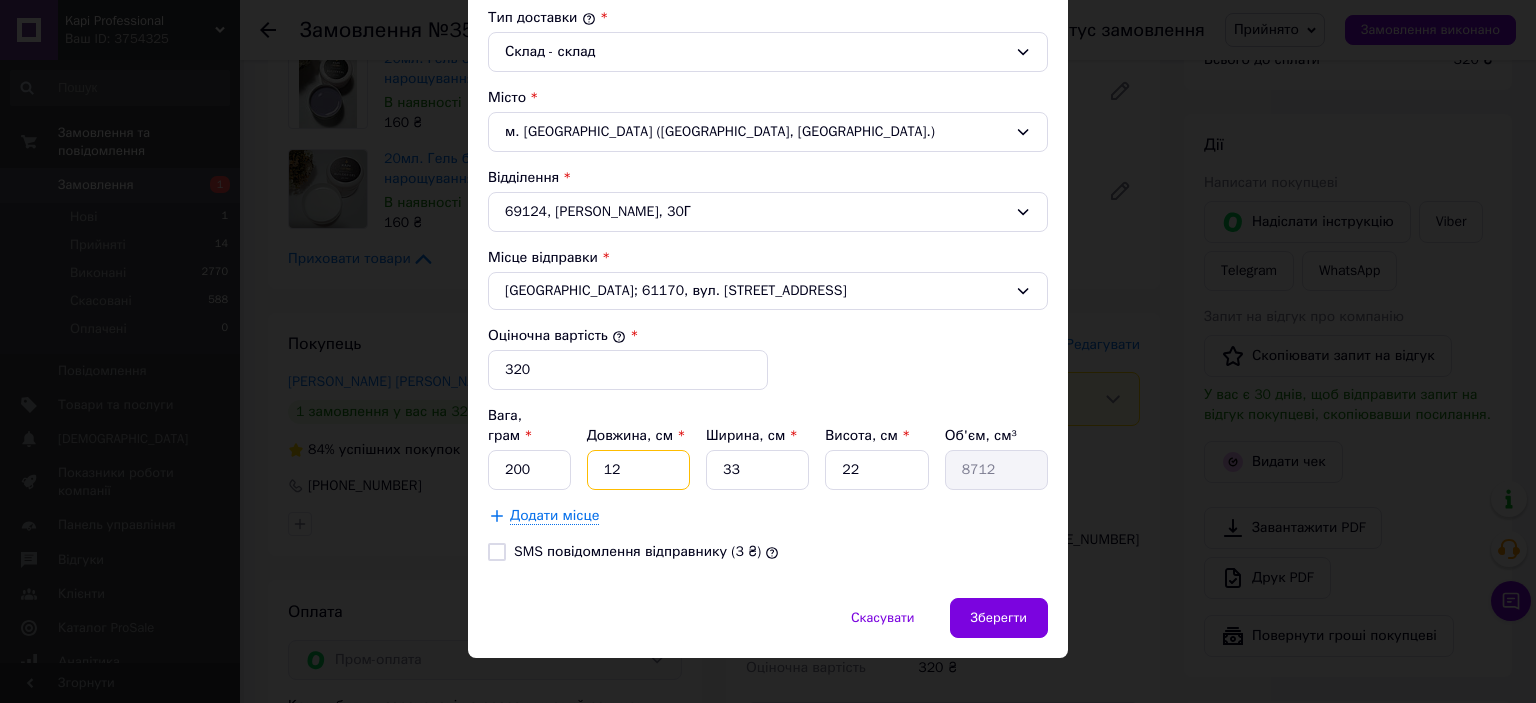 click on "12" at bounding box center [638, 470] 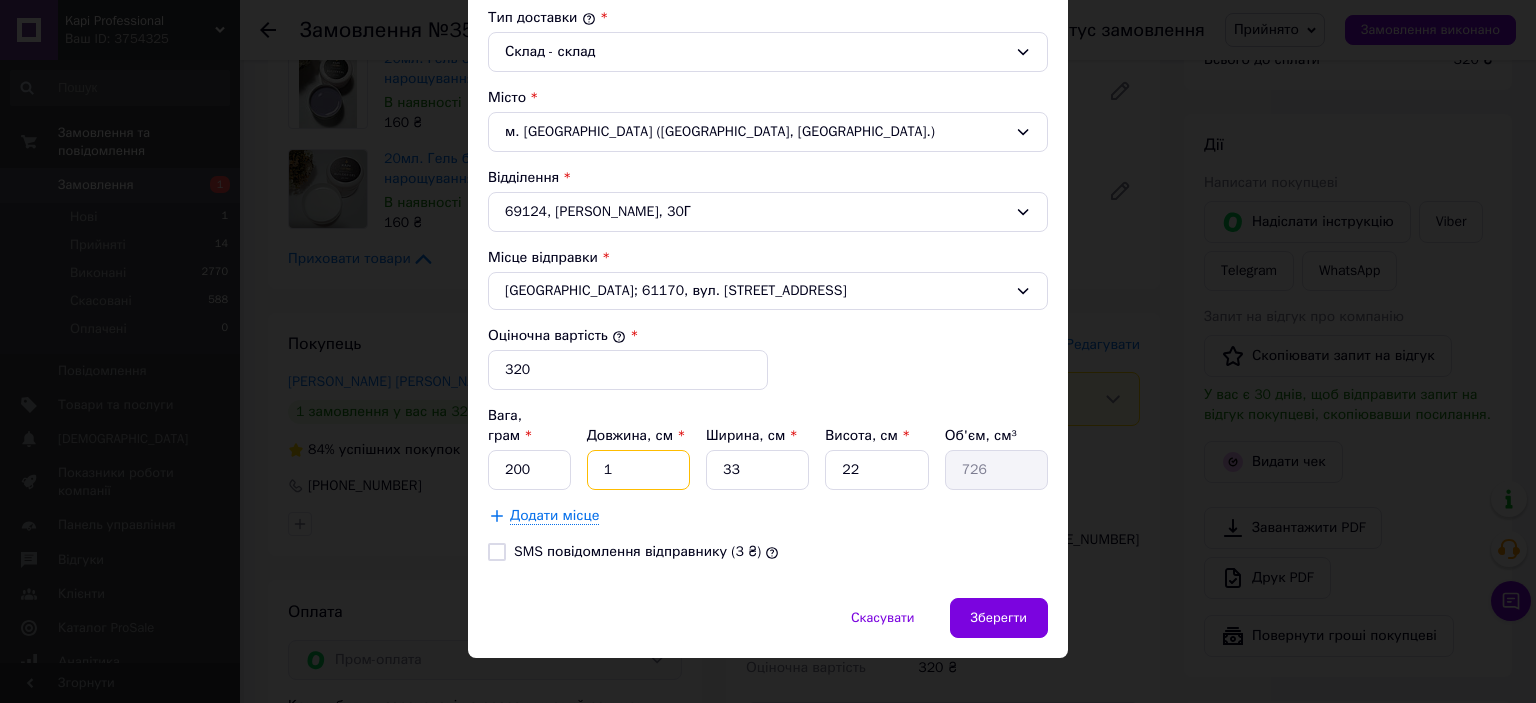 type on "15" 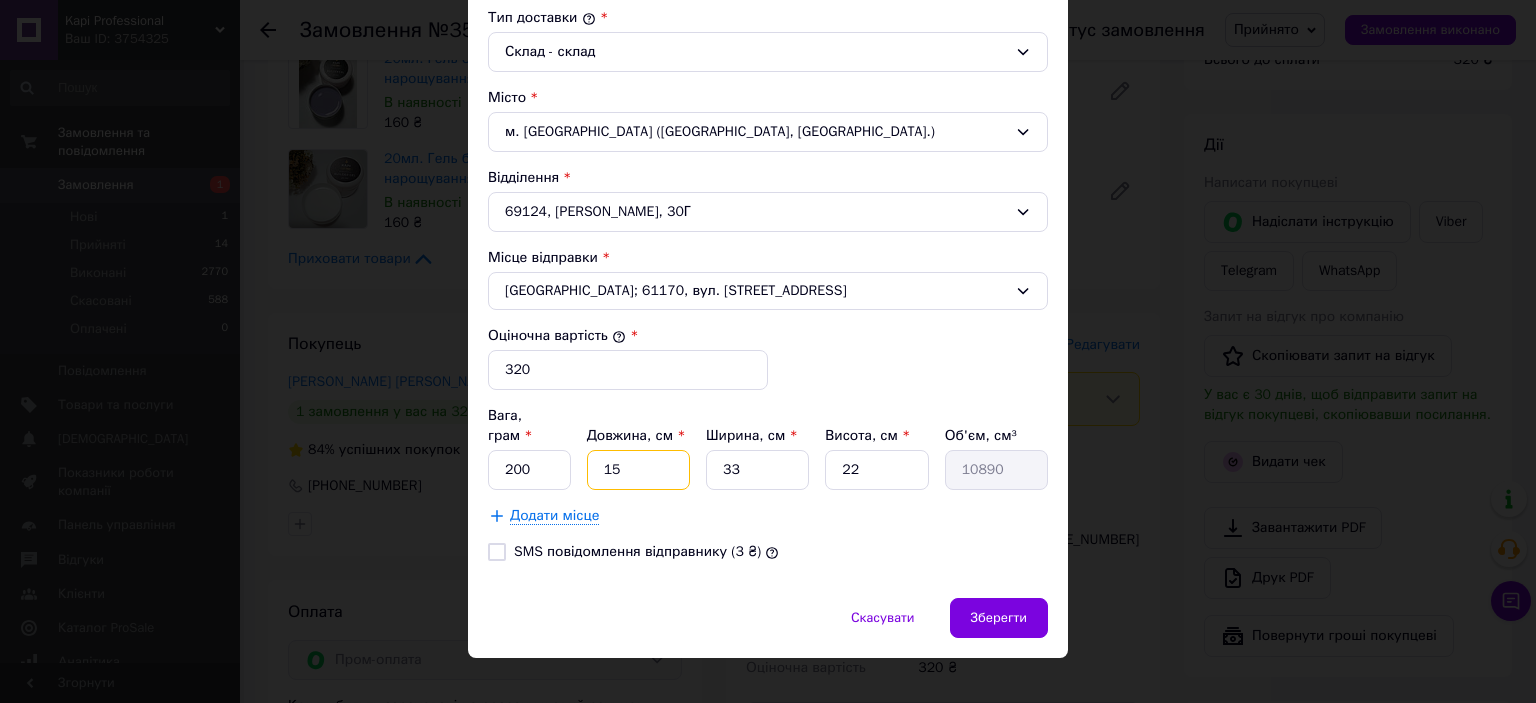 type on "15" 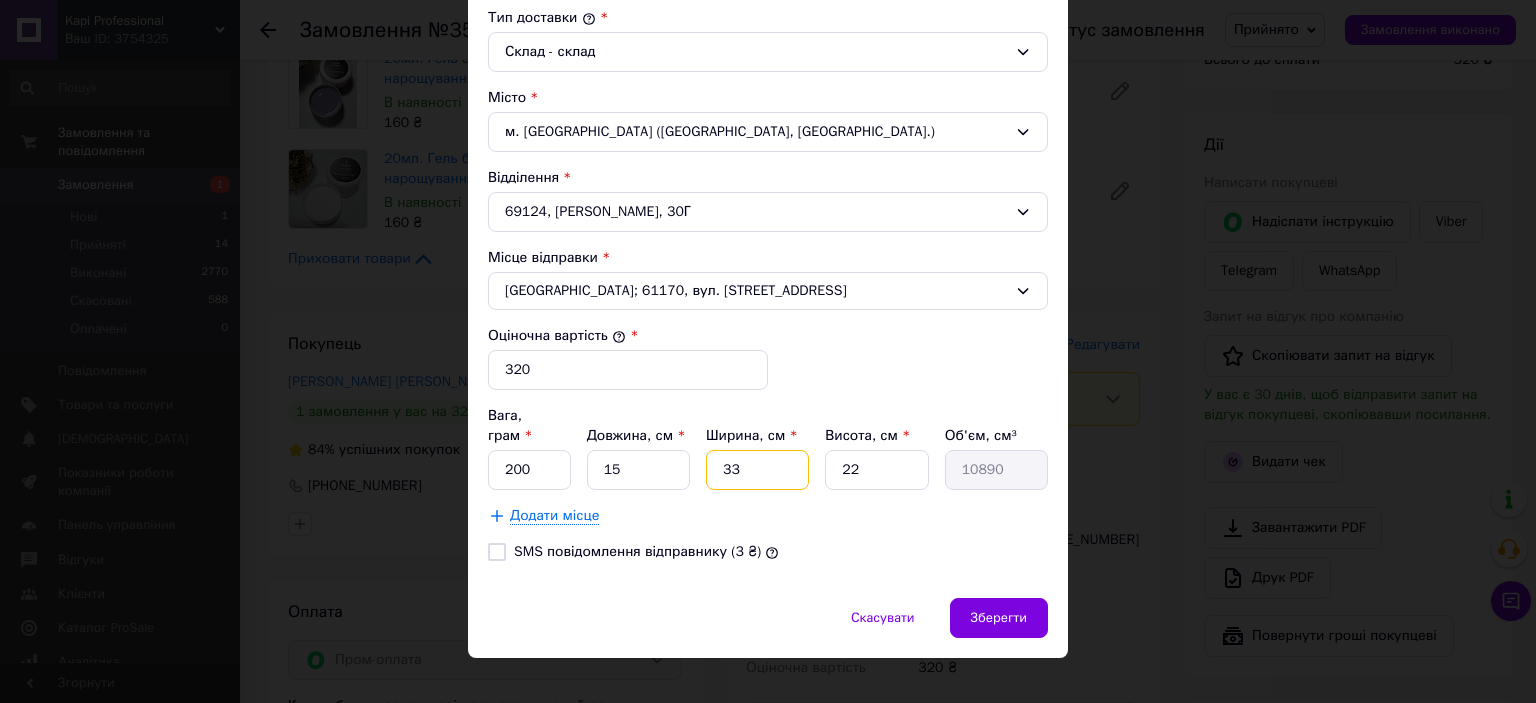drag, startPoint x: 759, startPoint y: 443, endPoint x: 706, endPoint y: 444, distance: 53.009434 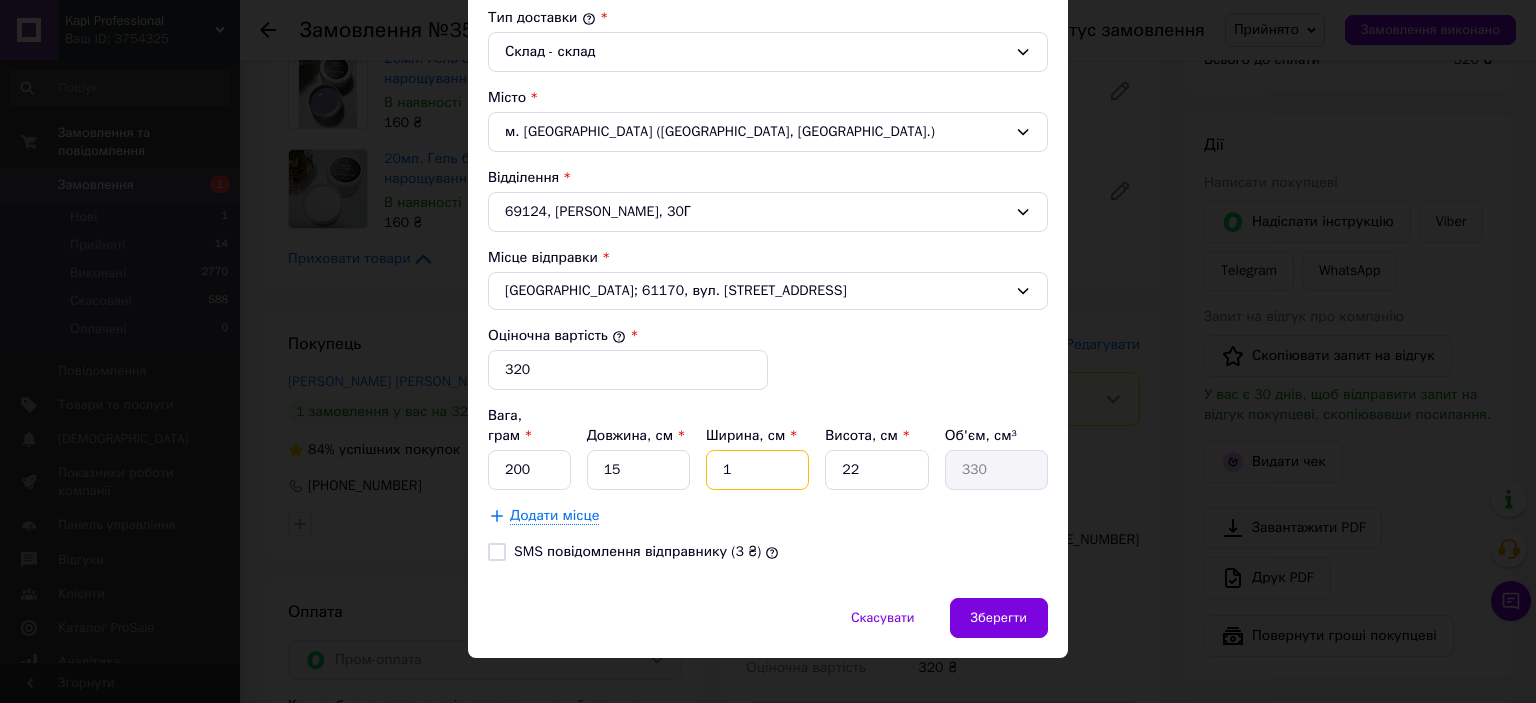 type on "15" 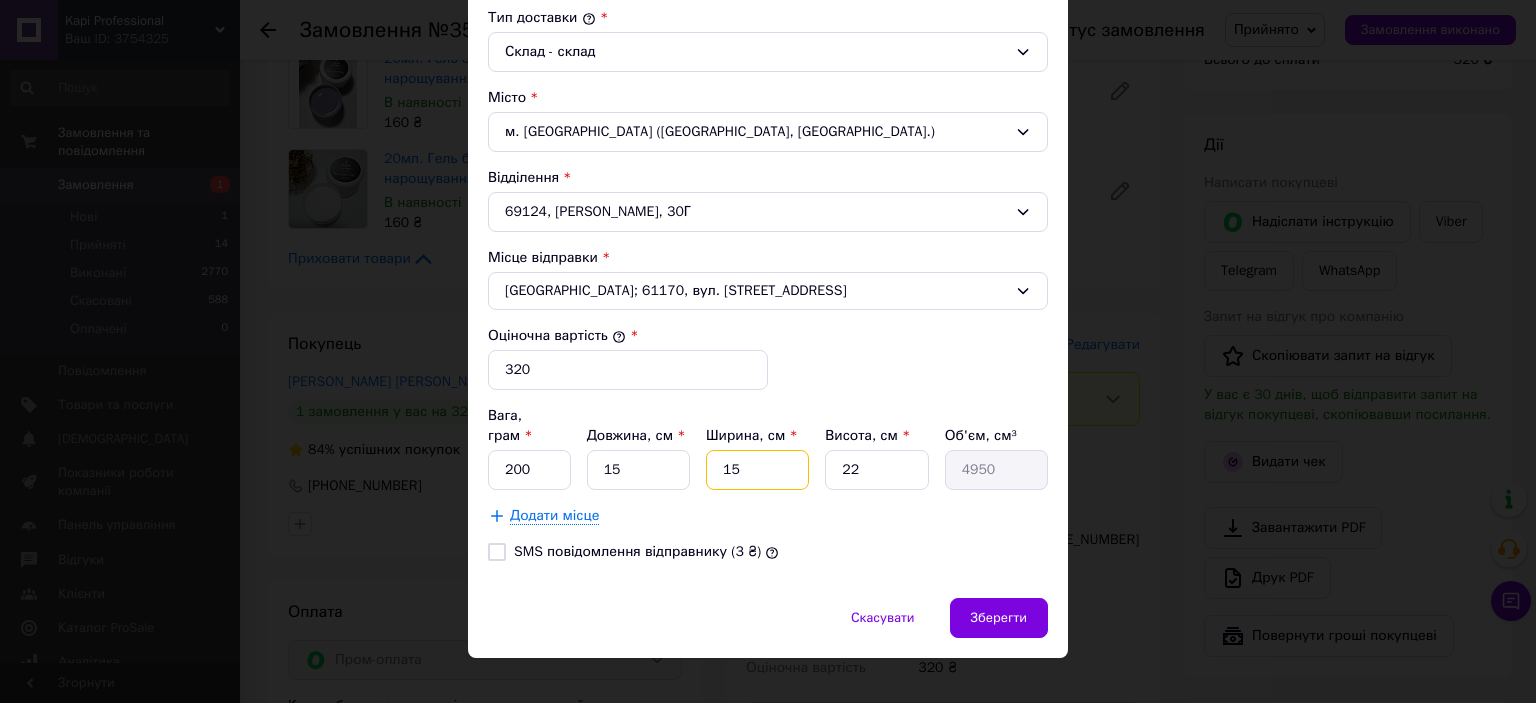 type on "15" 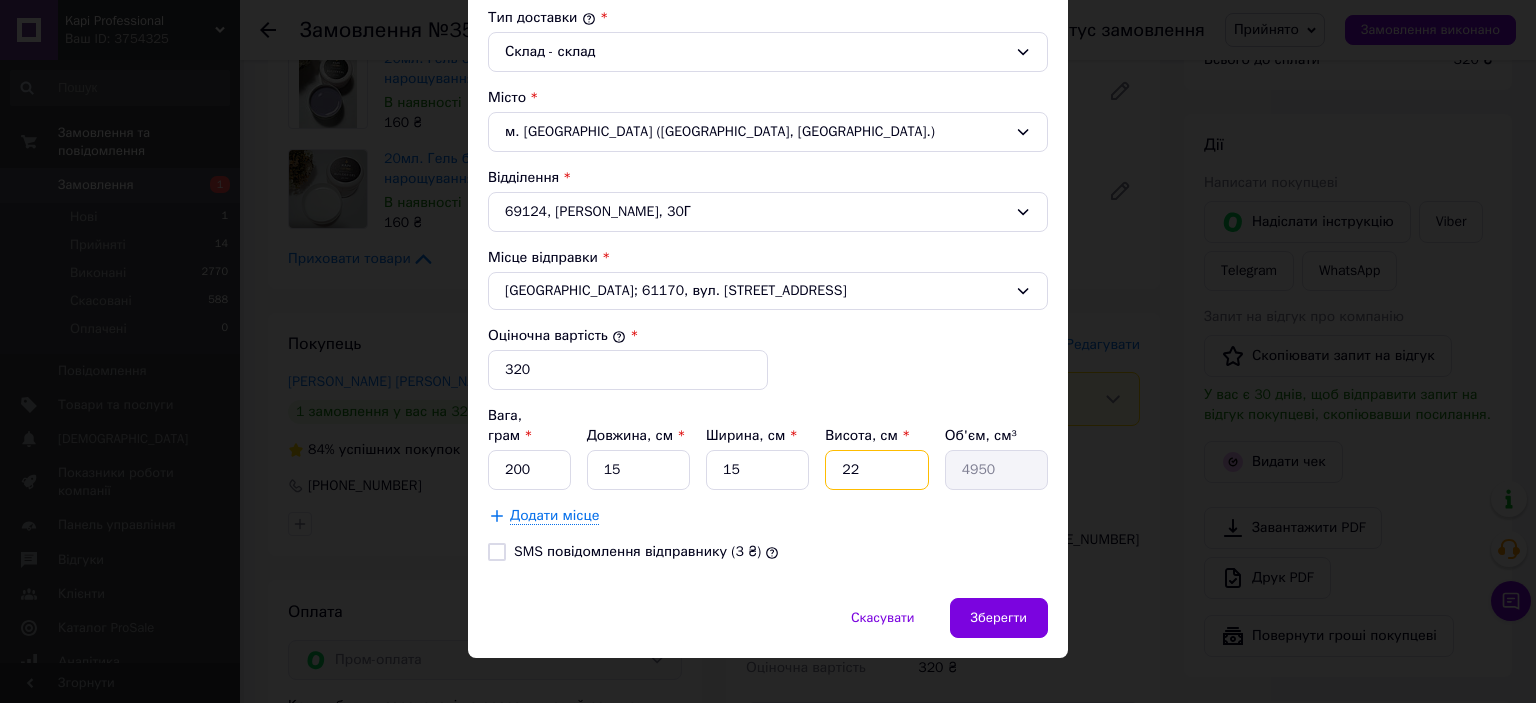 drag, startPoint x: 863, startPoint y: 442, endPoint x: 822, endPoint y: 442, distance: 41 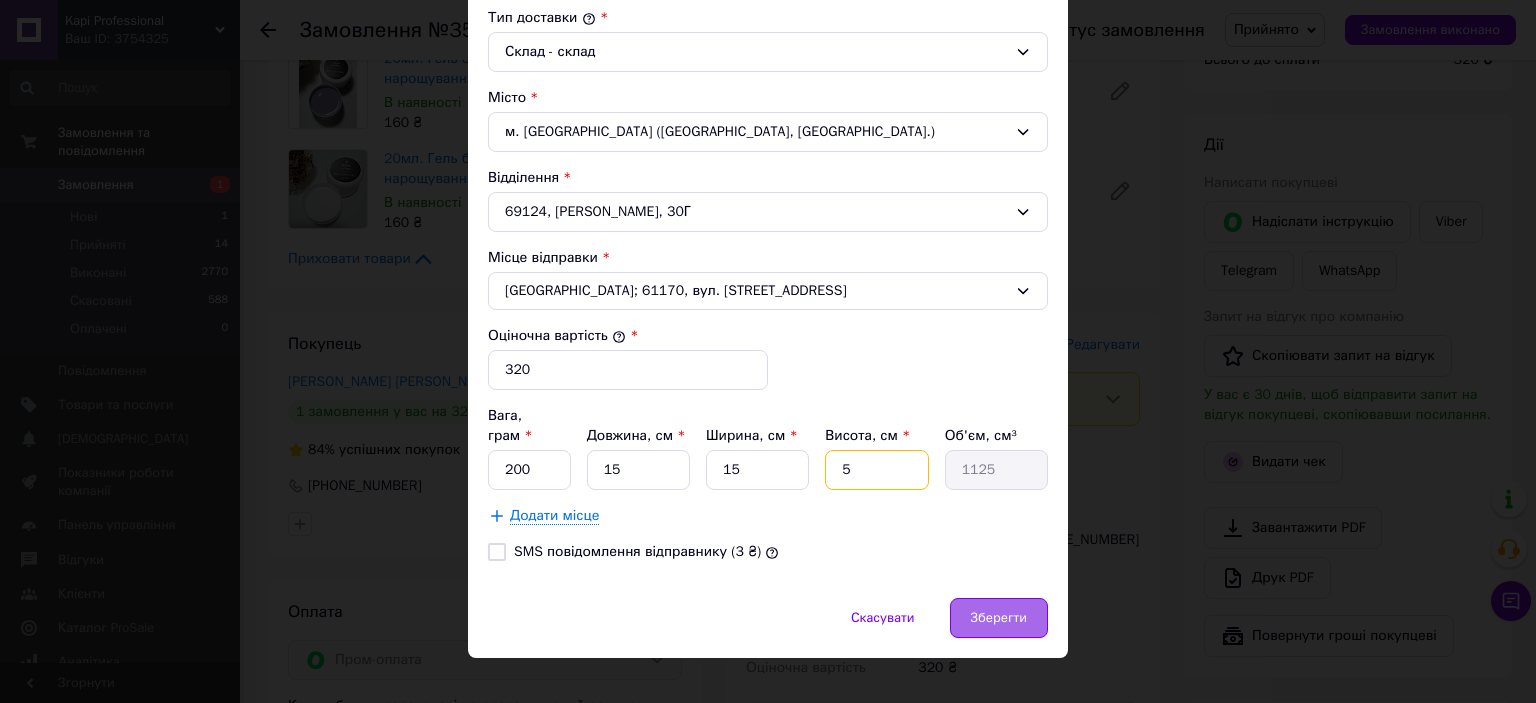 type on "5" 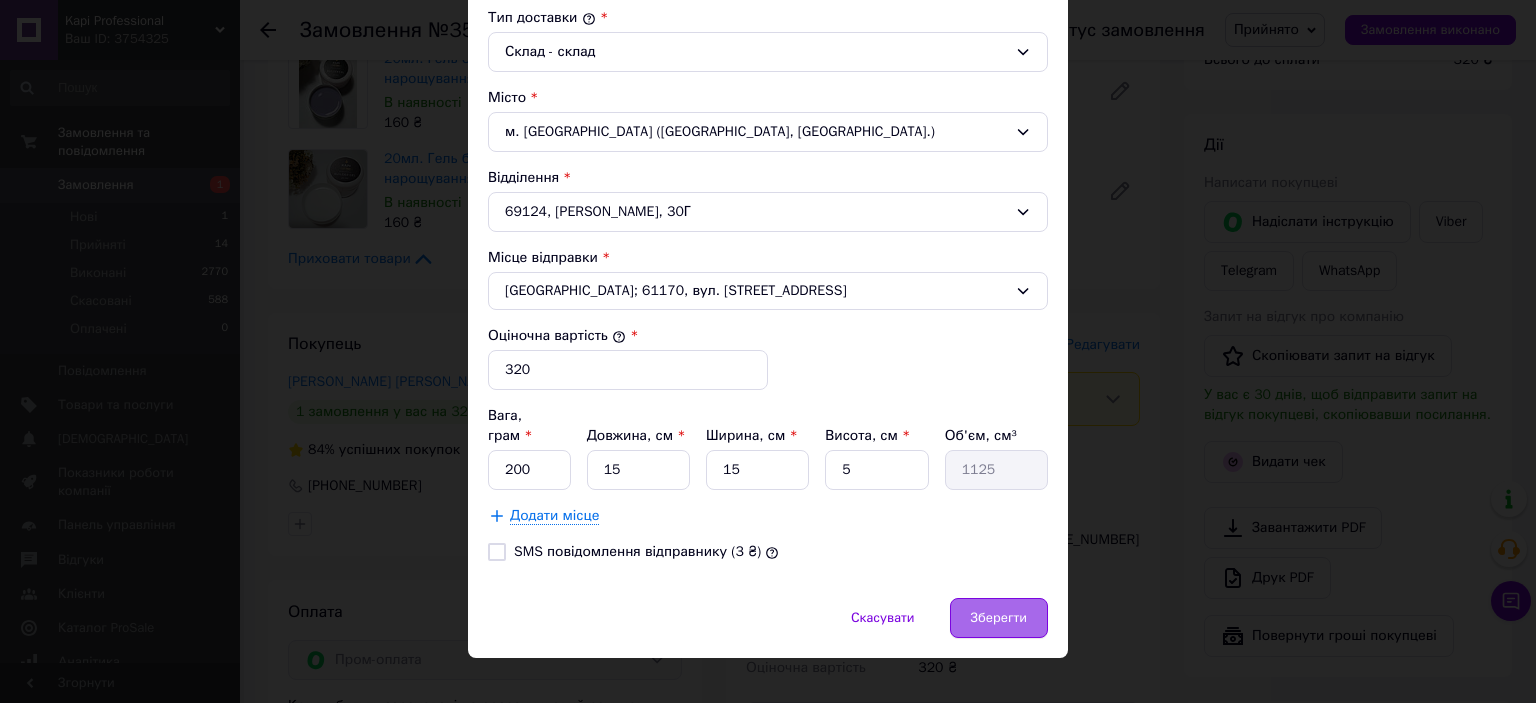 click on "Зберегти" at bounding box center [999, 618] 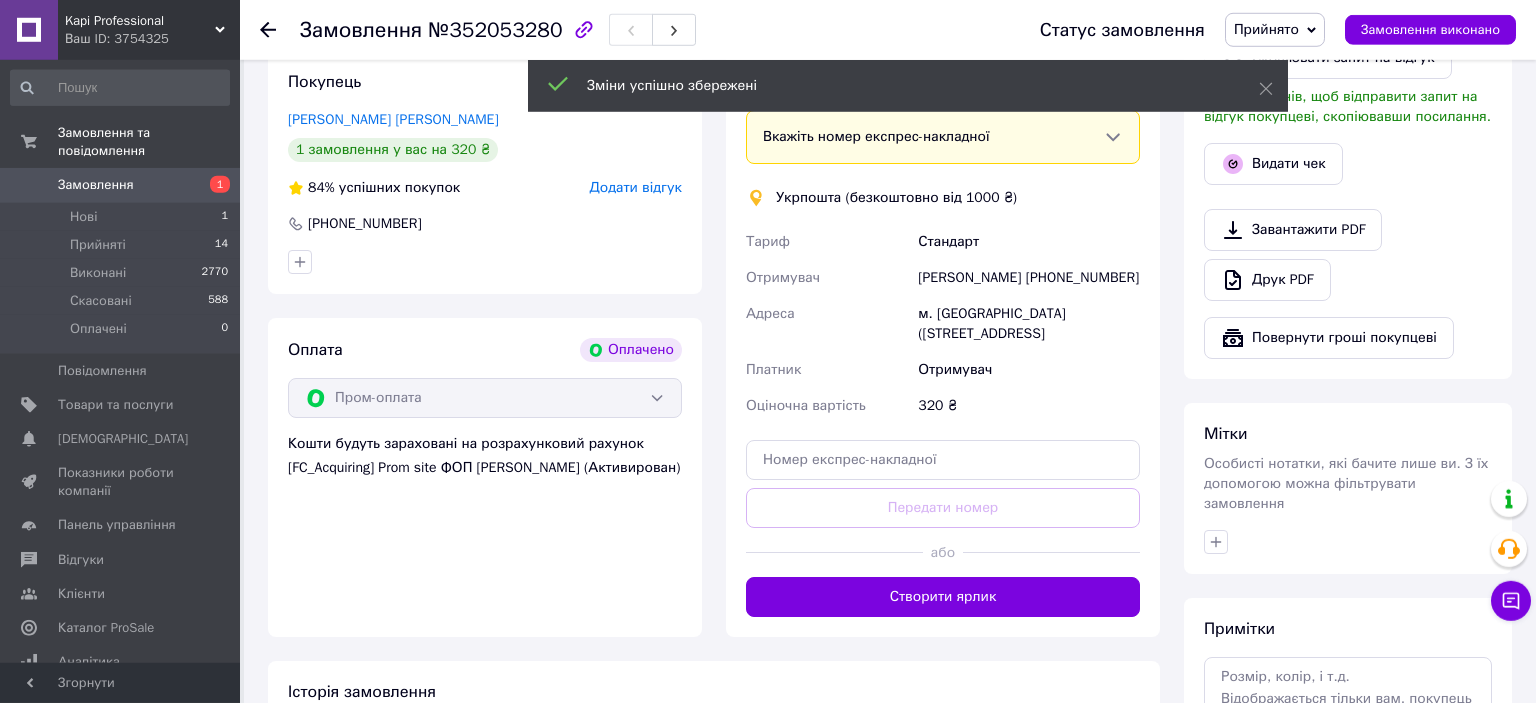 scroll, scrollTop: 1056, scrollLeft: 0, axis: vertical 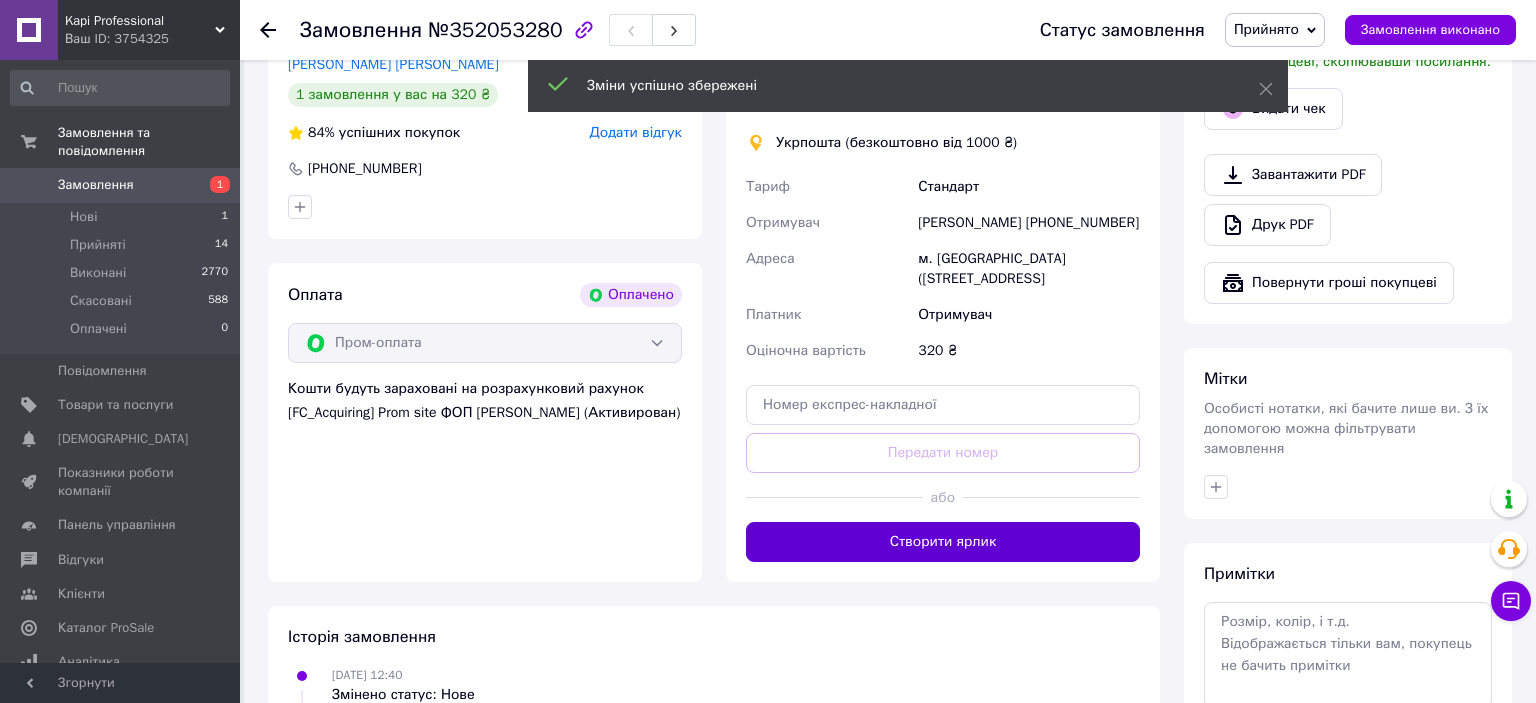 click on "Створити ярлик" at bounding box center (943, 542) 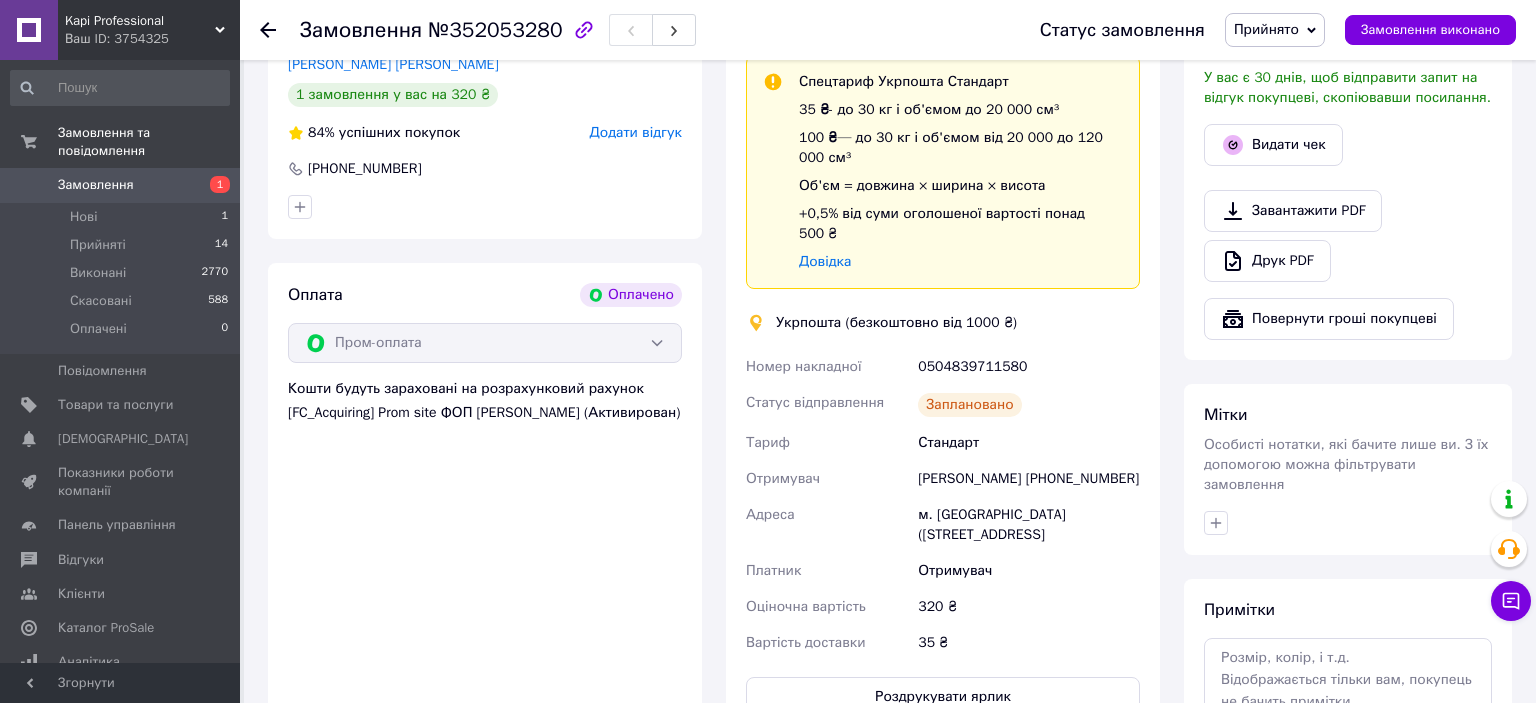 click 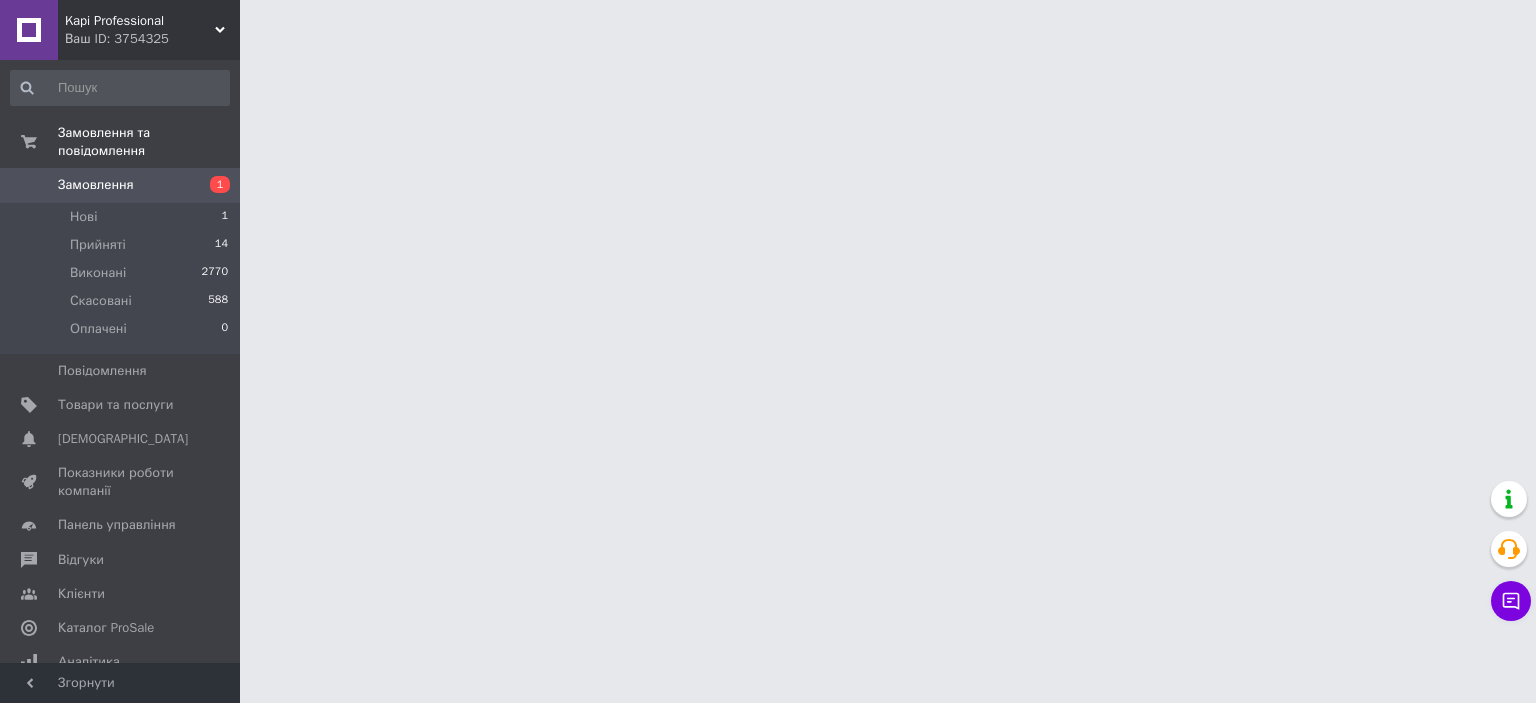 scroll, scrollTop: 0, scrollLeft: 0, axis: both 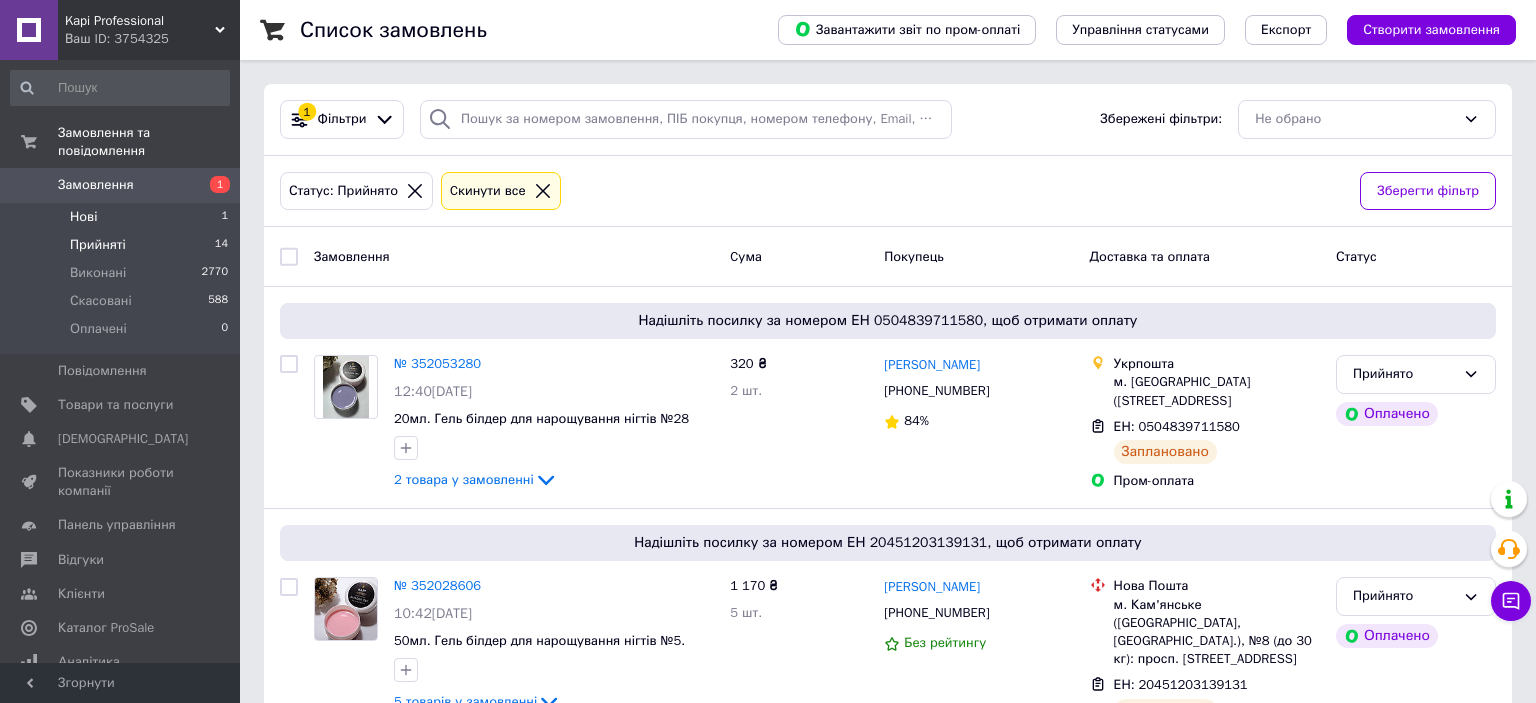 click on "Нові" at bounding box center (83, 217) 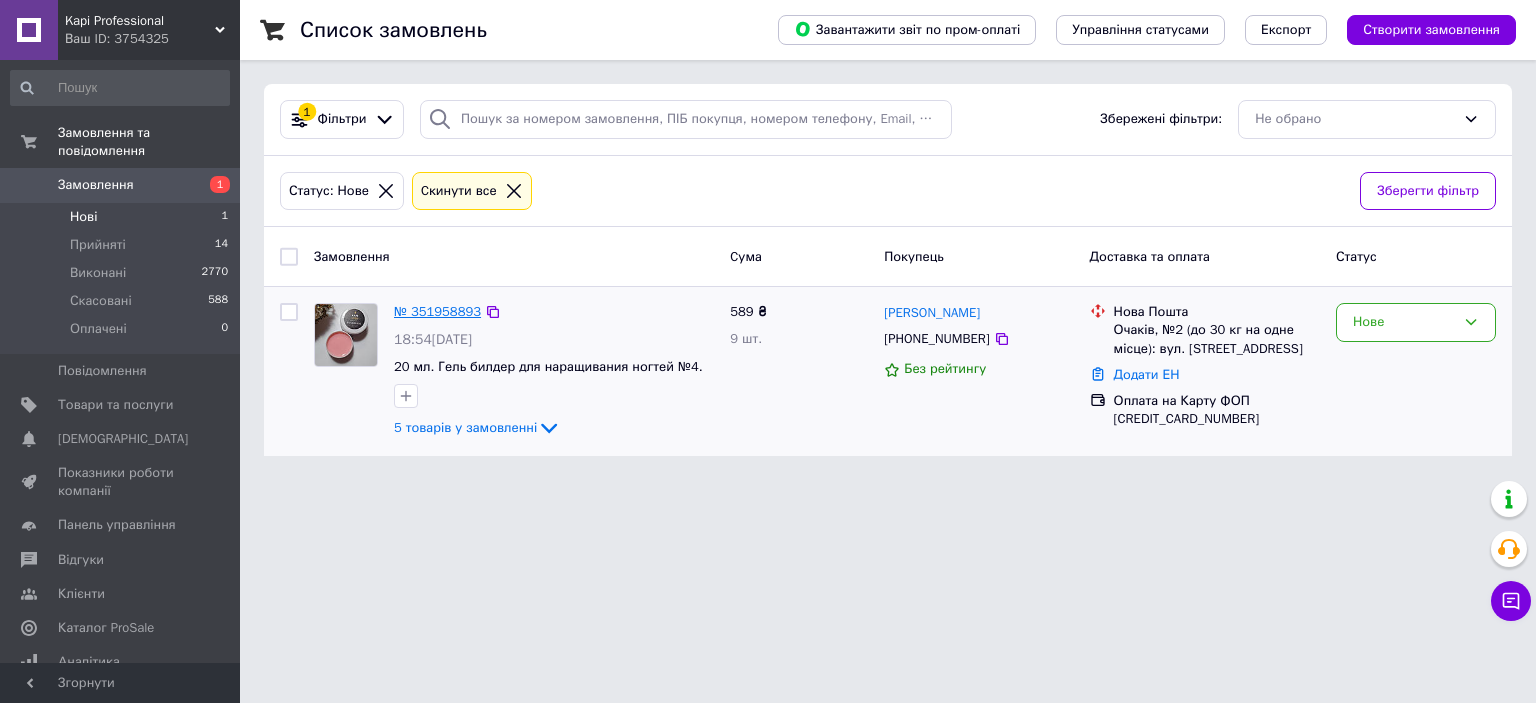 click on "№ 351958893" at bounding box center (437, 311) 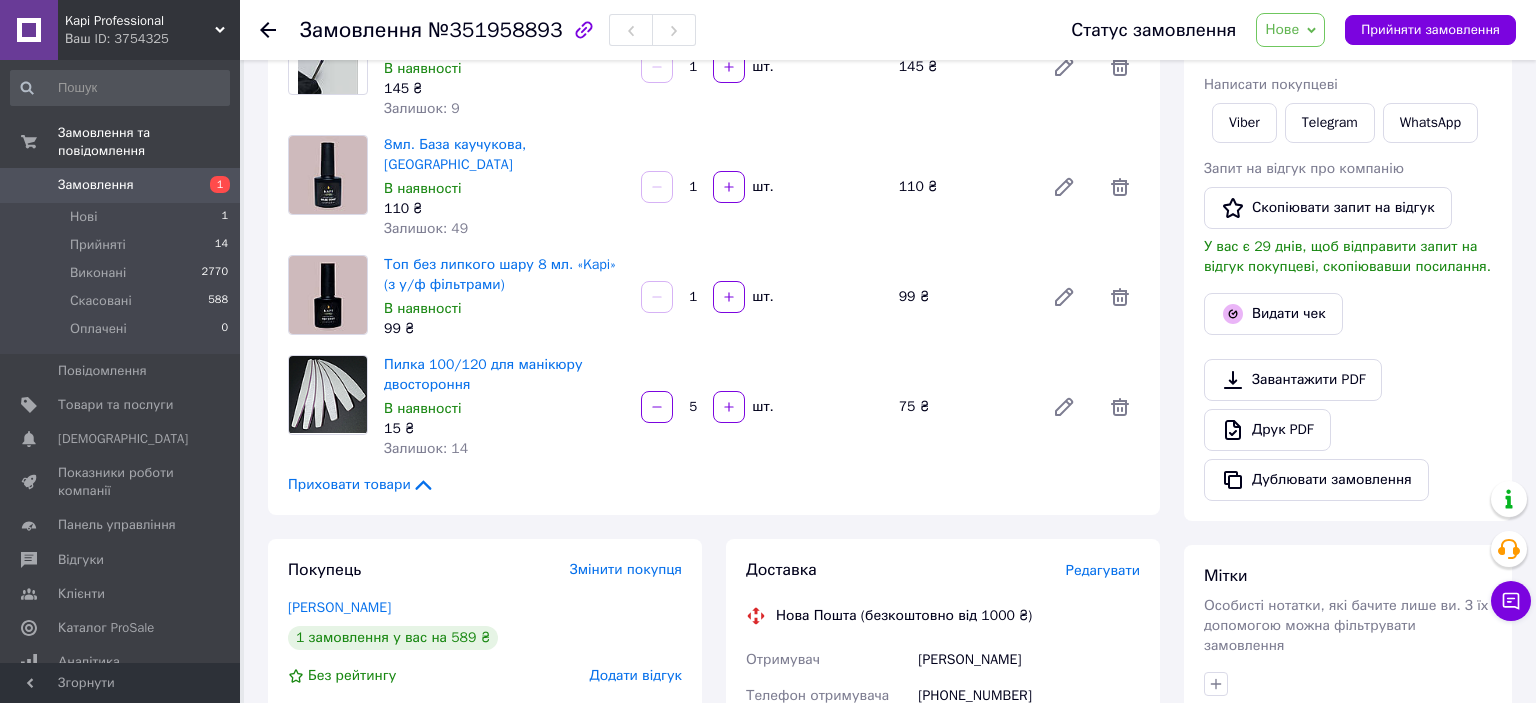 scroll, scrollTop: 633, scrollLeft: 0, axis: vertical 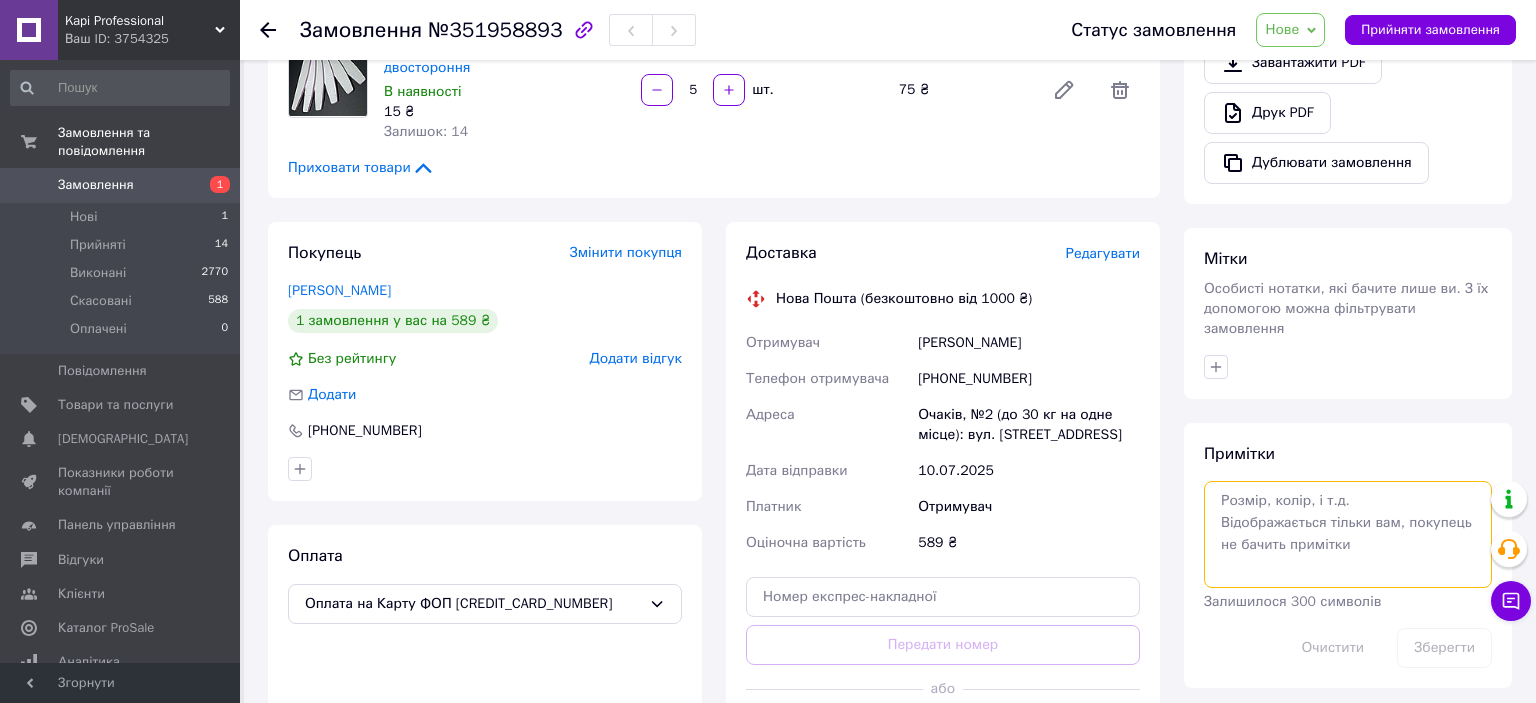 click at bounding box center [1348, 534] 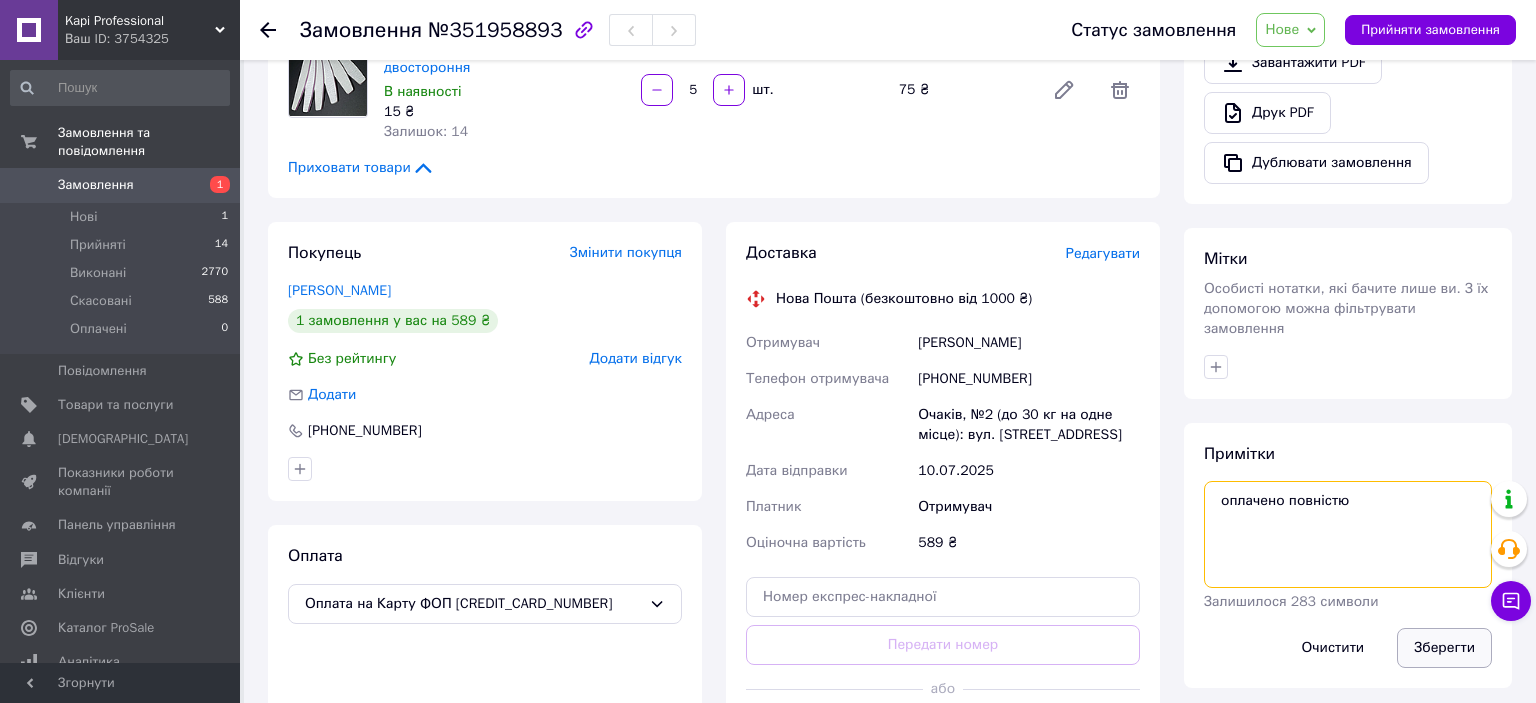 type on "оплачено повністю" 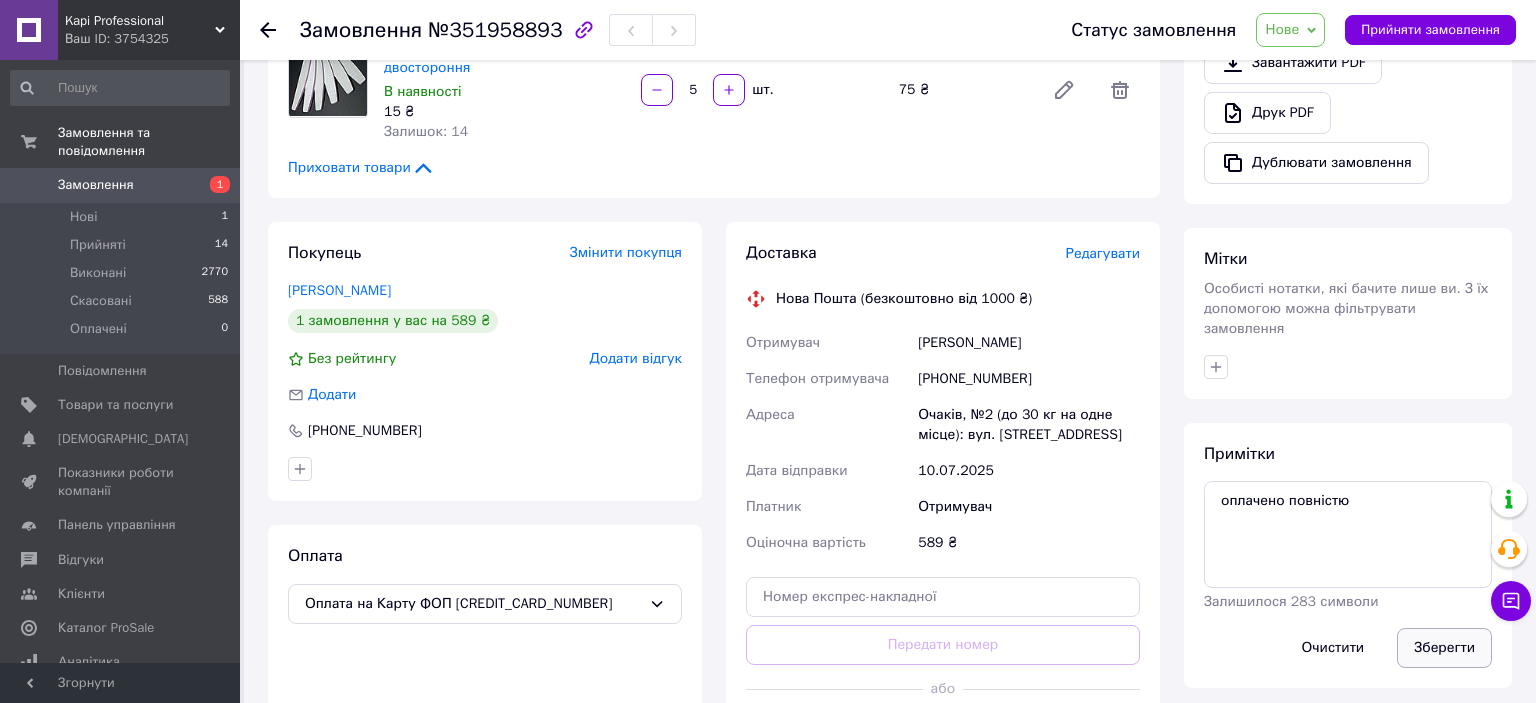 click on "Зберегти" at bounding box center [1444, 648] 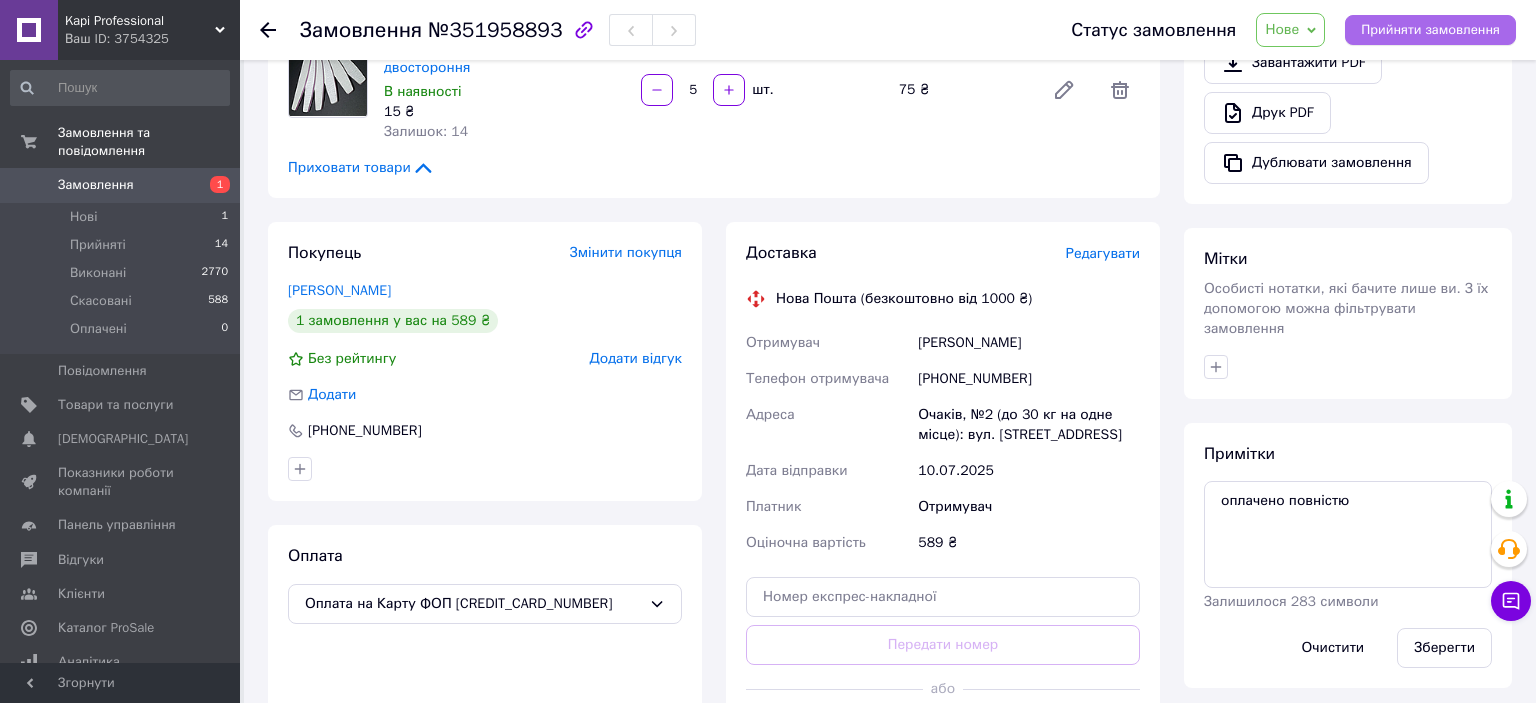 click on "Прийняти замовлення" at bounding box center (1430, 30) 